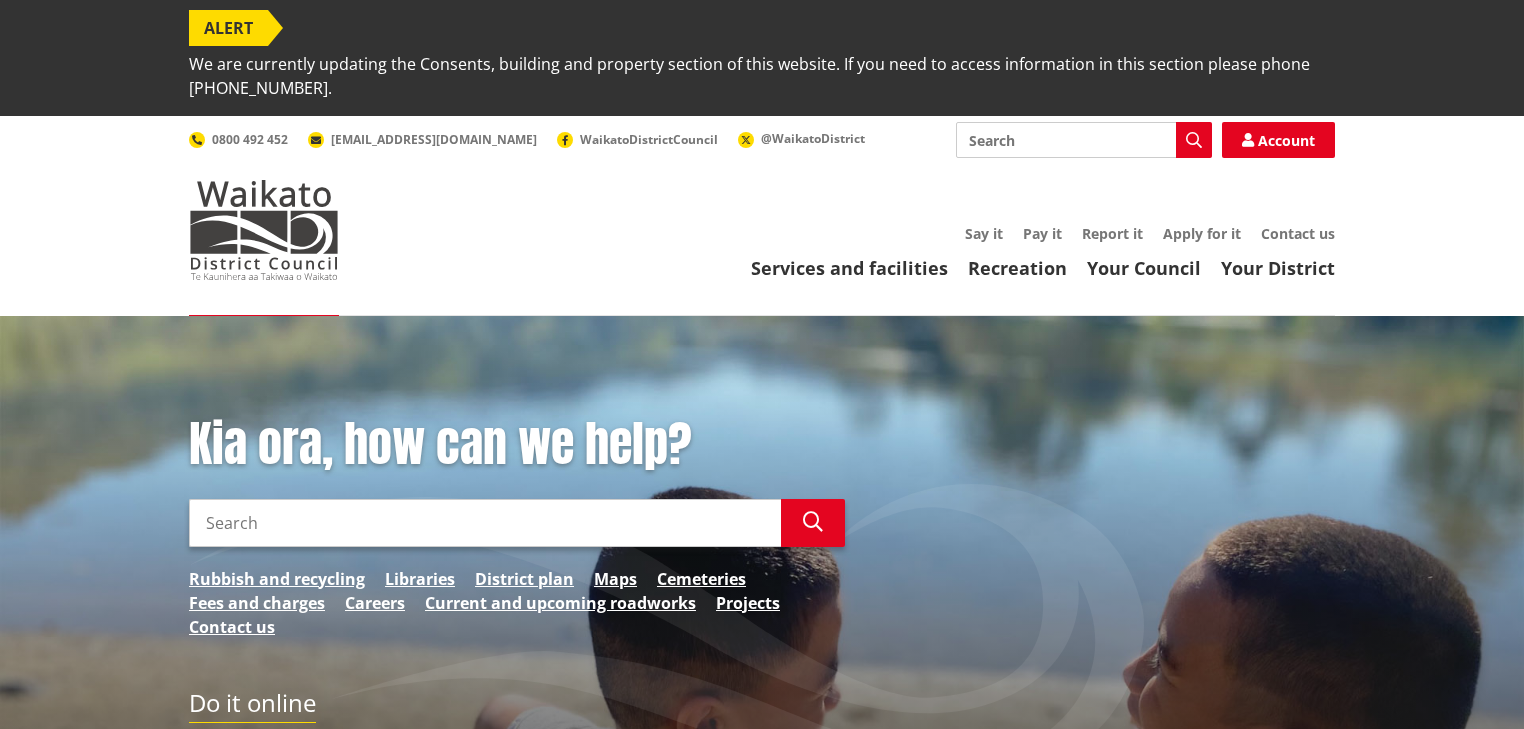 scroll, scrollTop: 0, scrollLeft: 0, axis: both 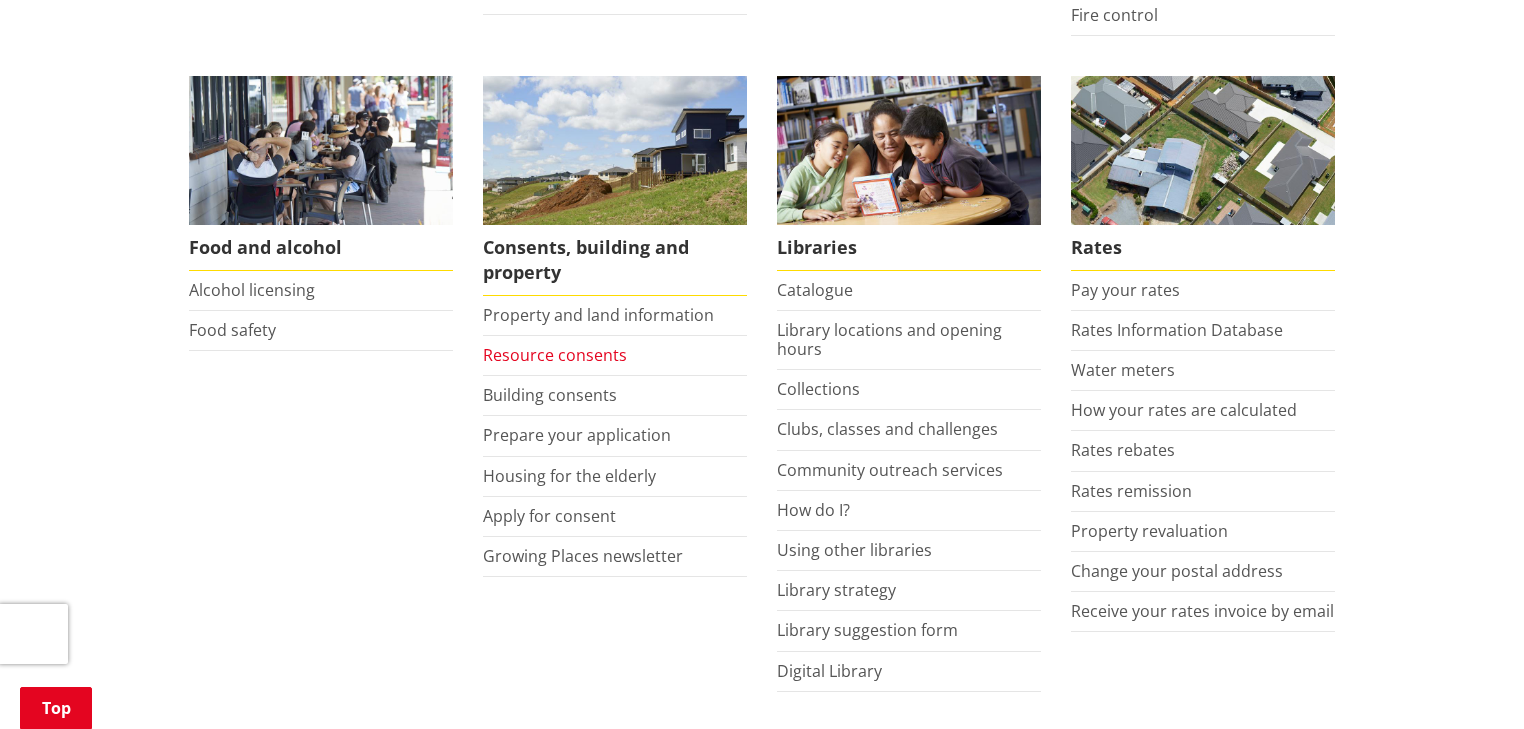 click on "Resource consents" at bounding box center (555, 355) 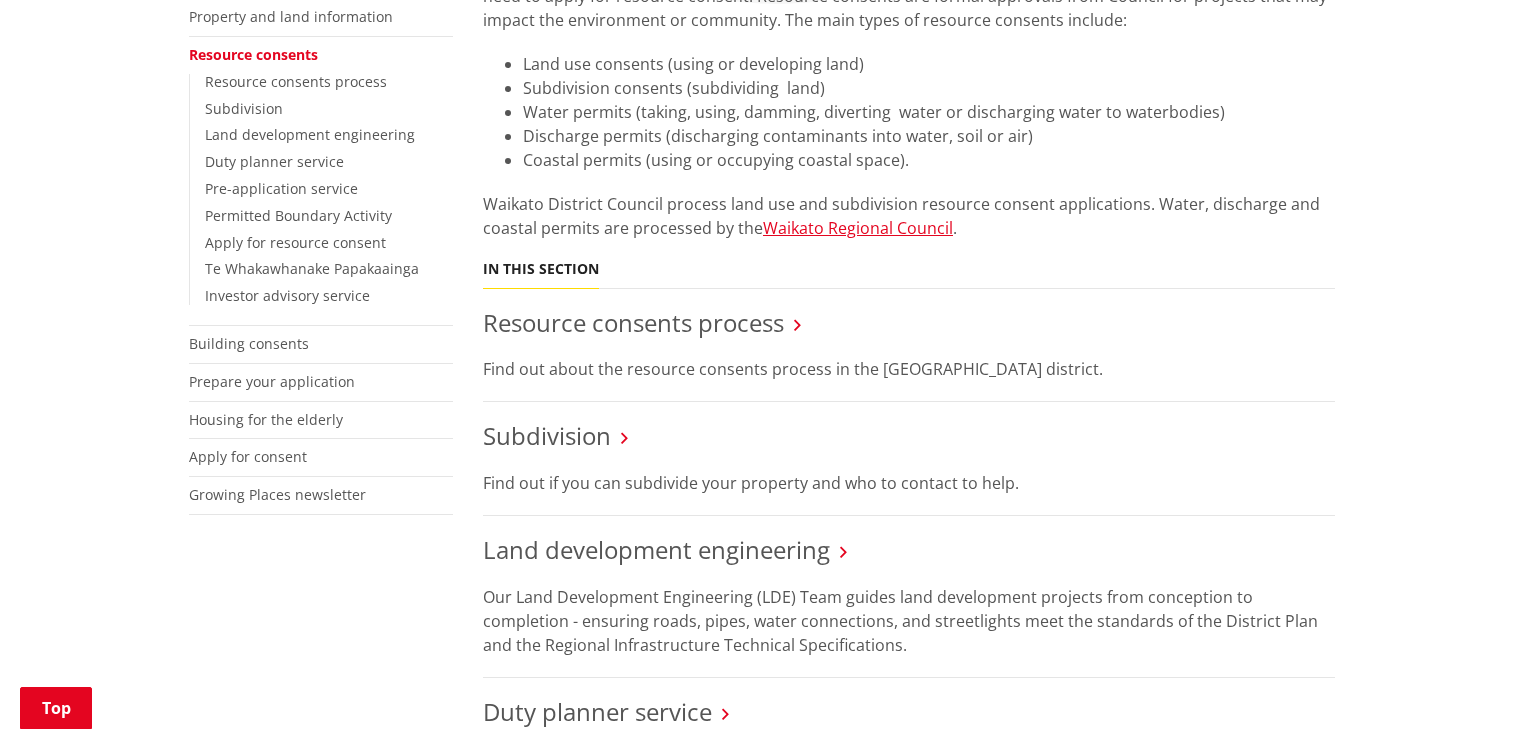 scroll, scrollTop: 560, scrollLeft: 0, axis: vertical 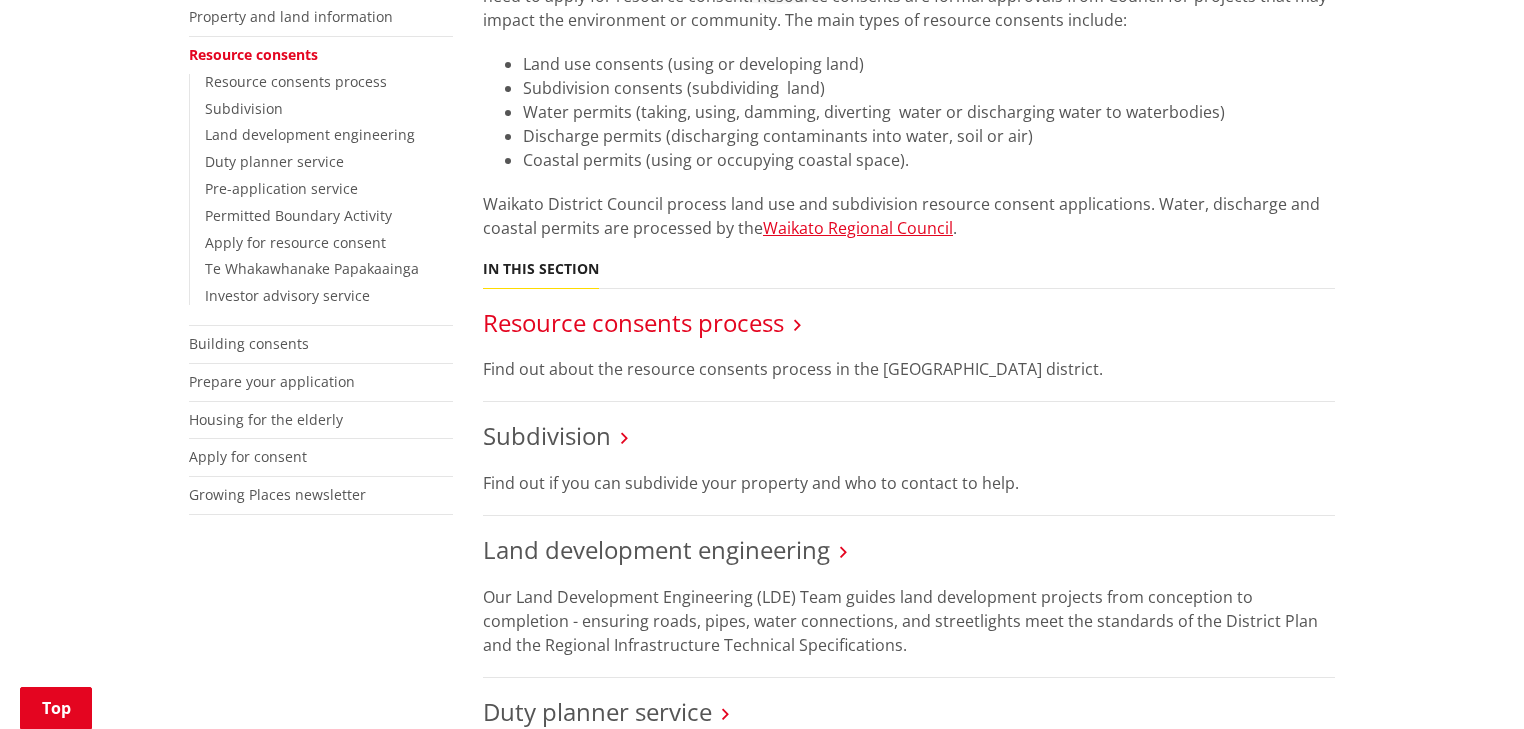 click on "Resource consents process" at bounding box center [633, 322] 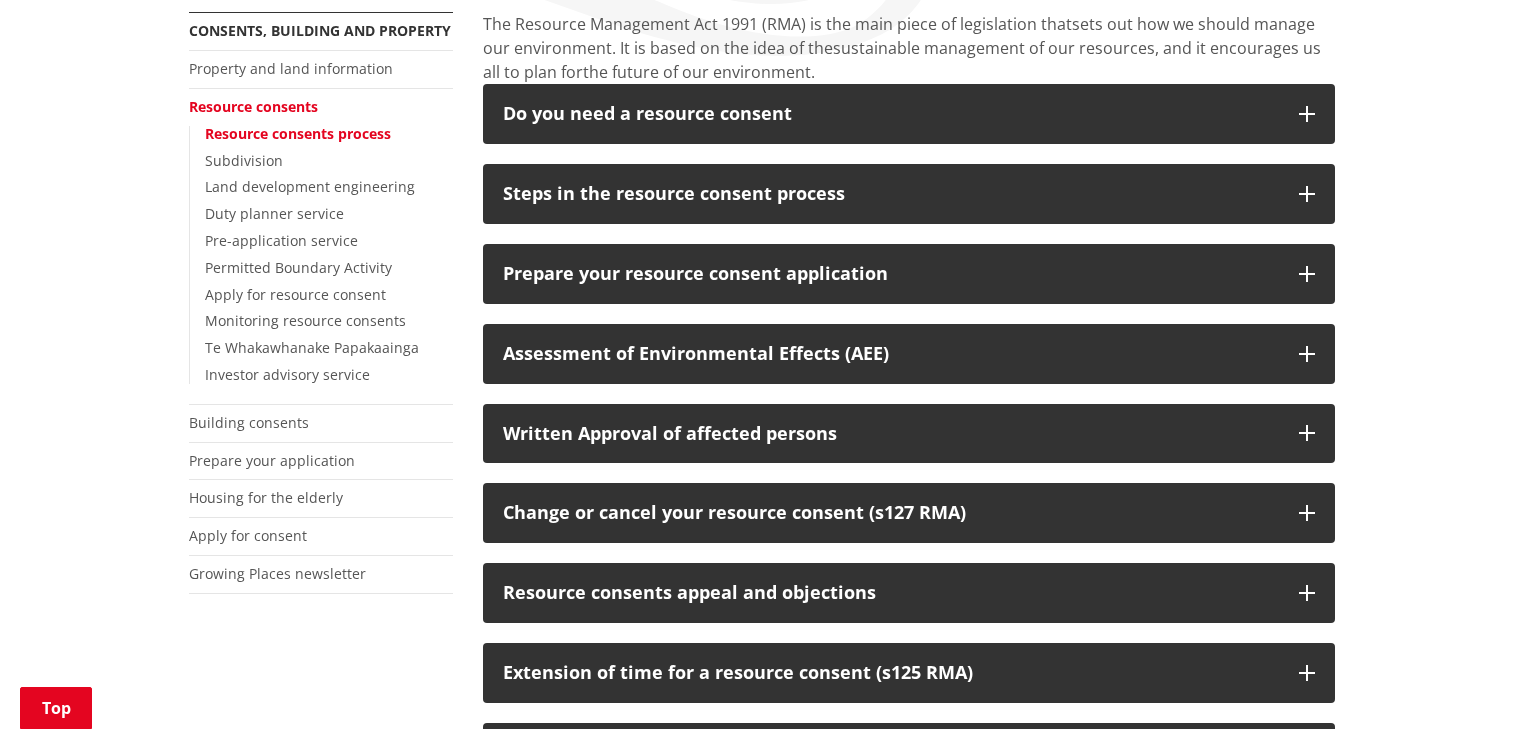 scroll, scrollTop: 480, scrollLeft: 0, axis: vertical 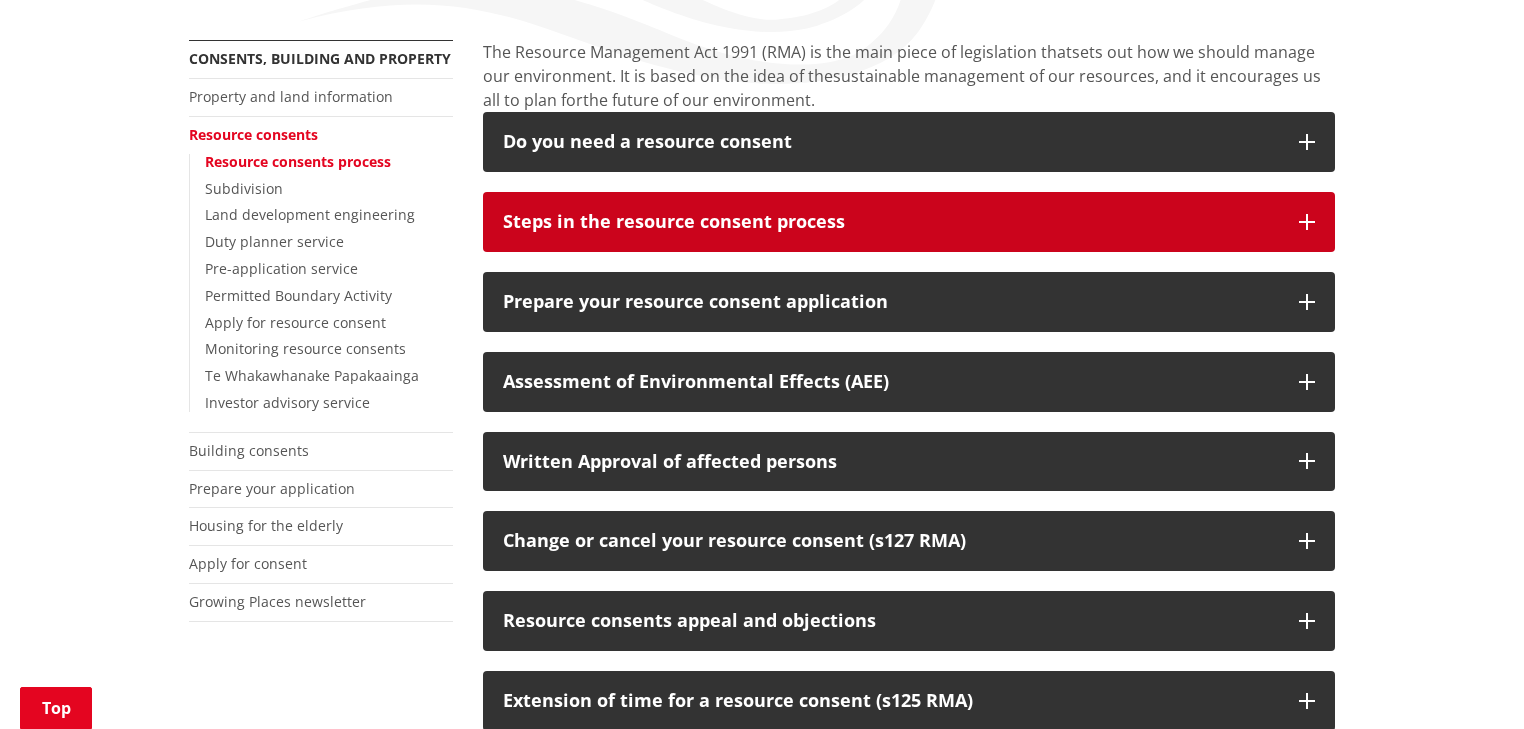 click on "Steps in the resource consent process" at bounding box center [891, 222] 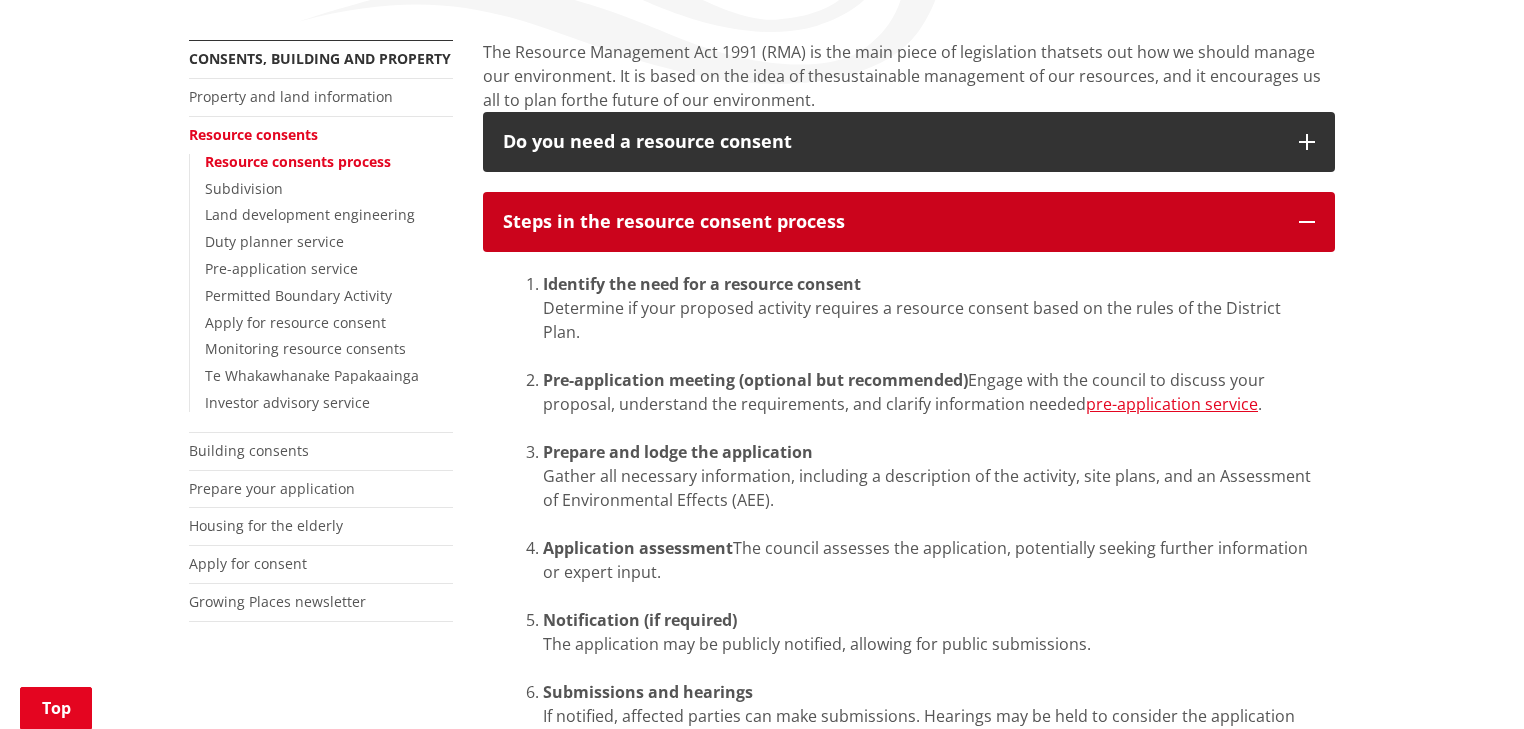 click on "Steps in the resource consent process" at bounding box center [909, 222] 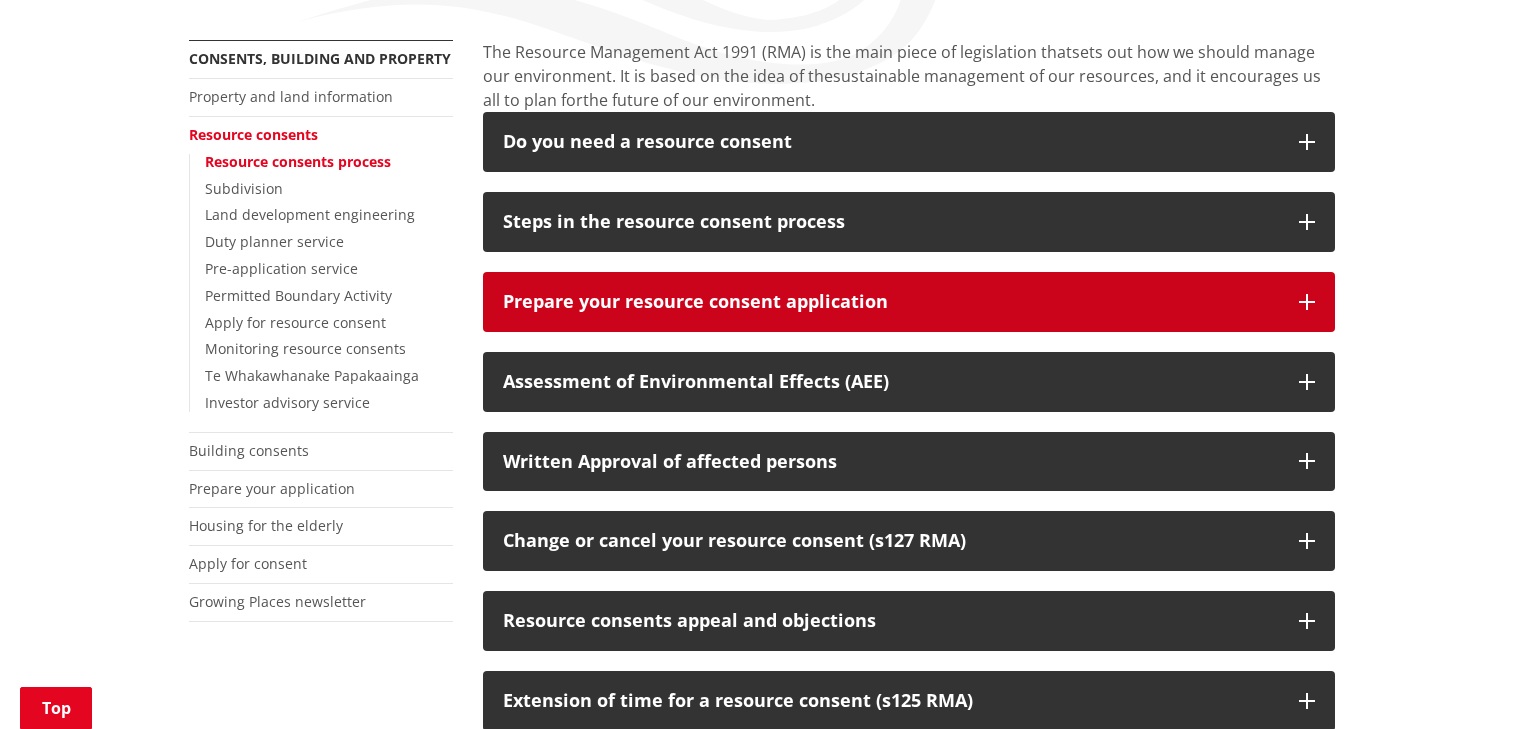 click on "Prepare your resource consent application" at bounding box center [909, 302] 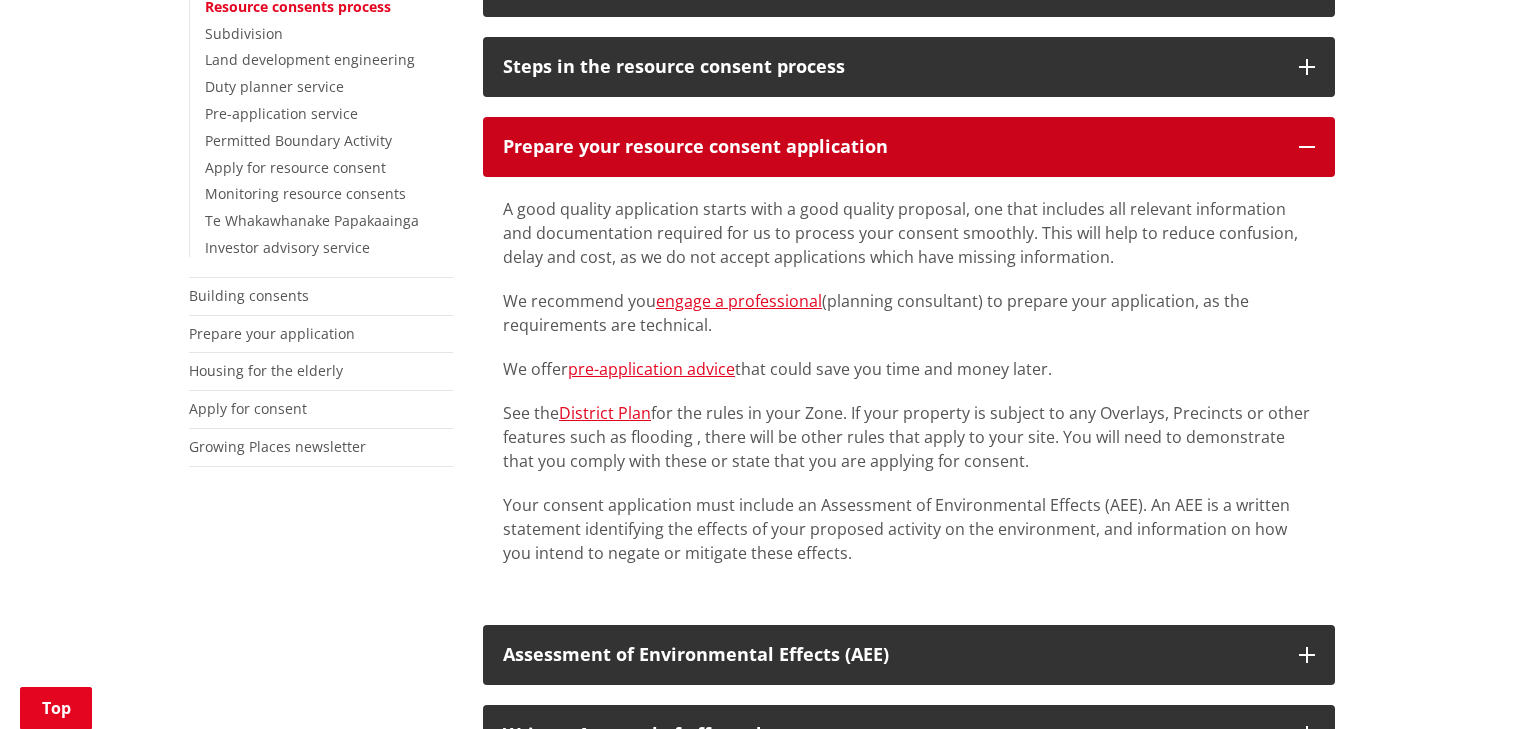 scroll, scrollTop: 640, scrollLeft: 0, axis: vertical 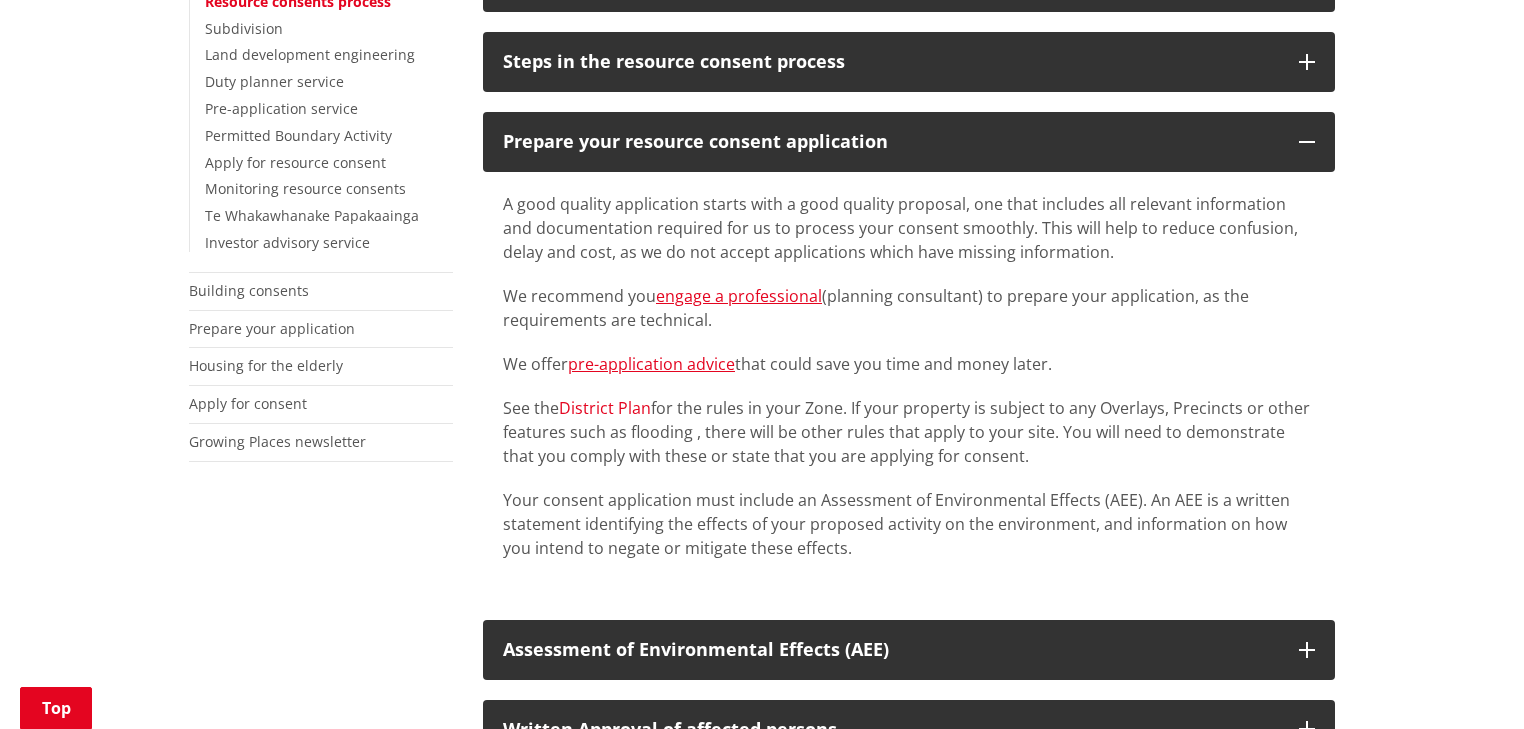 click on "District Plan" at bounding box center (605, 408) 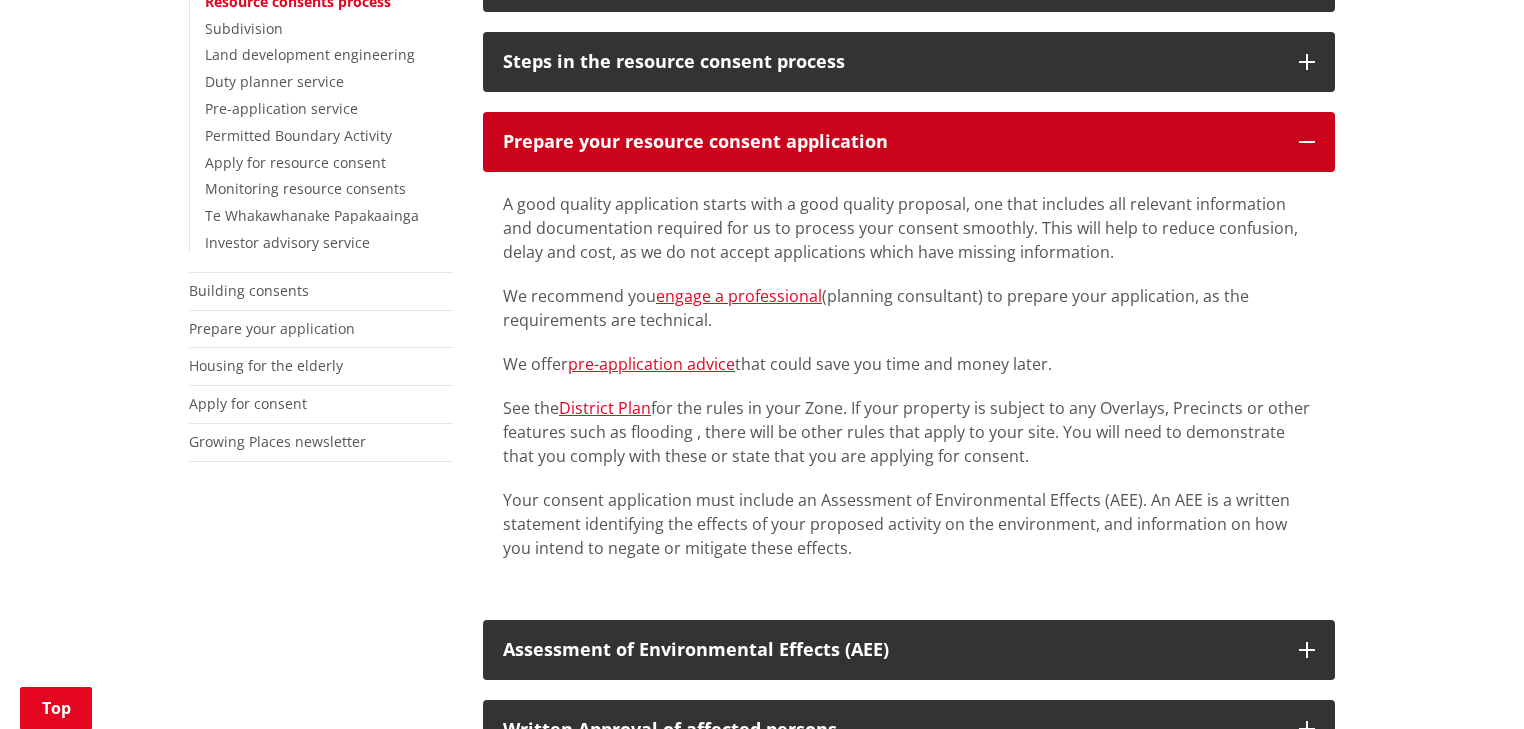 click on "Prepare your resource consent application" at bounding box center (891, 142) 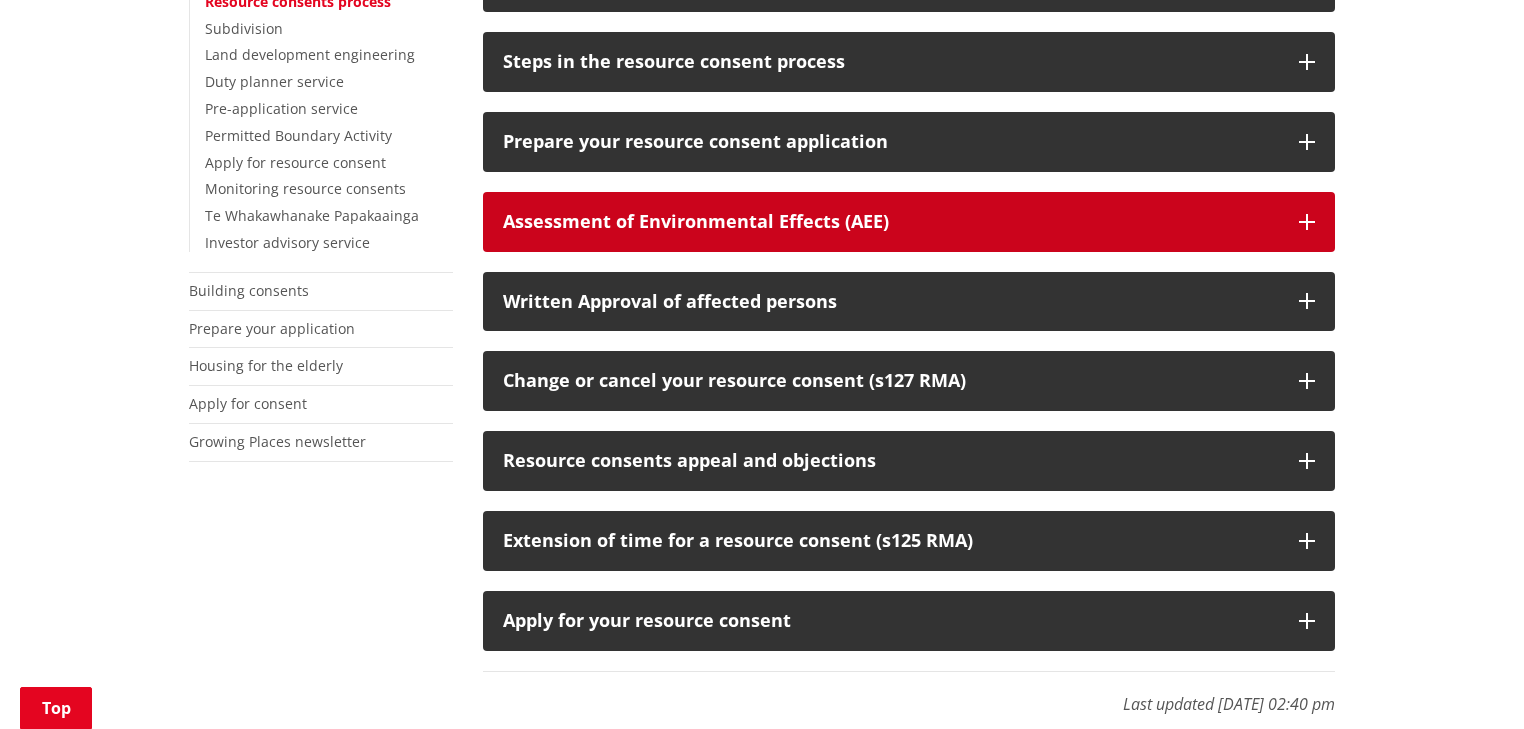 click on "Assessment of Environmental Effects (AEE)" at bounding box center [891, 222] 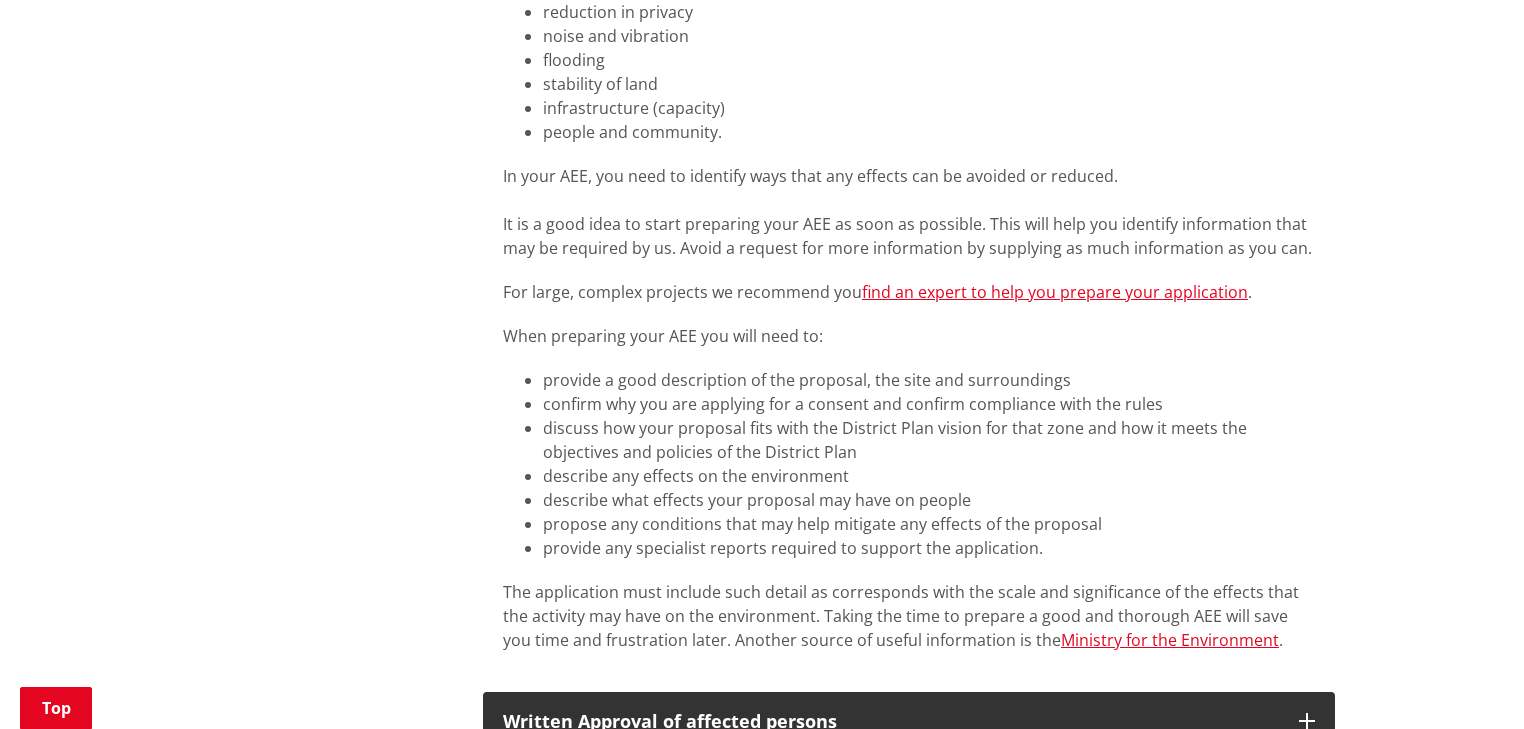 scroll, scrollTop: 1440, scrollLeft: 0, axis: vertical 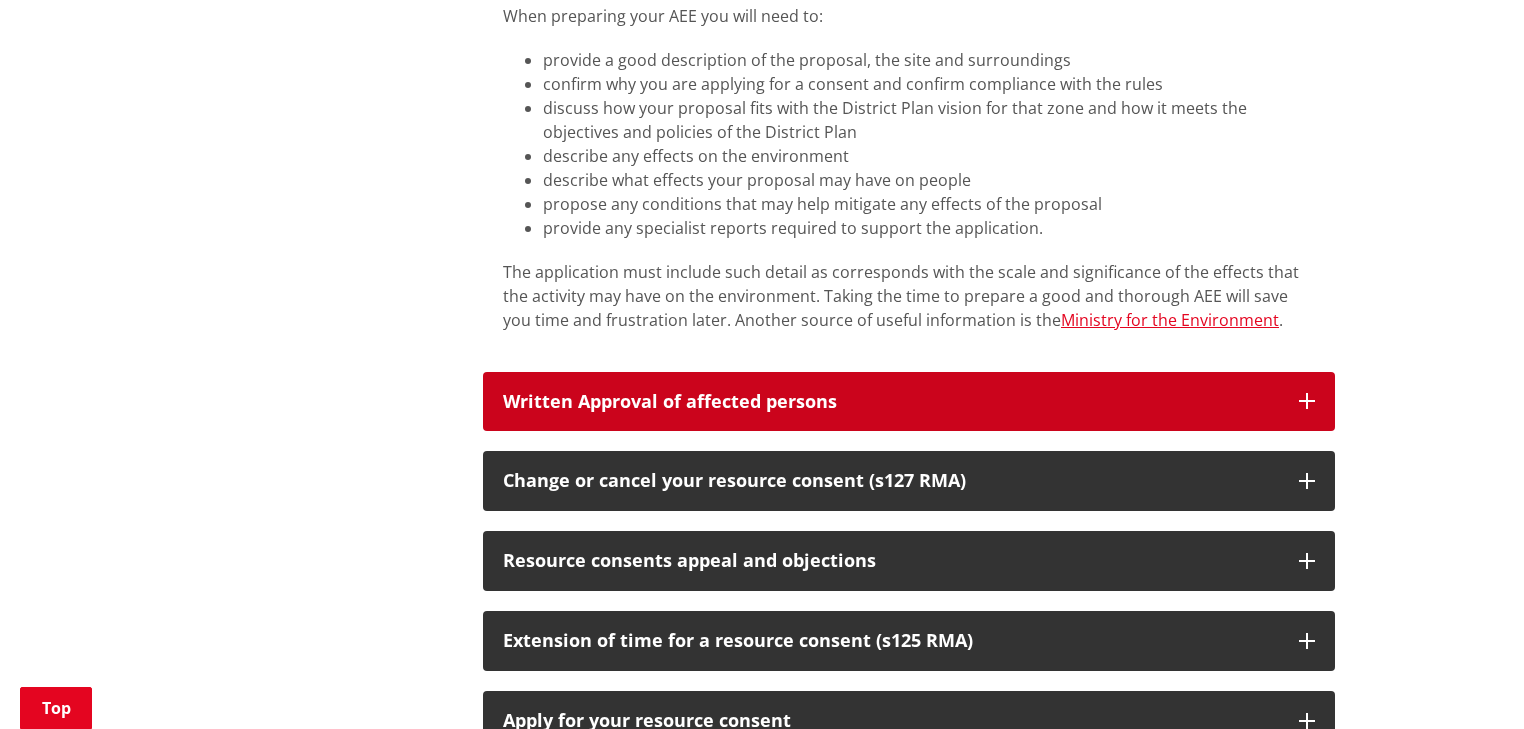 click on "Written Approval of affected persons" at bounding box center (891, 402) 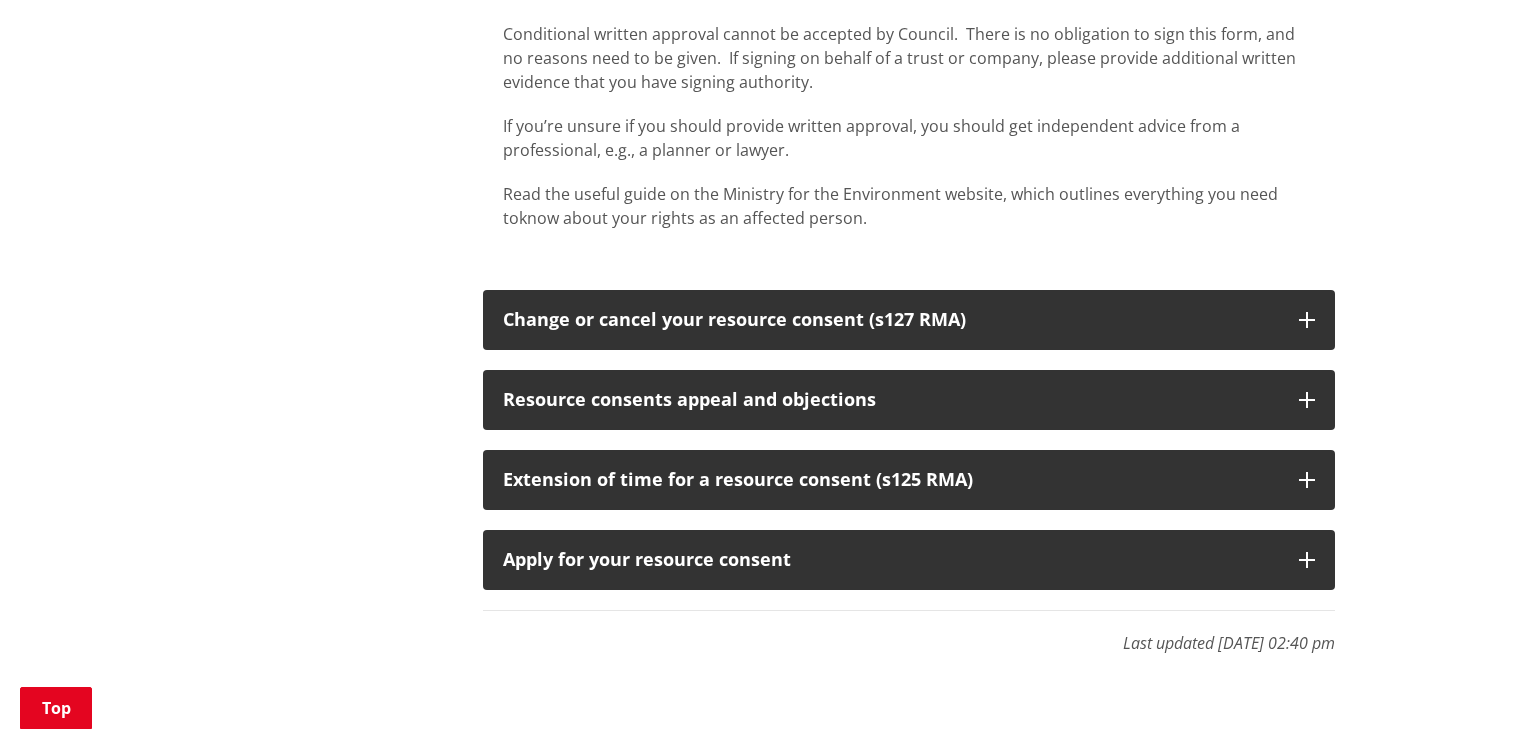 scroll, scrollTop: 2400, scrollLeft: 0, axis: vertical 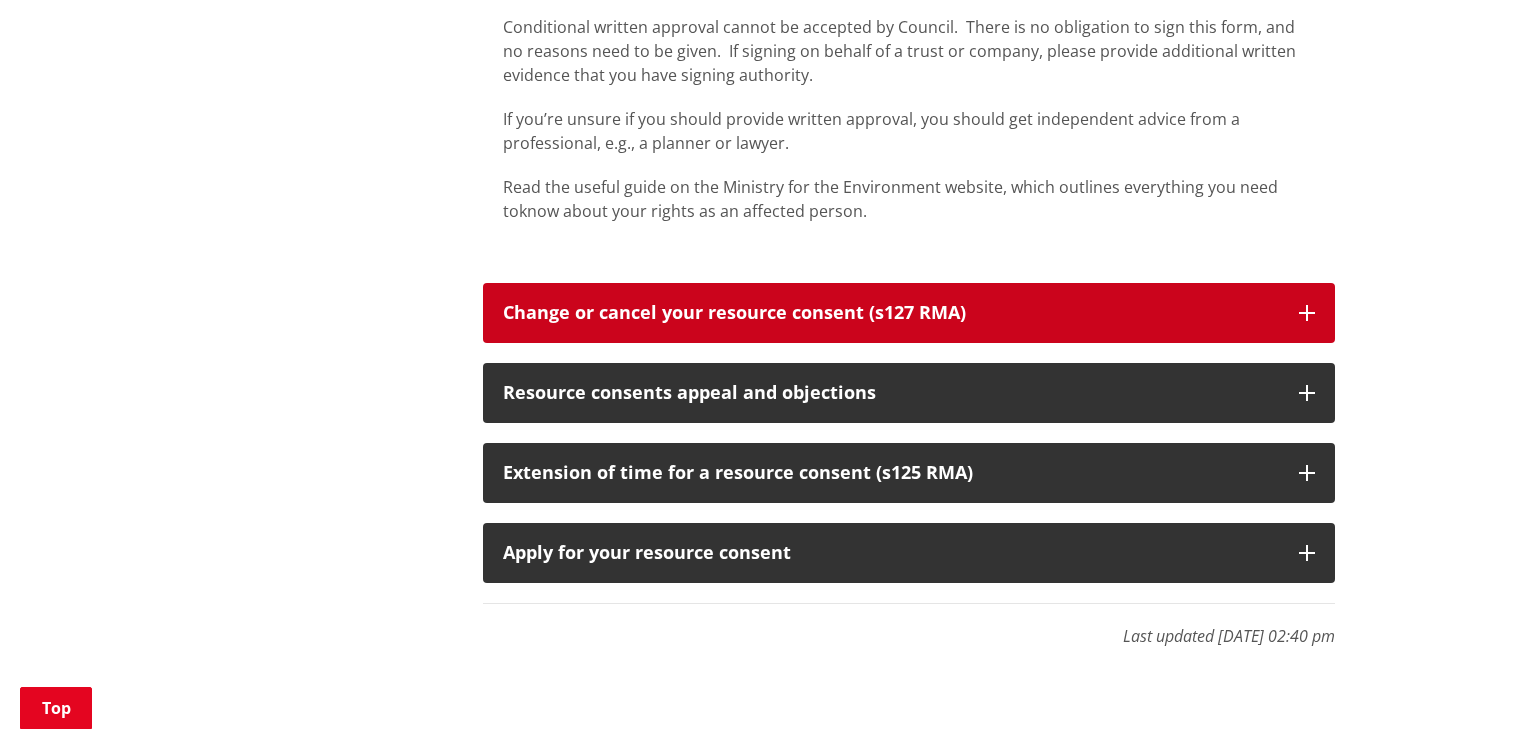 click on "Change or cancel your resource consent (s127 RMA)" at bounding box center [891, 313] 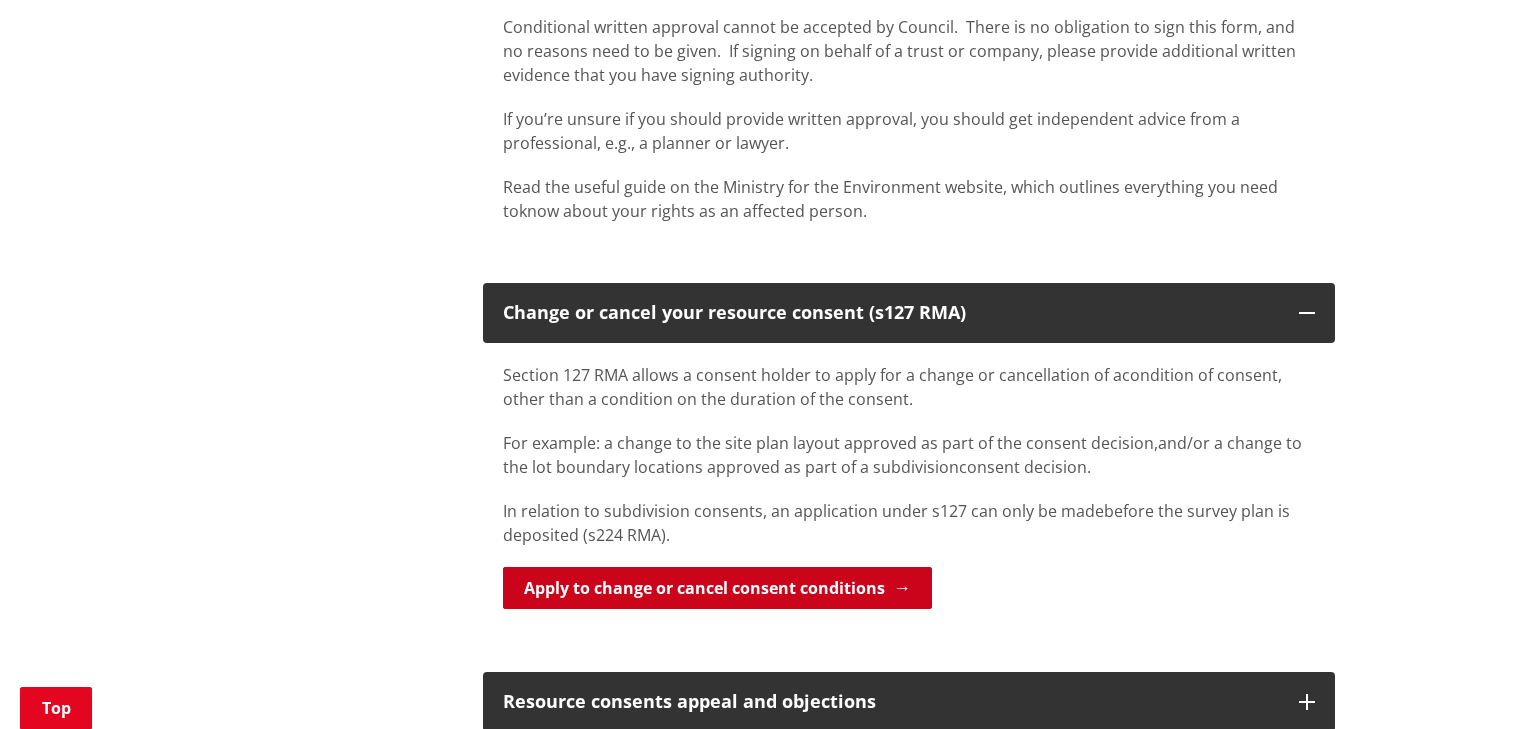 click on "Apply to change or cancel consent conditions" at bounding box center (717, 588) 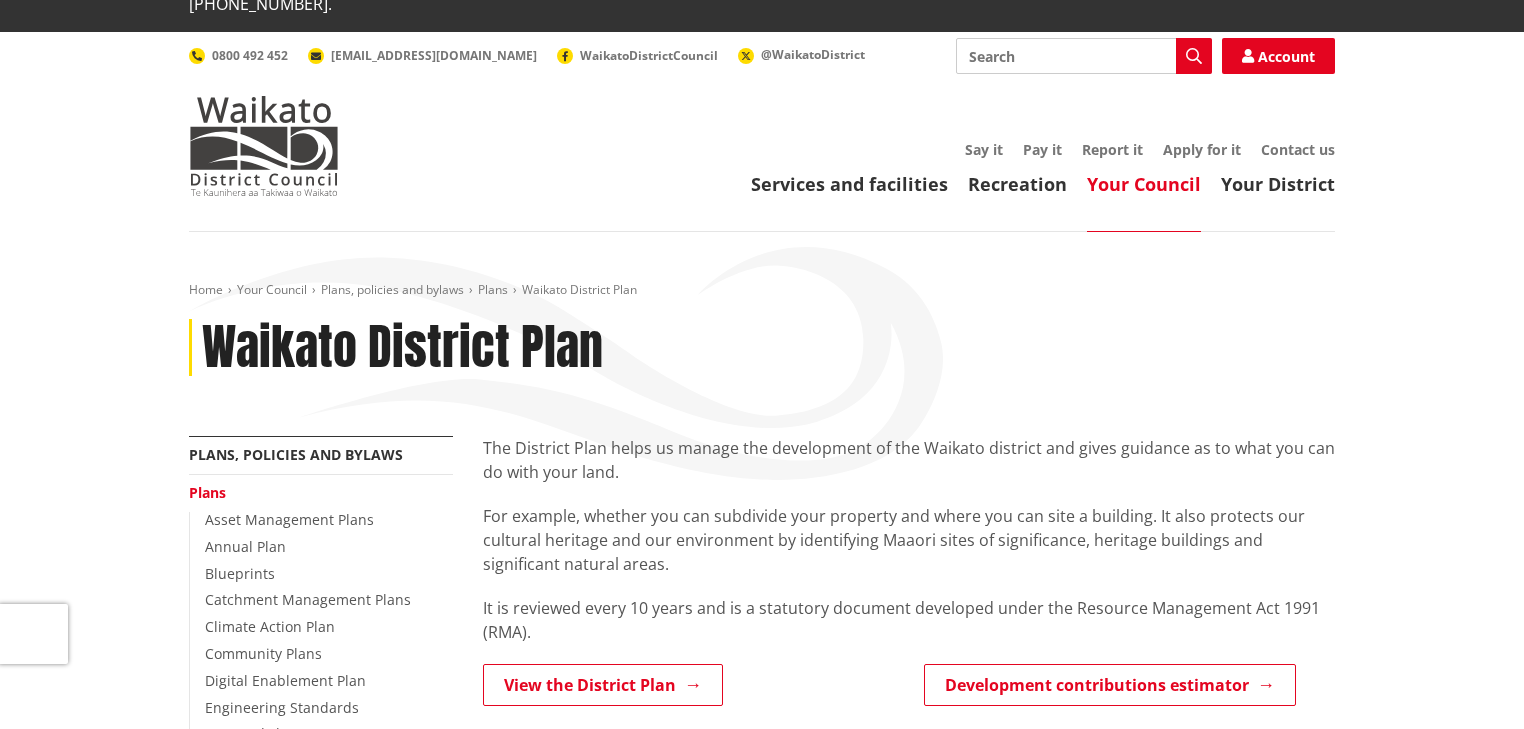 scroll, scrollTop: 80, scrollLeft: 0, axis: vertical 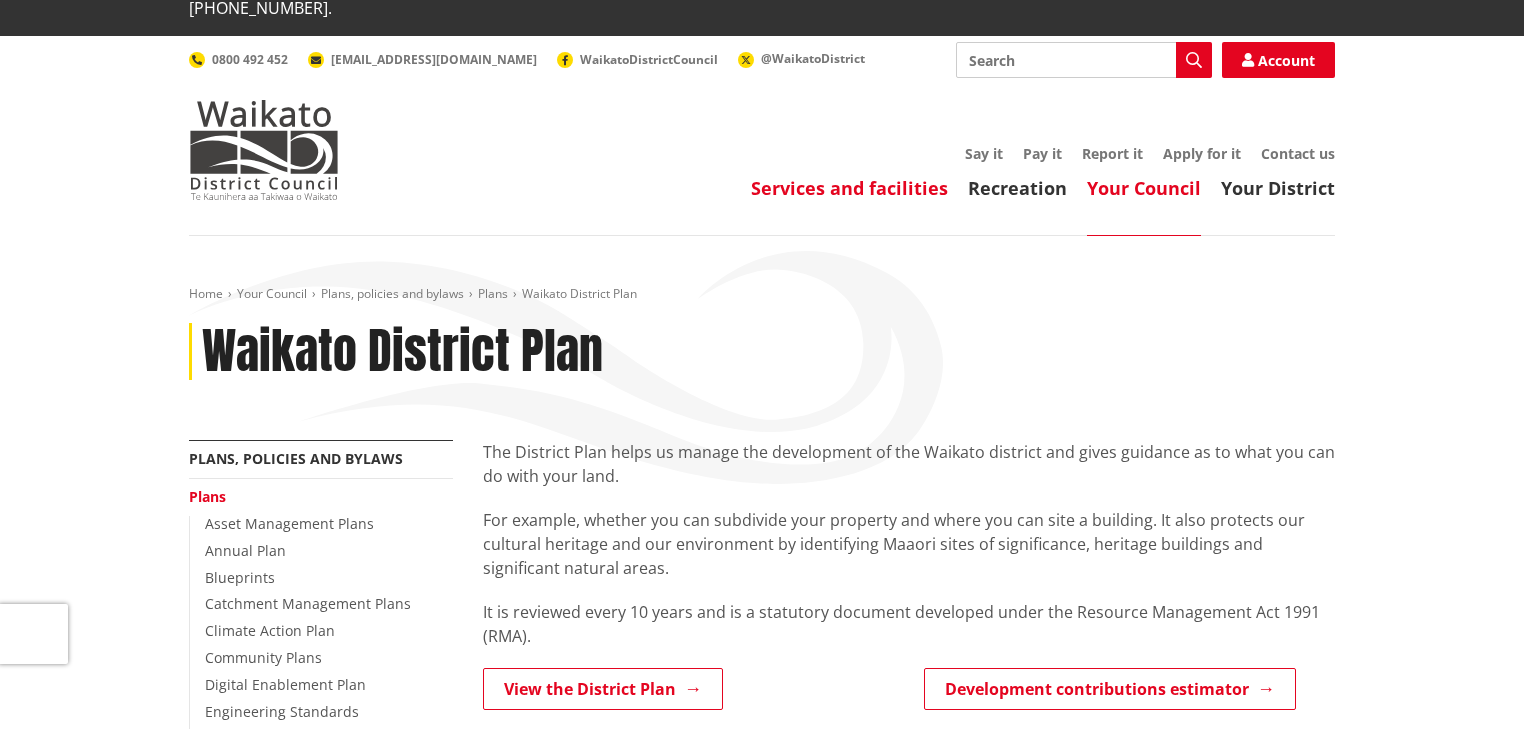 click on "Services and facilities" at bounding box center [849, 188] 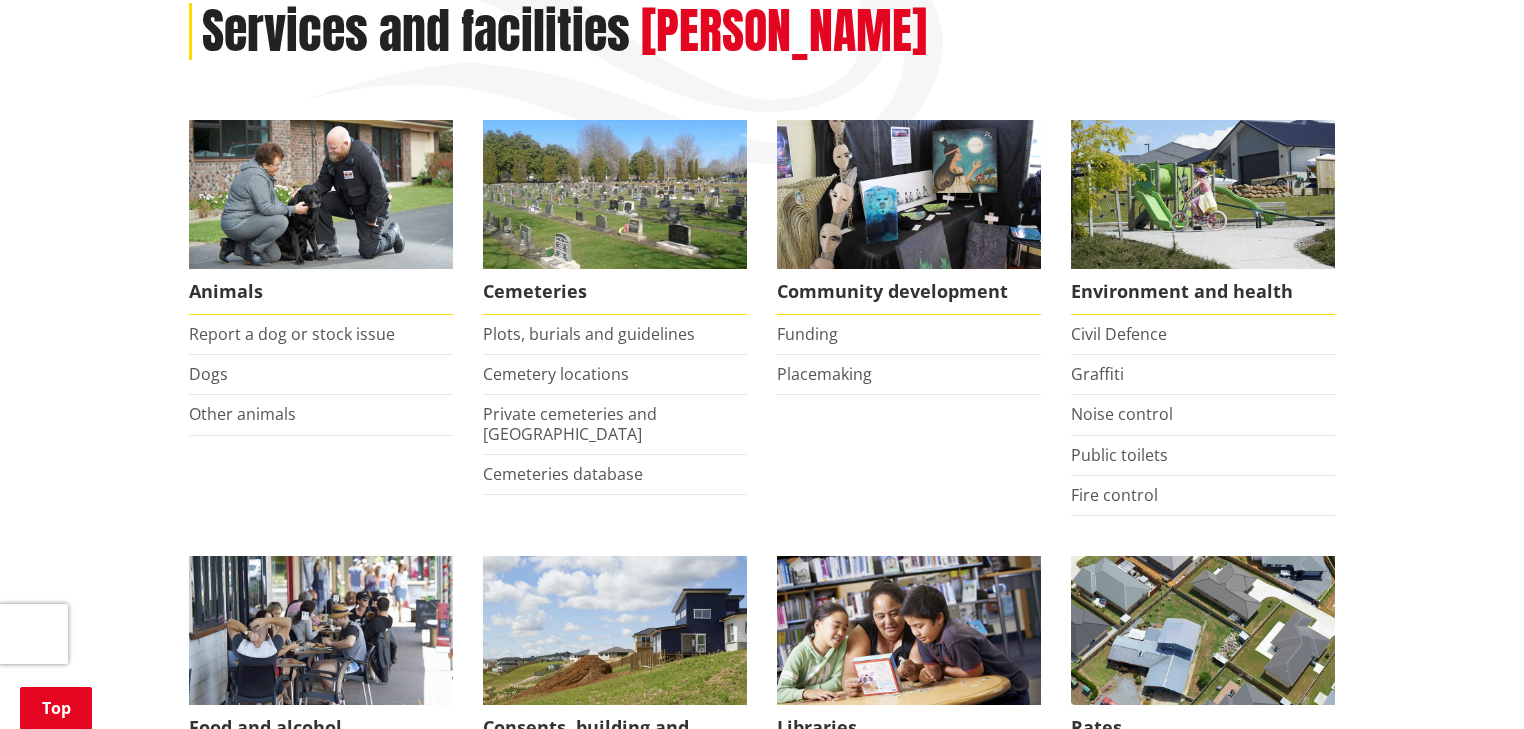 scroll, scrollTop: 960, scrollLeft: 0, axis: vertical 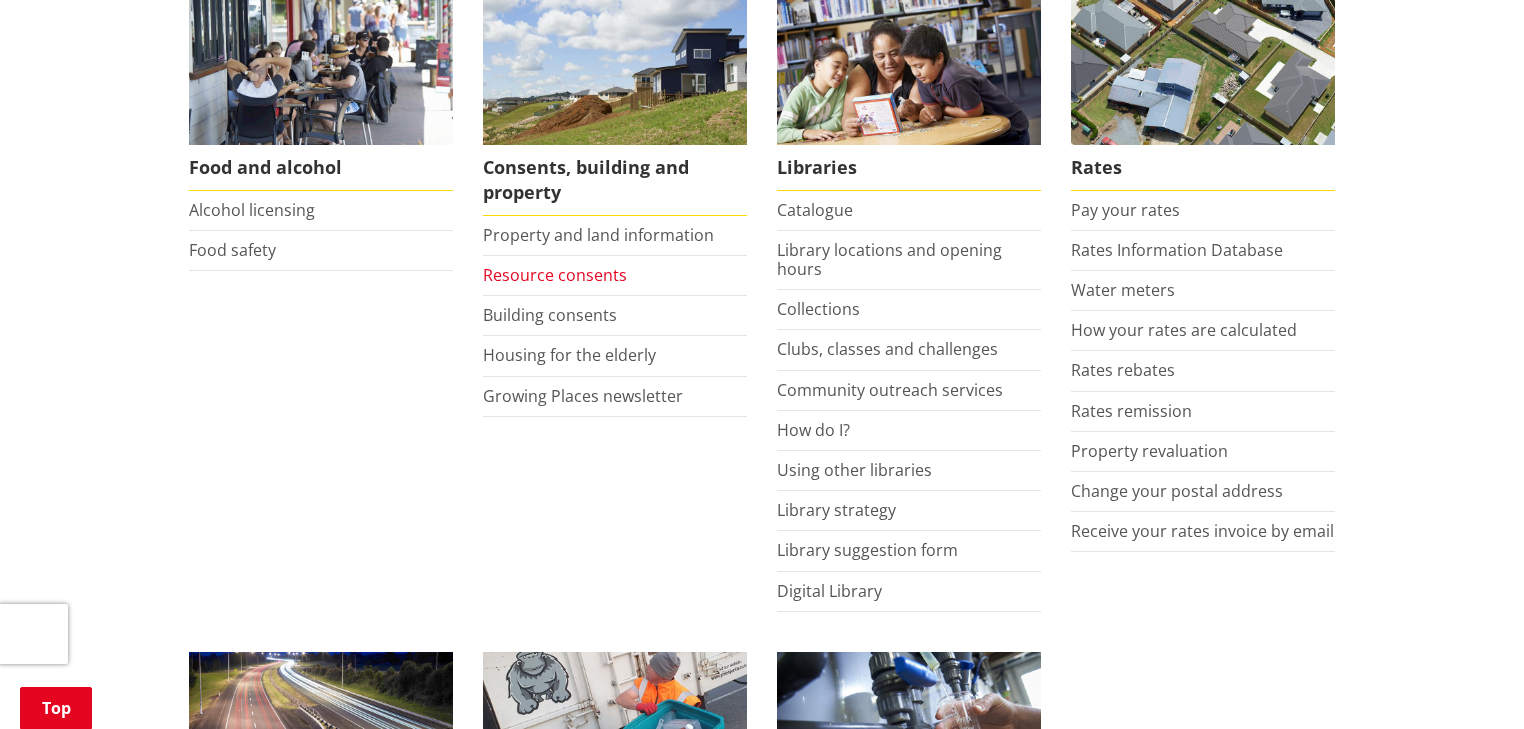 click on "Resource consents" at bounding box center (555, 275) 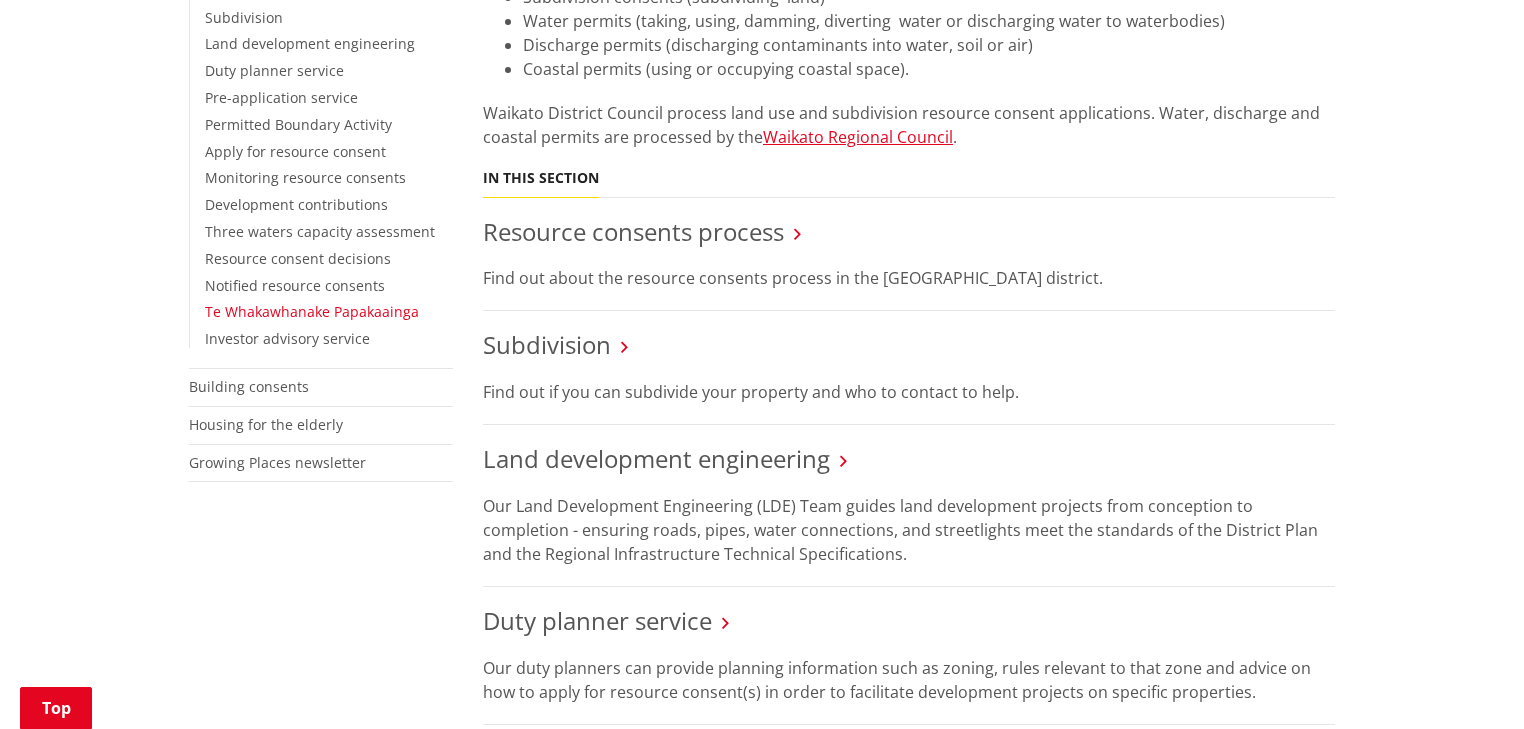 scroll, scrollTop: 720, scrollLeft: 0, axis: vertical 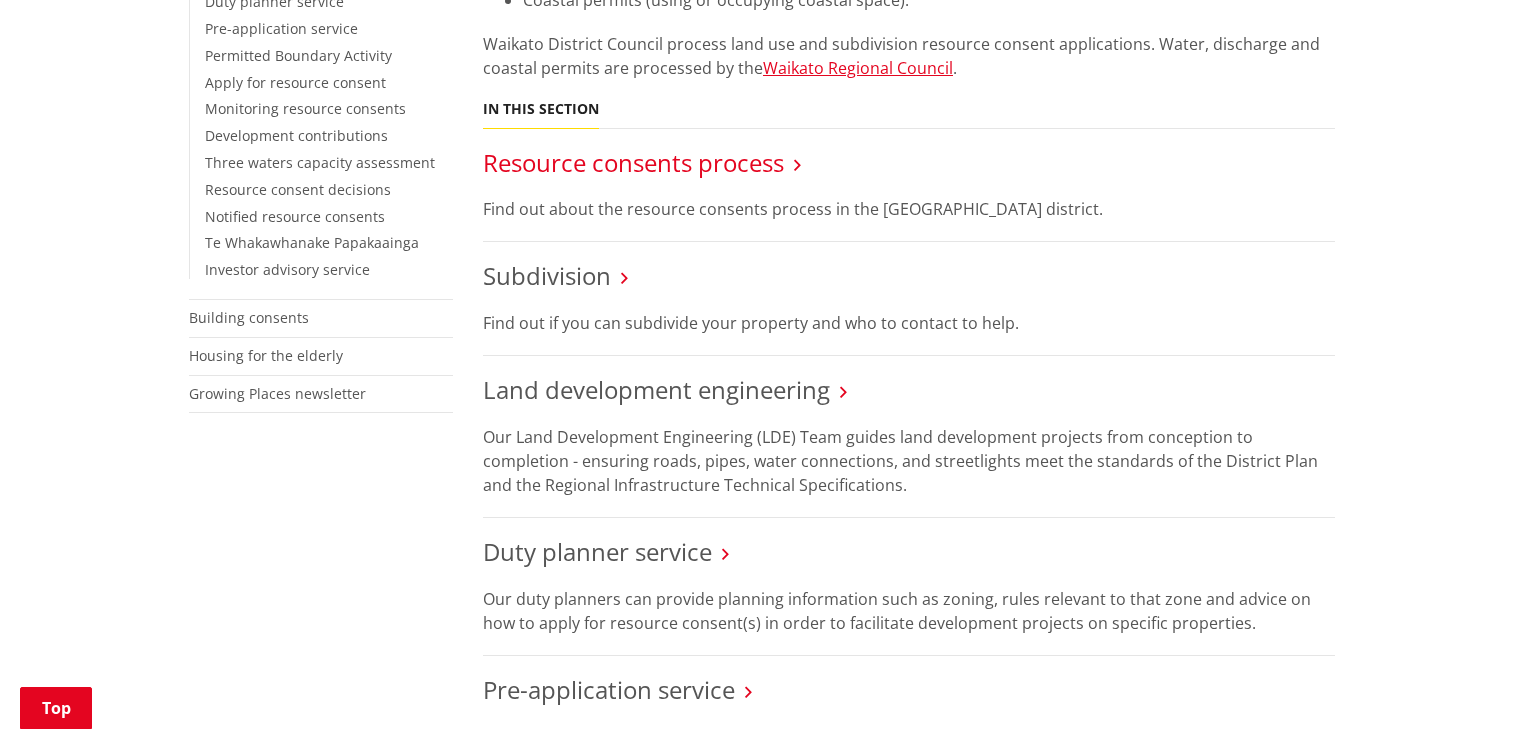 click on "Resource consents process" at bounding box center (633, 162) 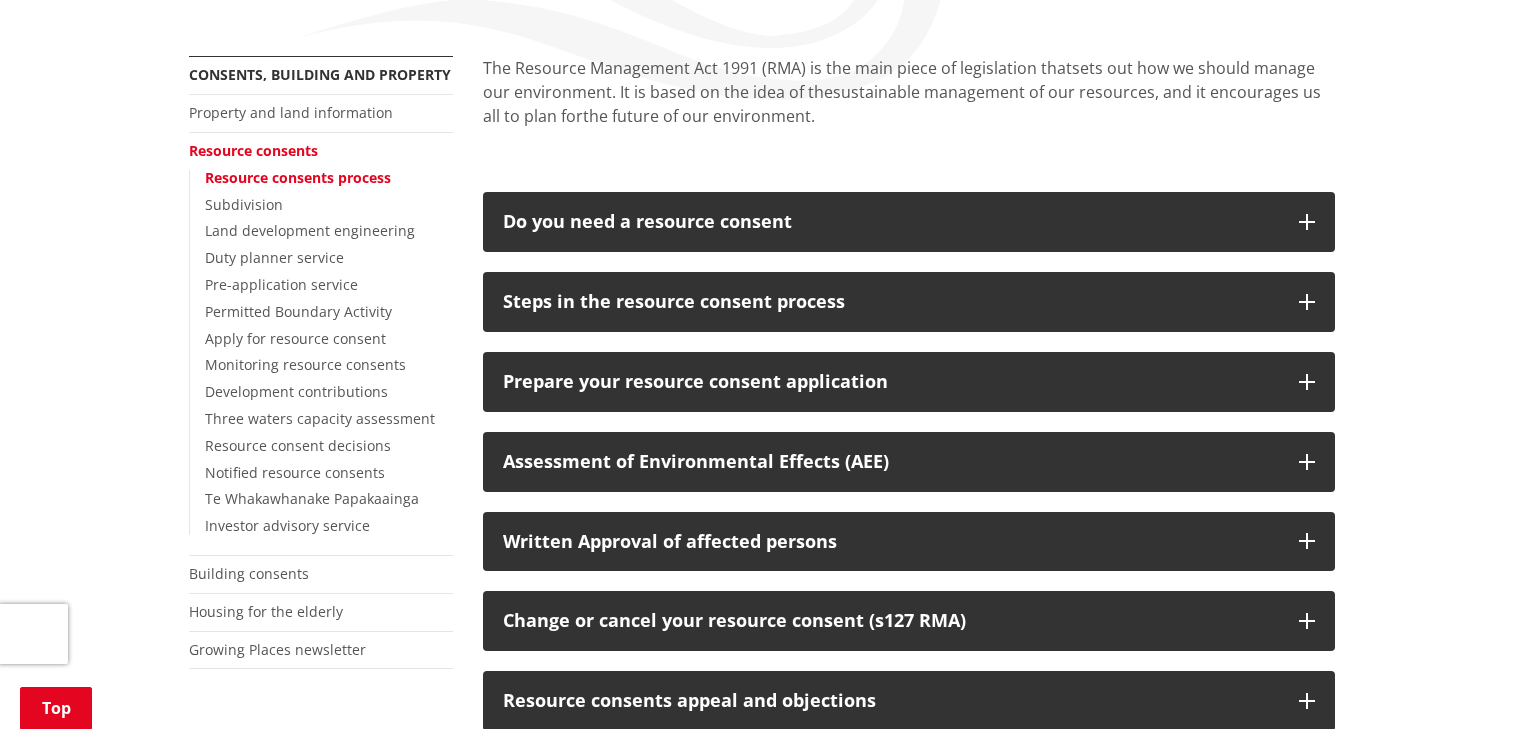 scroll, scrollTop: 480, scrollLeft: 0, axis: vertical 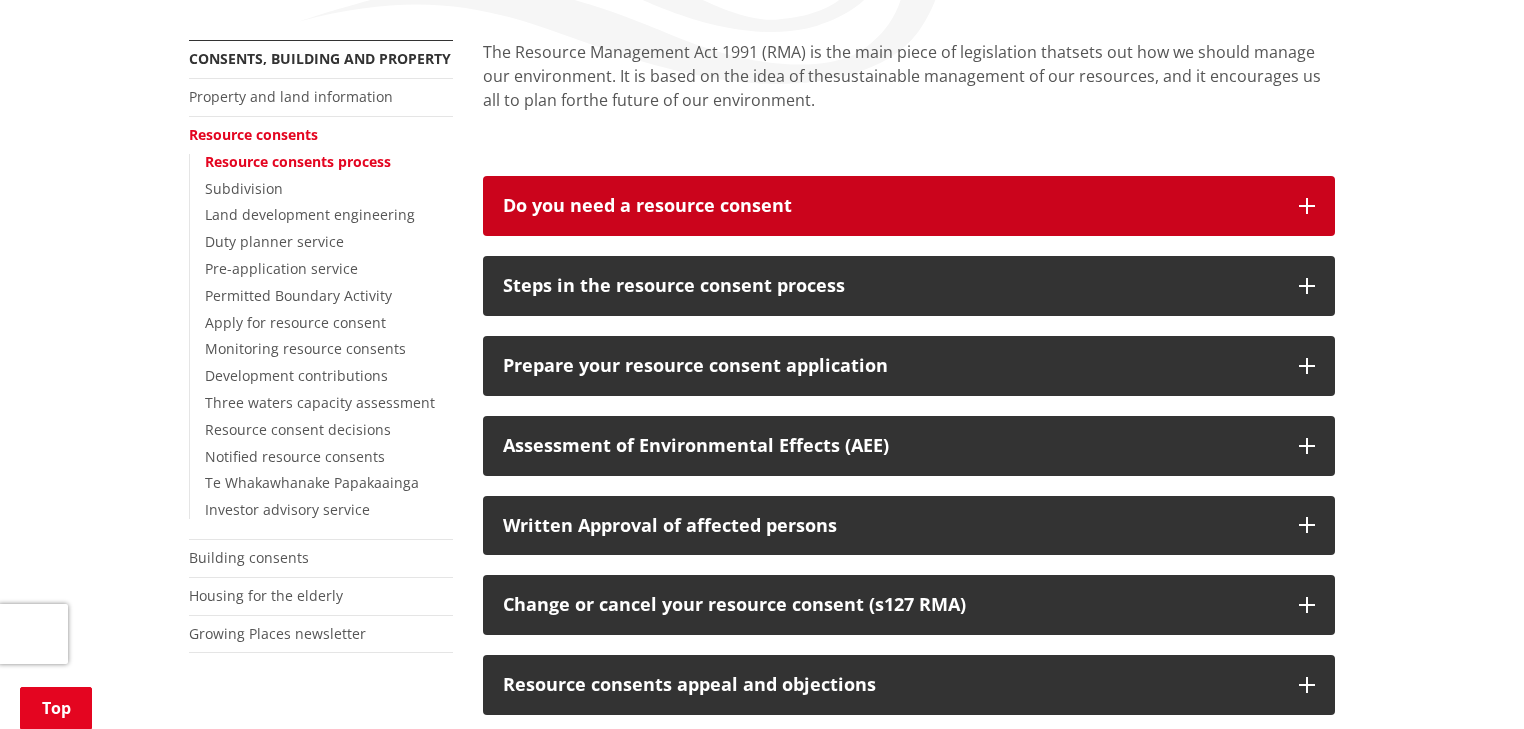 drag, startPoint x: 637, startPoint y: 219, endPoint x: 605, endPoint y: 238, distance: 37.215588 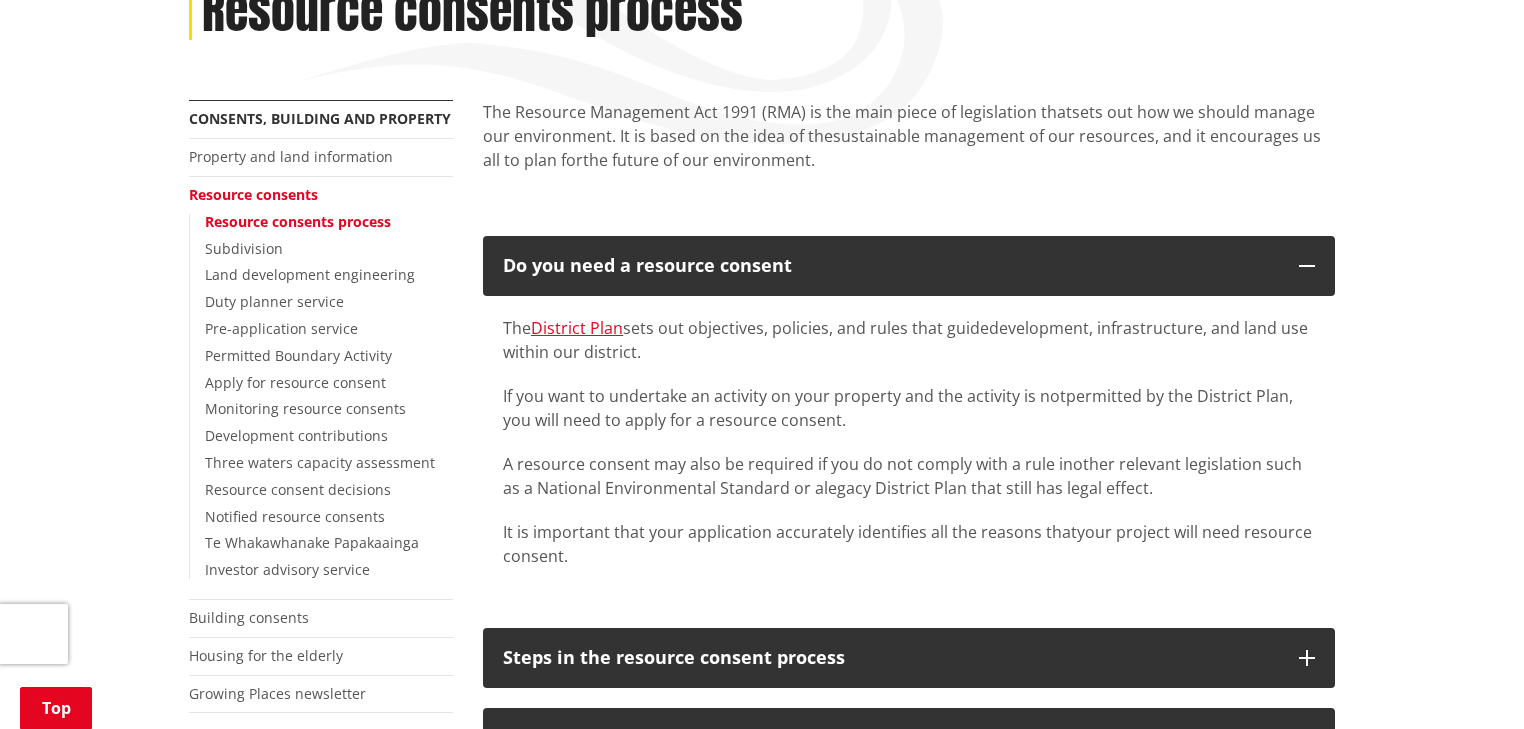 scroll, scrollTop: 400, scrollLeft: 0, axis: vertical 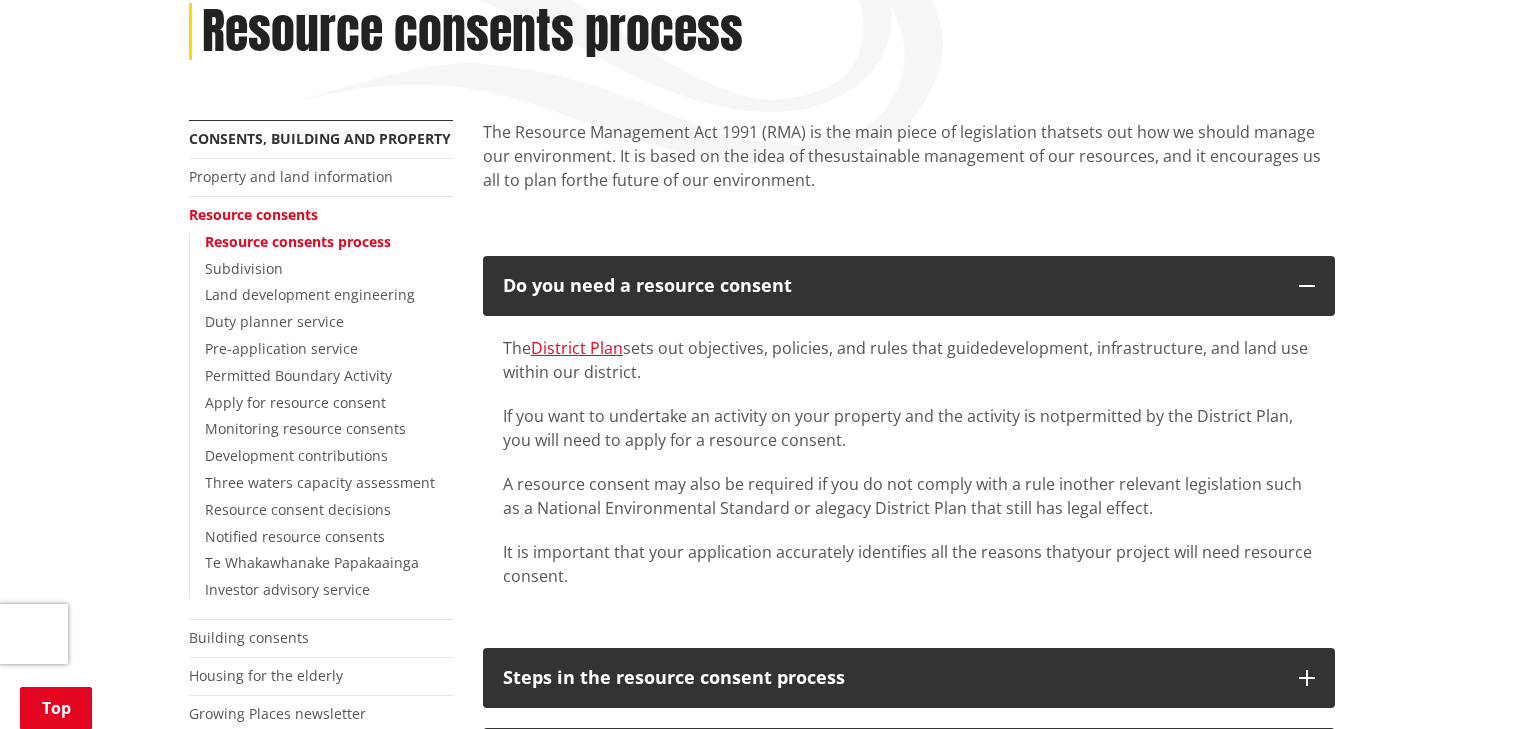 drag, startPoint x: 271, startPoint y: 213, endPoint x: 281, endPoint y: 224, distance: 14.866069 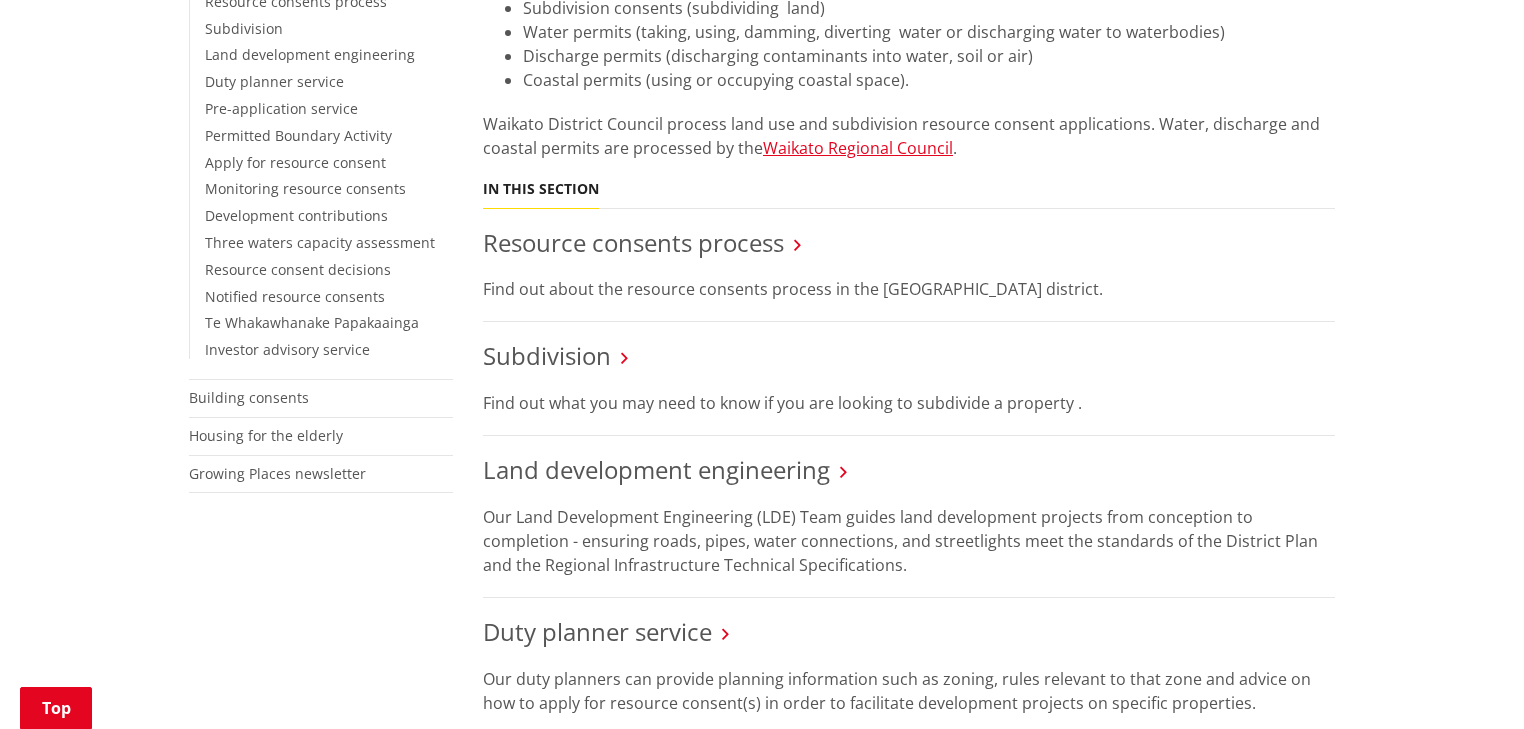 scroll, scrollTop: 800, scrollLeft: 0, axis: vertical 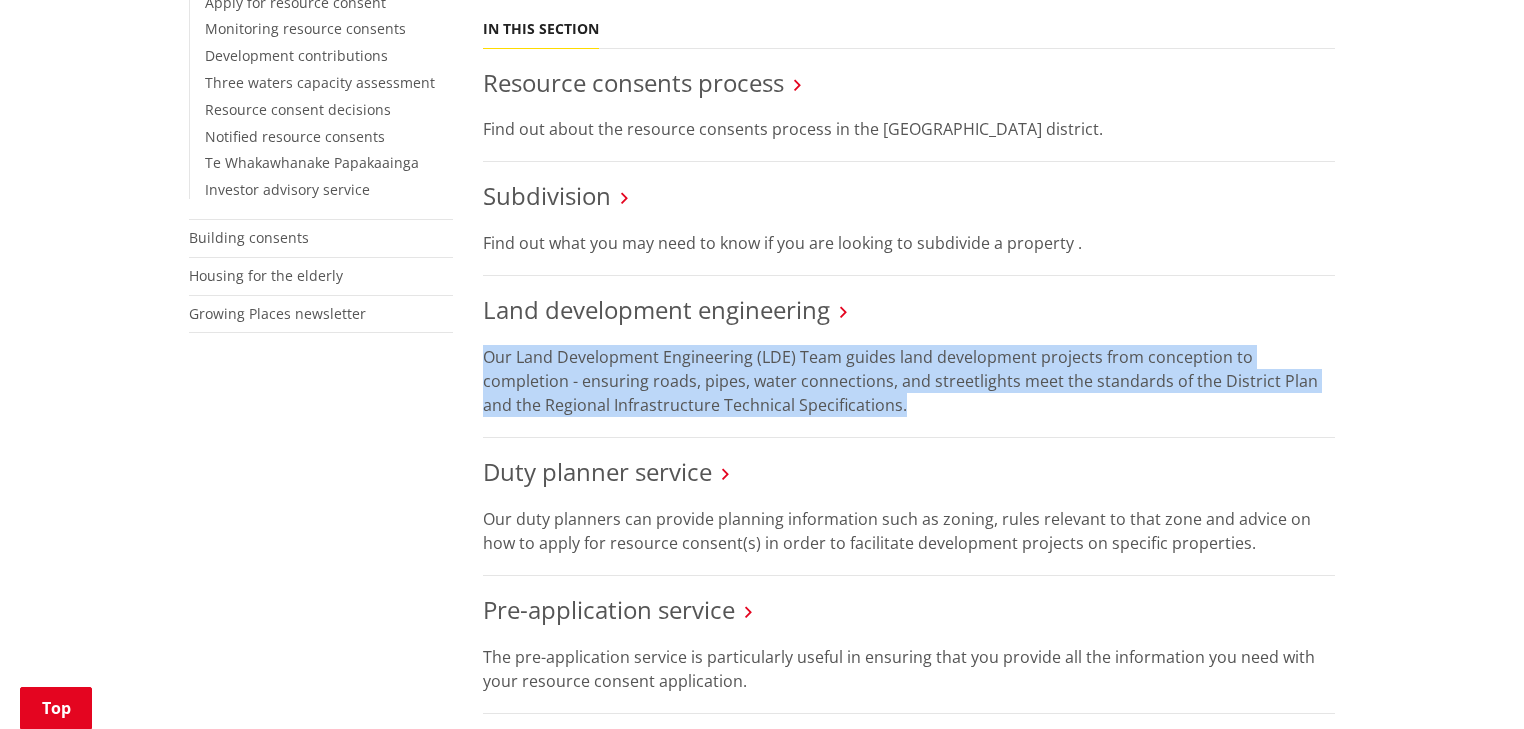 drag, startPoint x: 485, startPoint y: 355, endPoint x: 888, endPoint y: 416, distance: 407.59048 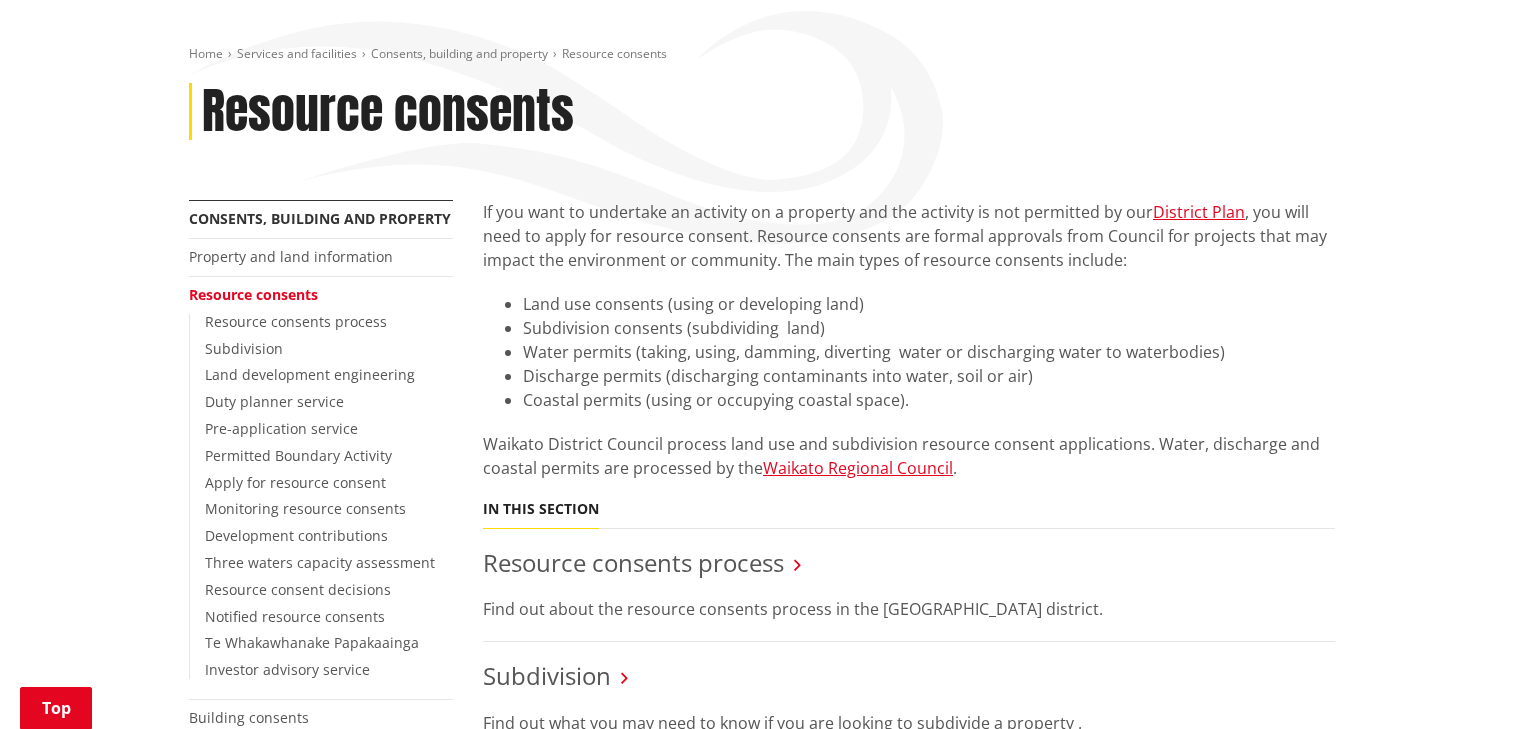 scroll, scrollTop: 560, scrollLeft: 0, axis: vertical 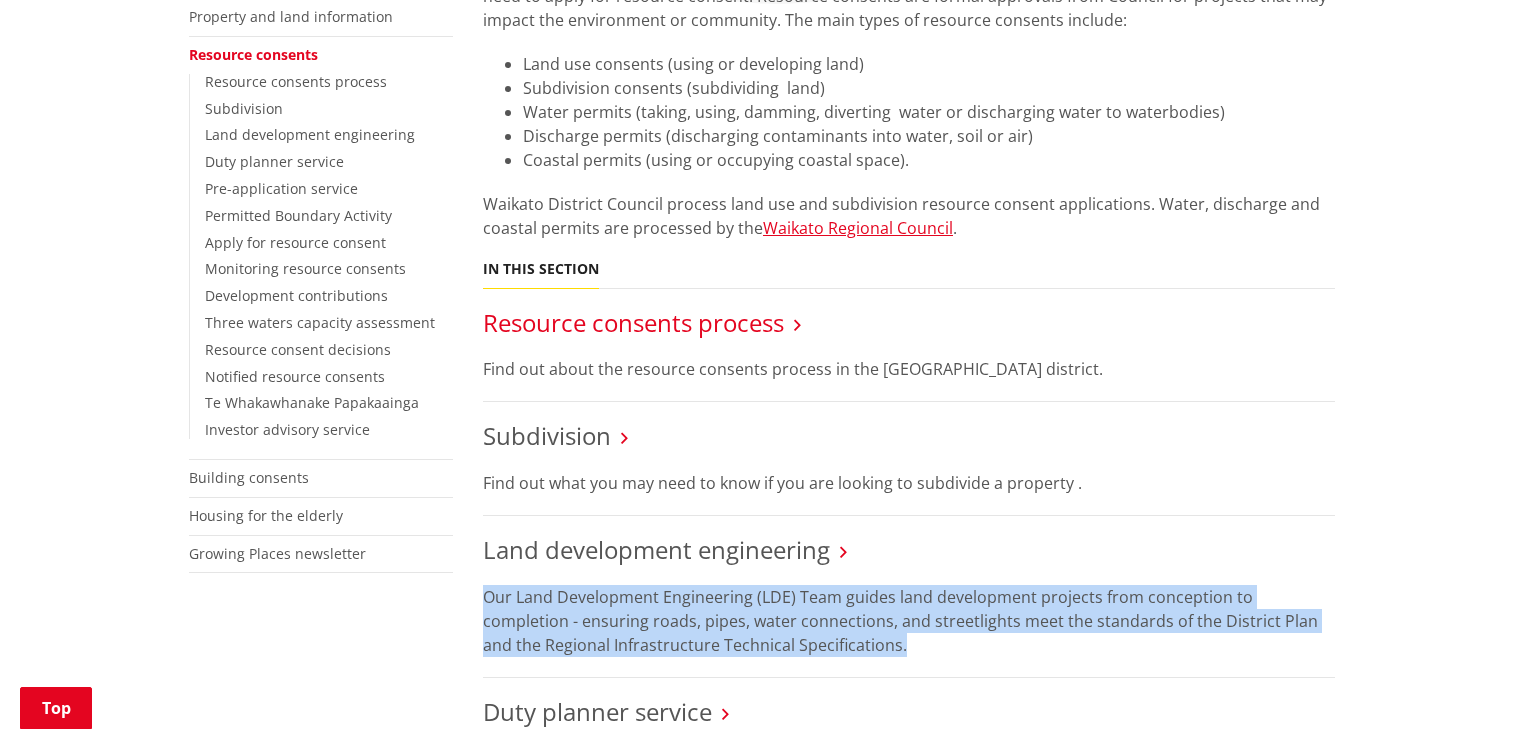 click on "Resource consents process" at bounding box center [633, 322] 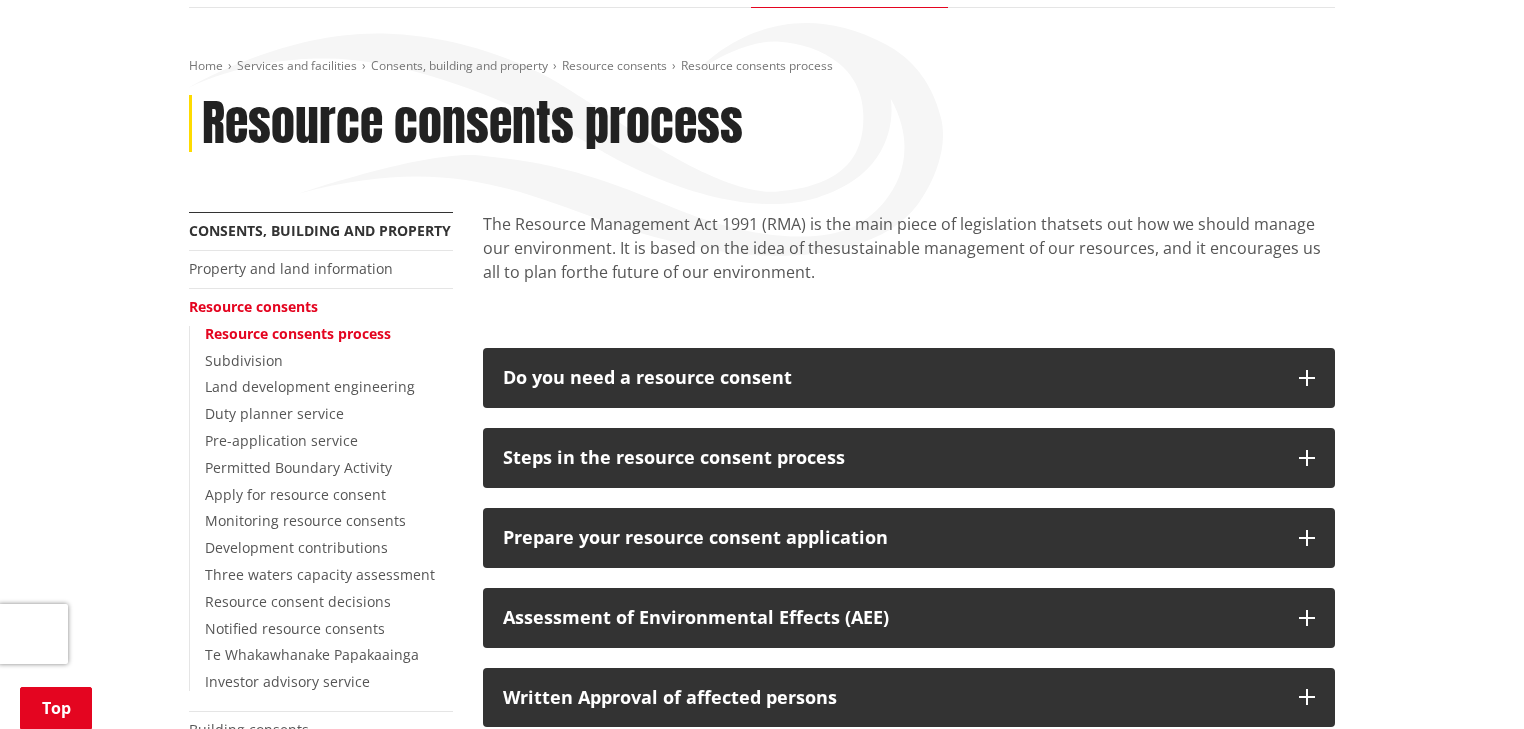 scroll, scrollTop: 240, scrollLeft: 0, axis: vertical 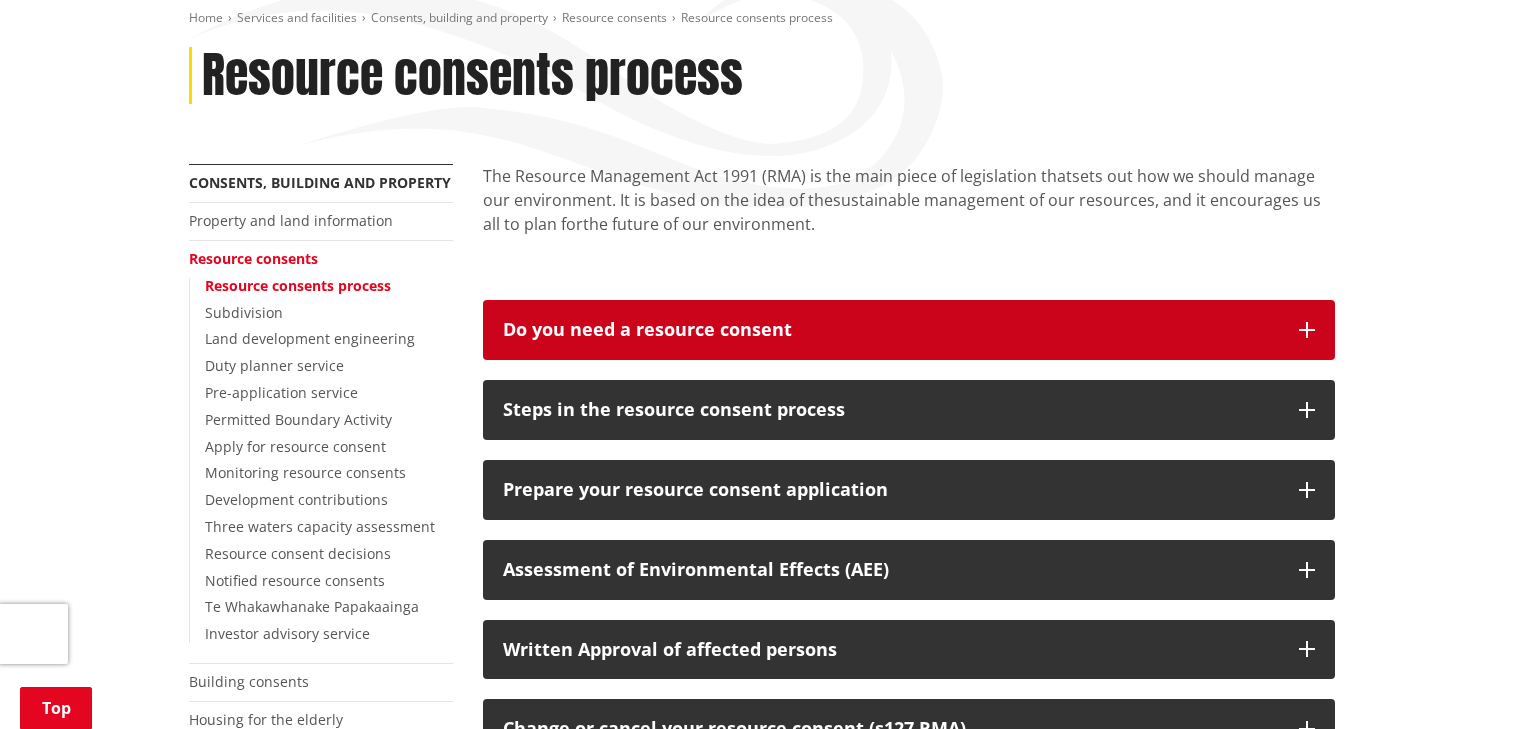 click on "Do you need a resource consent" at bounding box center (891, 330) 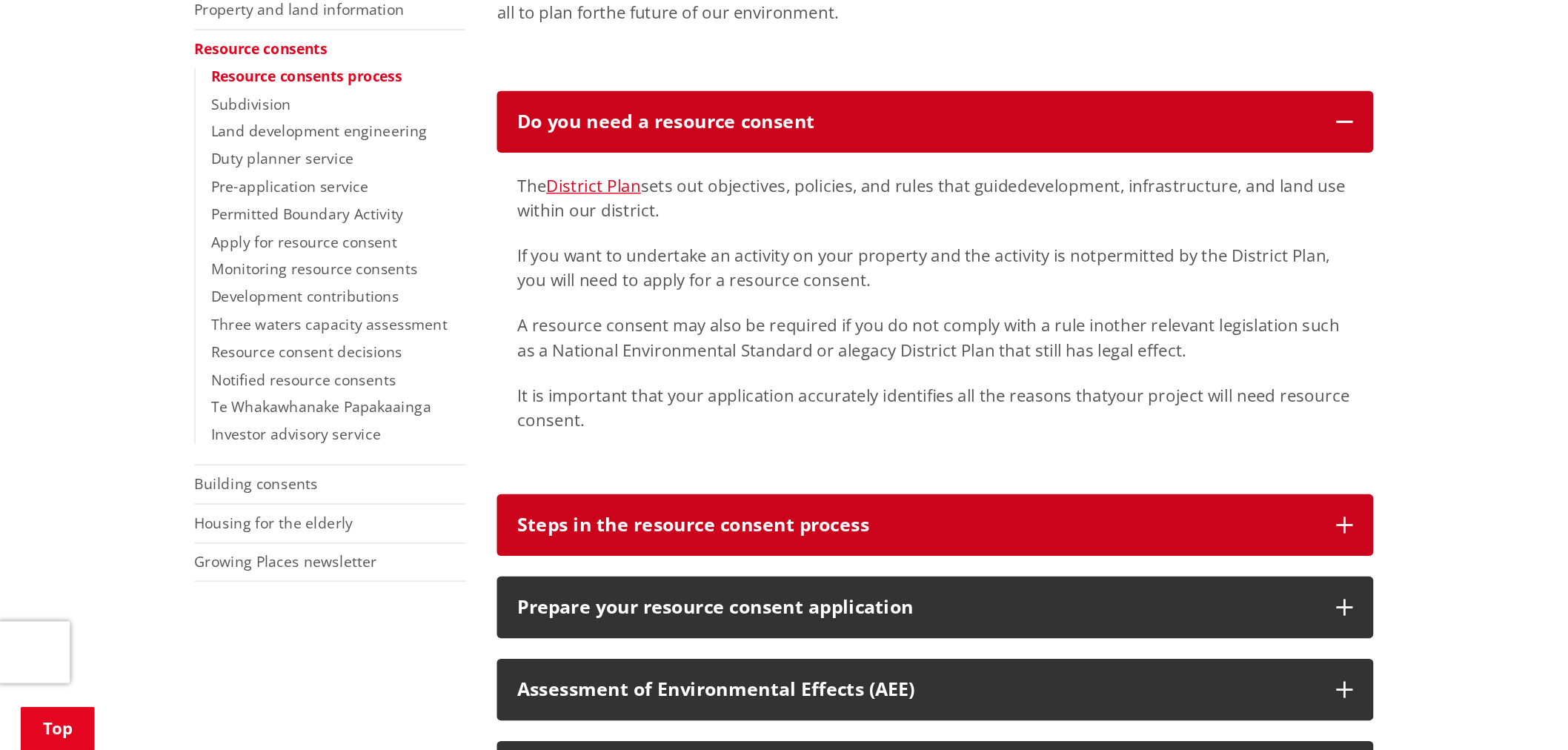 scroll, scrollTop: 356, scrollLeft: 0, axis: vertical 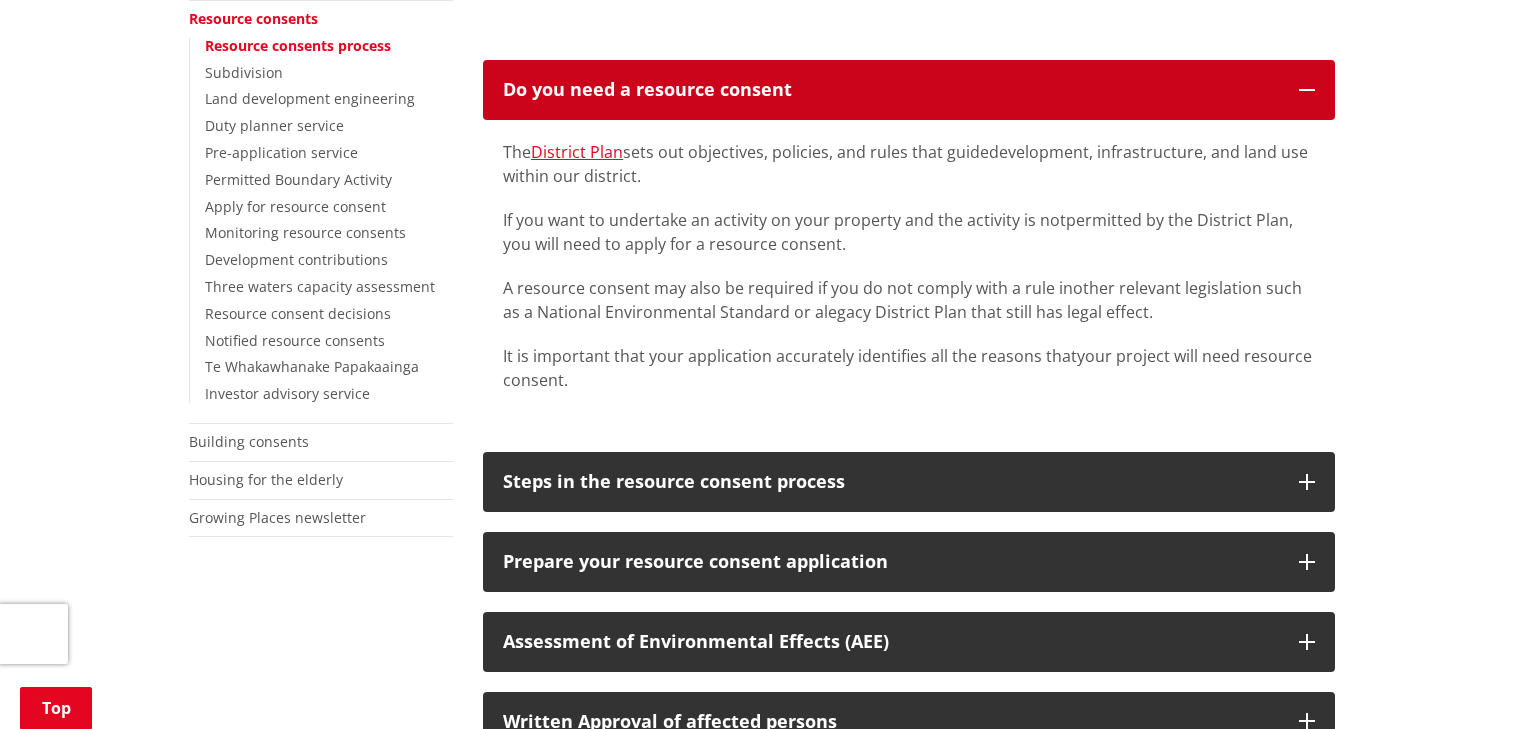 click on "Do you need a resource consent" at bounding box center [909, 90] 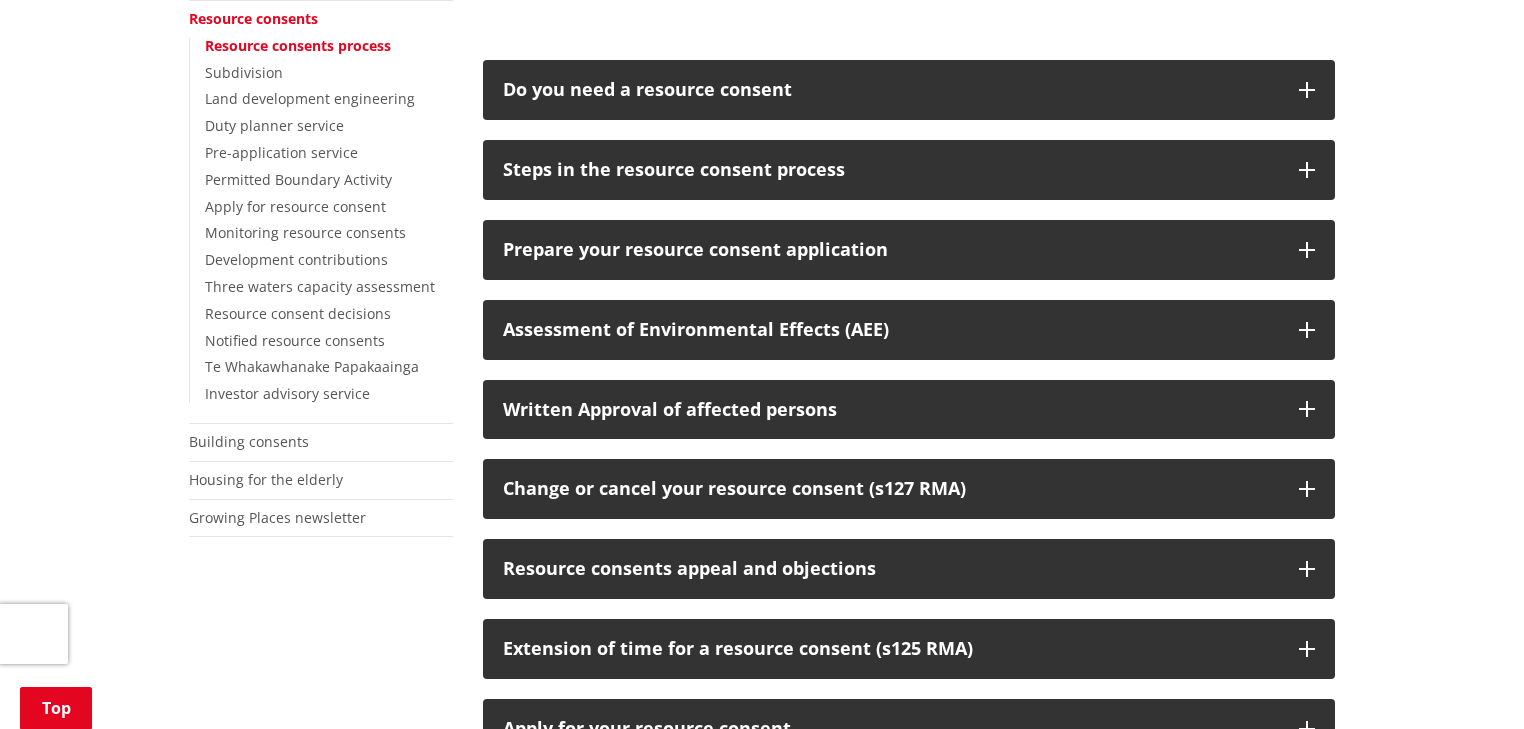 drag, startPoint x: 1492, startPoint y: 163, endPoint x: 1366, endPoint y: 180, distance: 127.141655 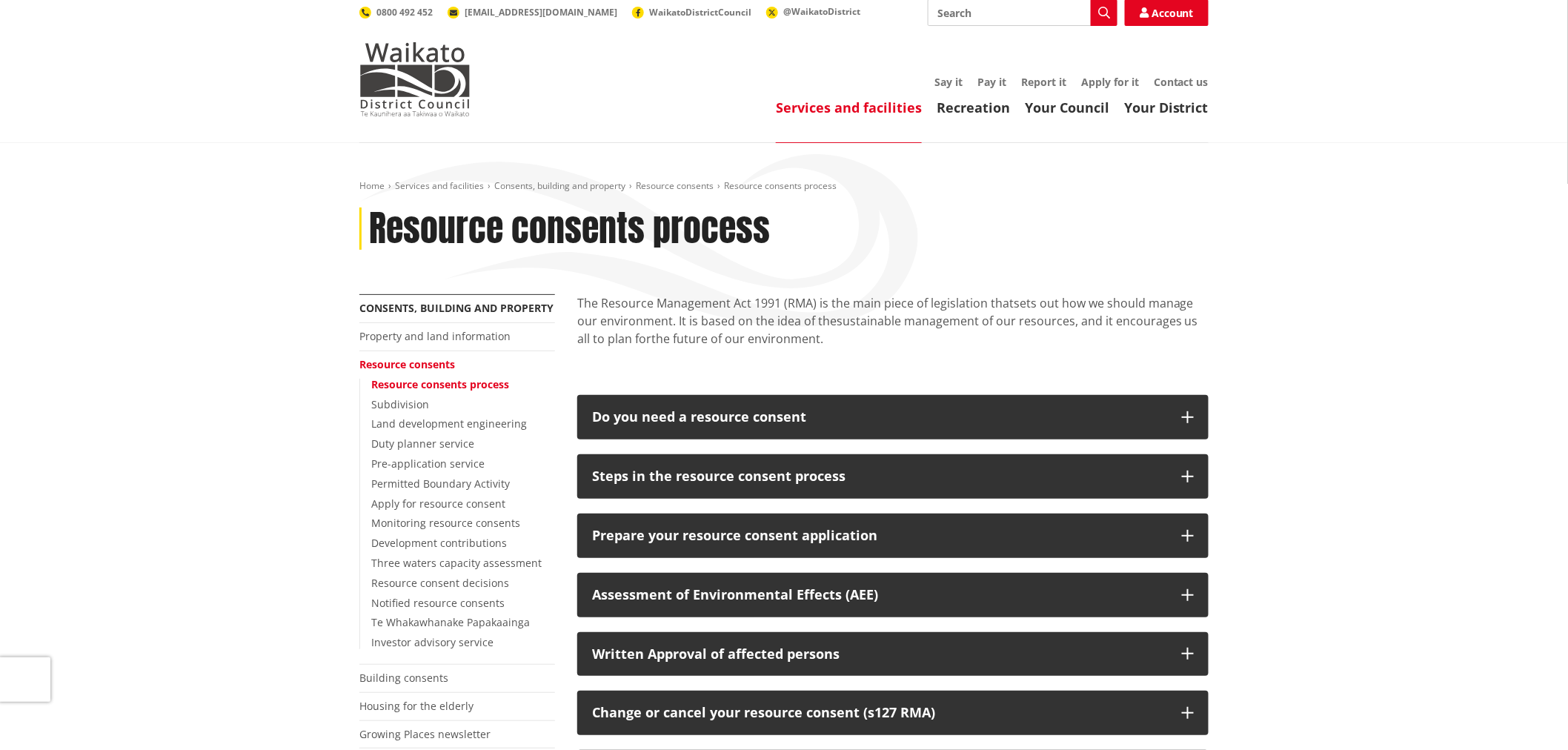 scroll, scrollTop: 0, scrollLeft: 0, axis: both 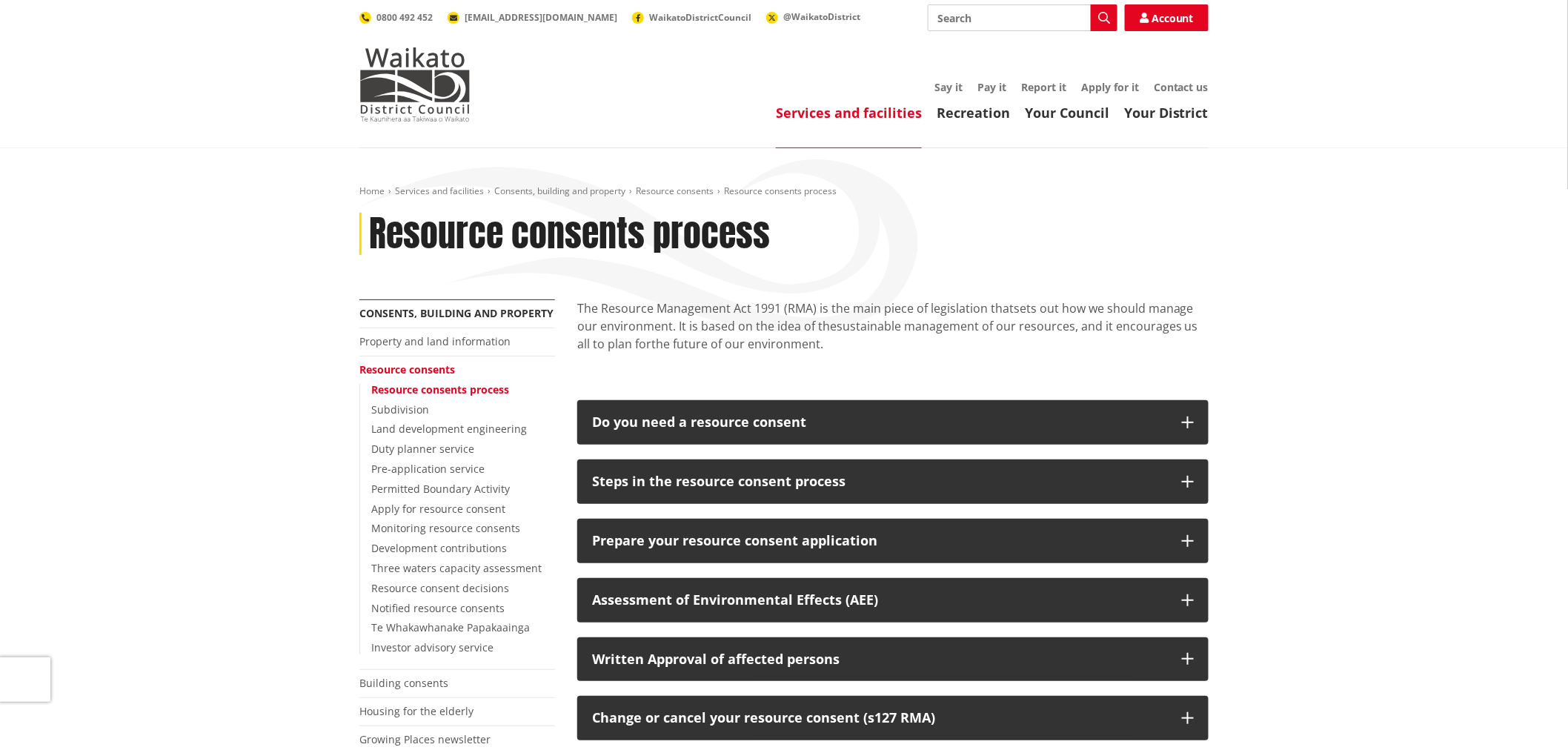 click on "Home
Services and facilities
Consents, building and property
Resource consents
Resource consents process
Resource consents process
More from this section
Consents, building and property
Property and land information
Resource consents
Resource consents process
Subdivision
Land development engineering
Duty planner service
Pre-application service
Permitted Boundary Activity
Apply for resource consent
Monitoring resource consents
Development contributions
Three waters capacity assessment
Resource consent decisions
Notified resource consents
Te Whakawhanake Papakaainga
Investor advisory service
Building consents
Housing for the elderly" at bounding box center (784, 675) 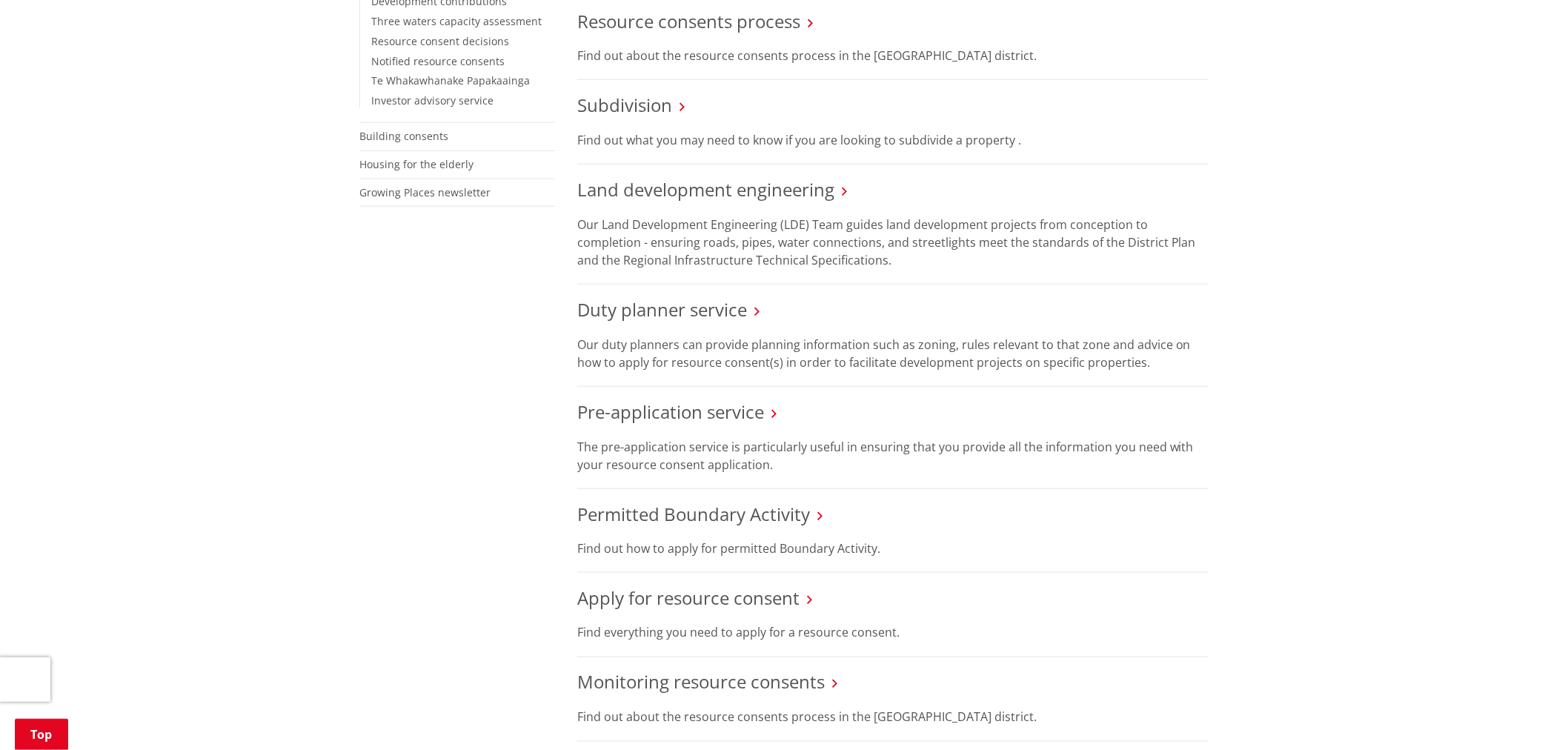 scroll, scrollTop: 576, scrollLeft: 0, axis: vertical 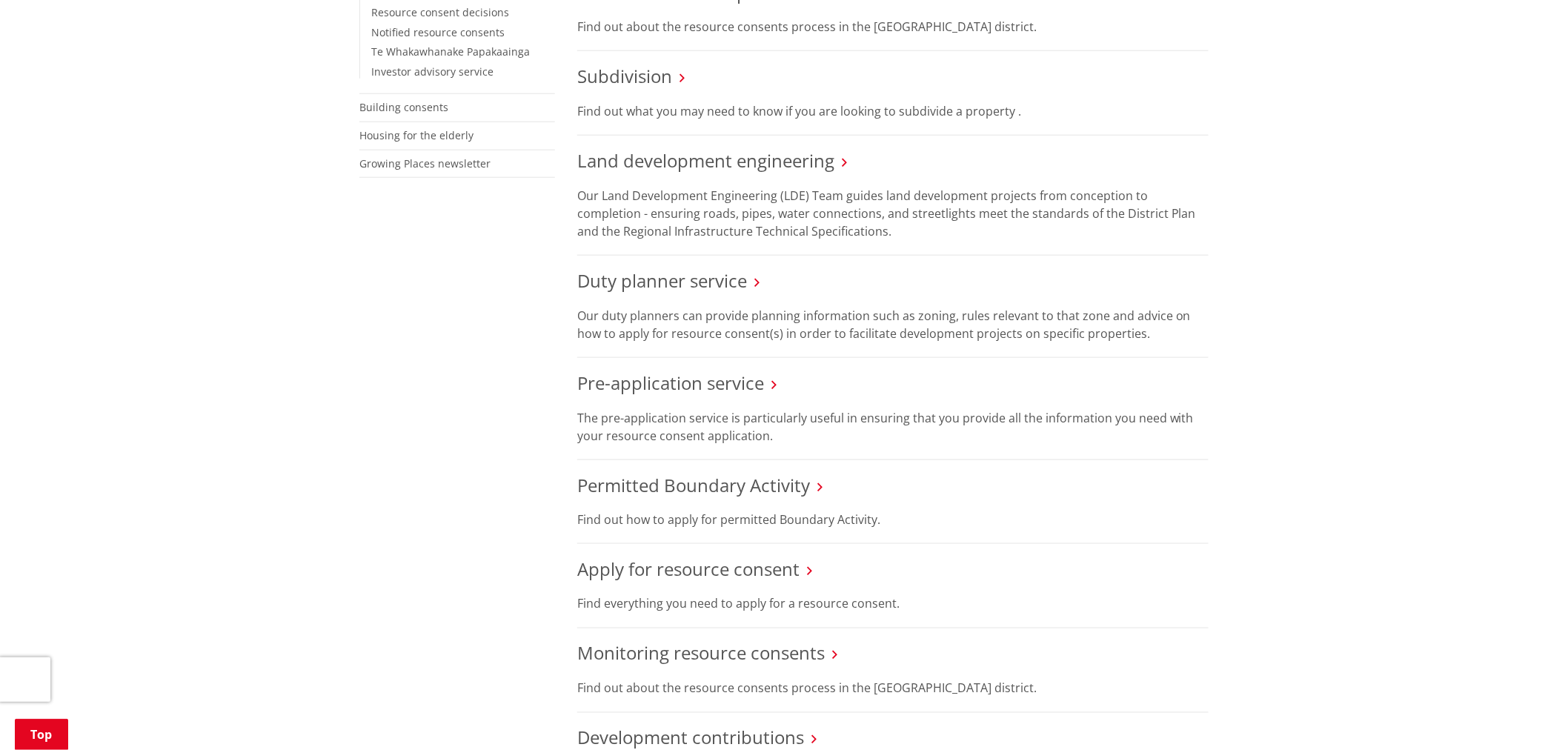 click on "Pre-application service
The pre-application service is particularly useful in ensuring that you provide all the information you need with your resource consent application." at bounding box center (893, 409) 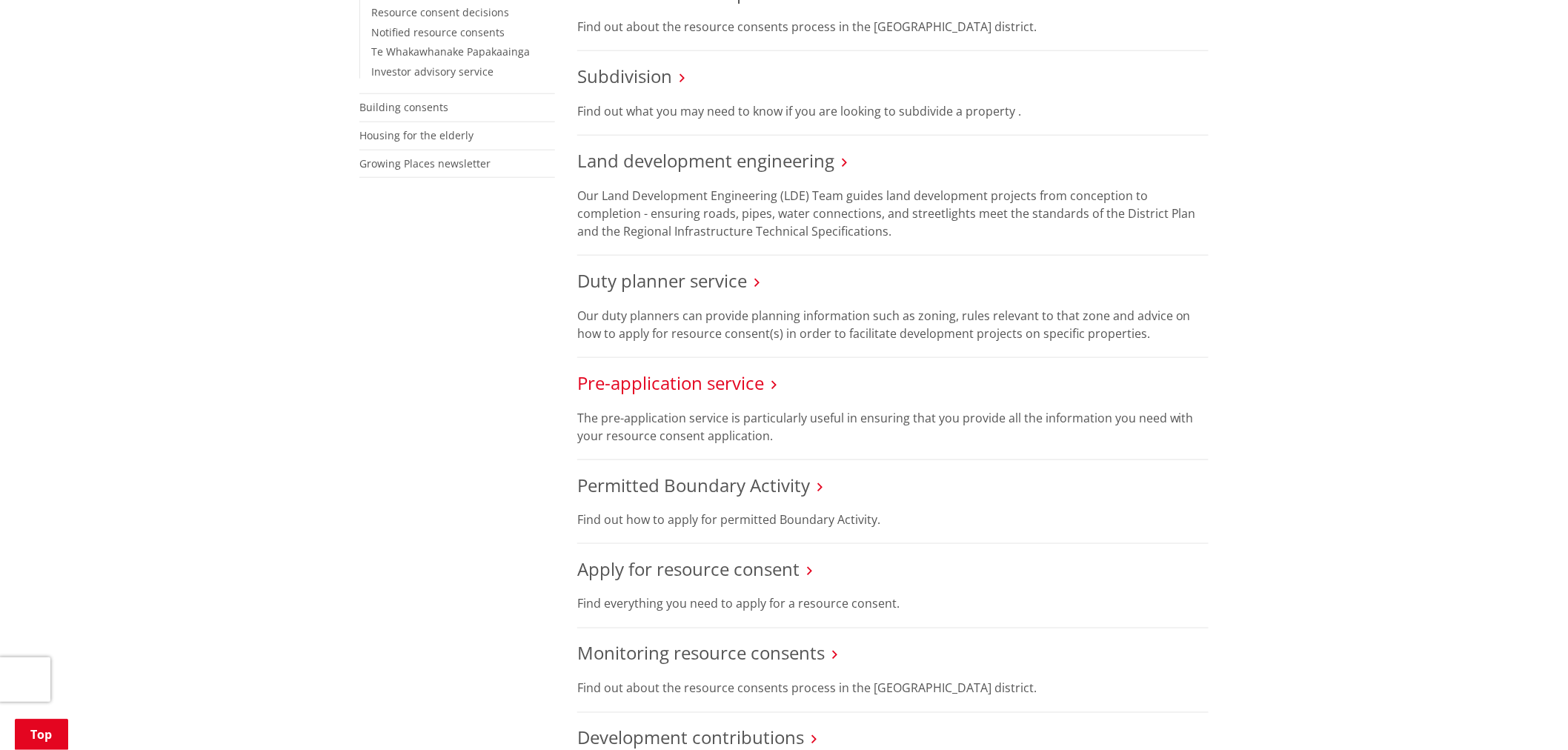 click on "Pre-application service" at bounding box center (671, 382) 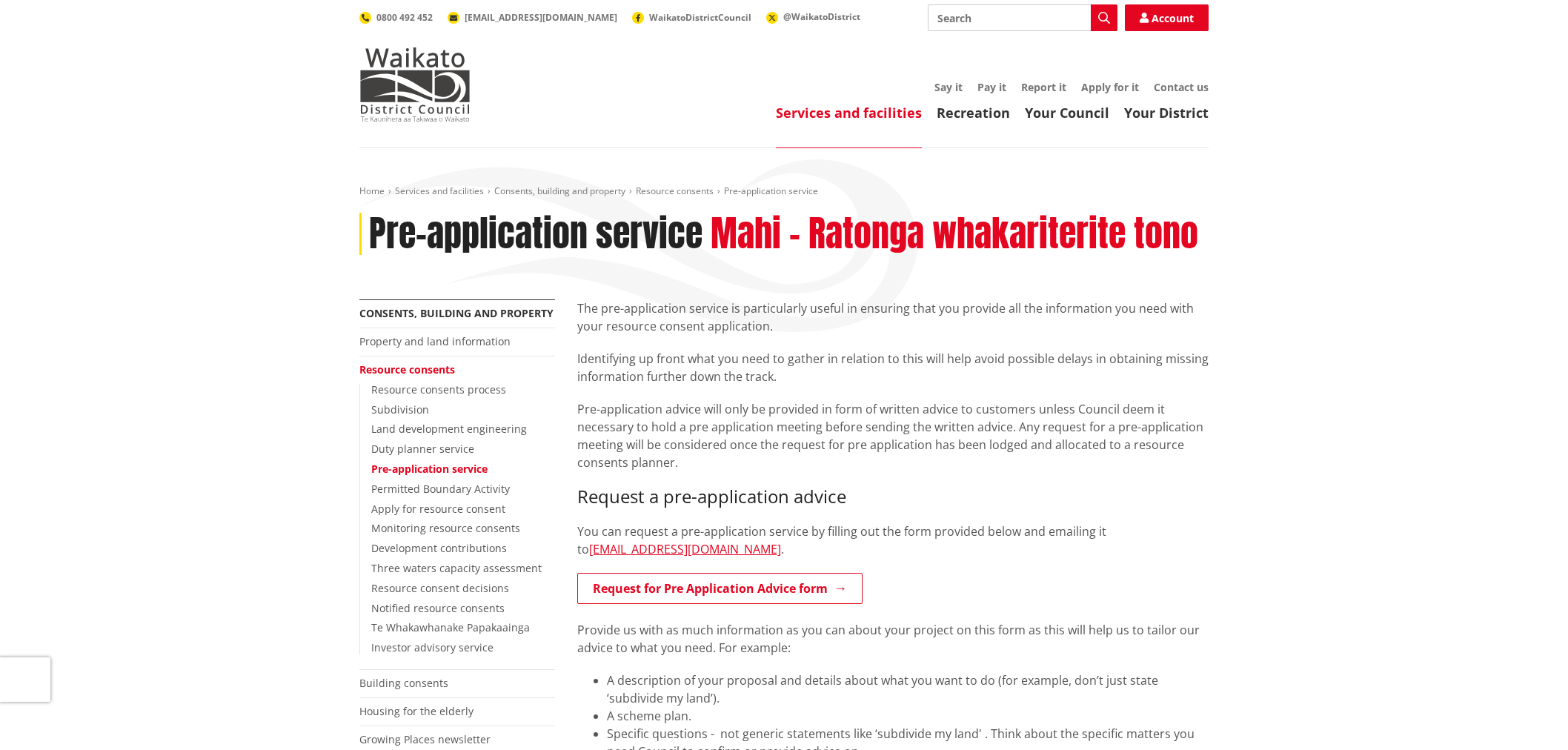 scroll, scrollTop: 0, scrollLeft: 0, axis: both 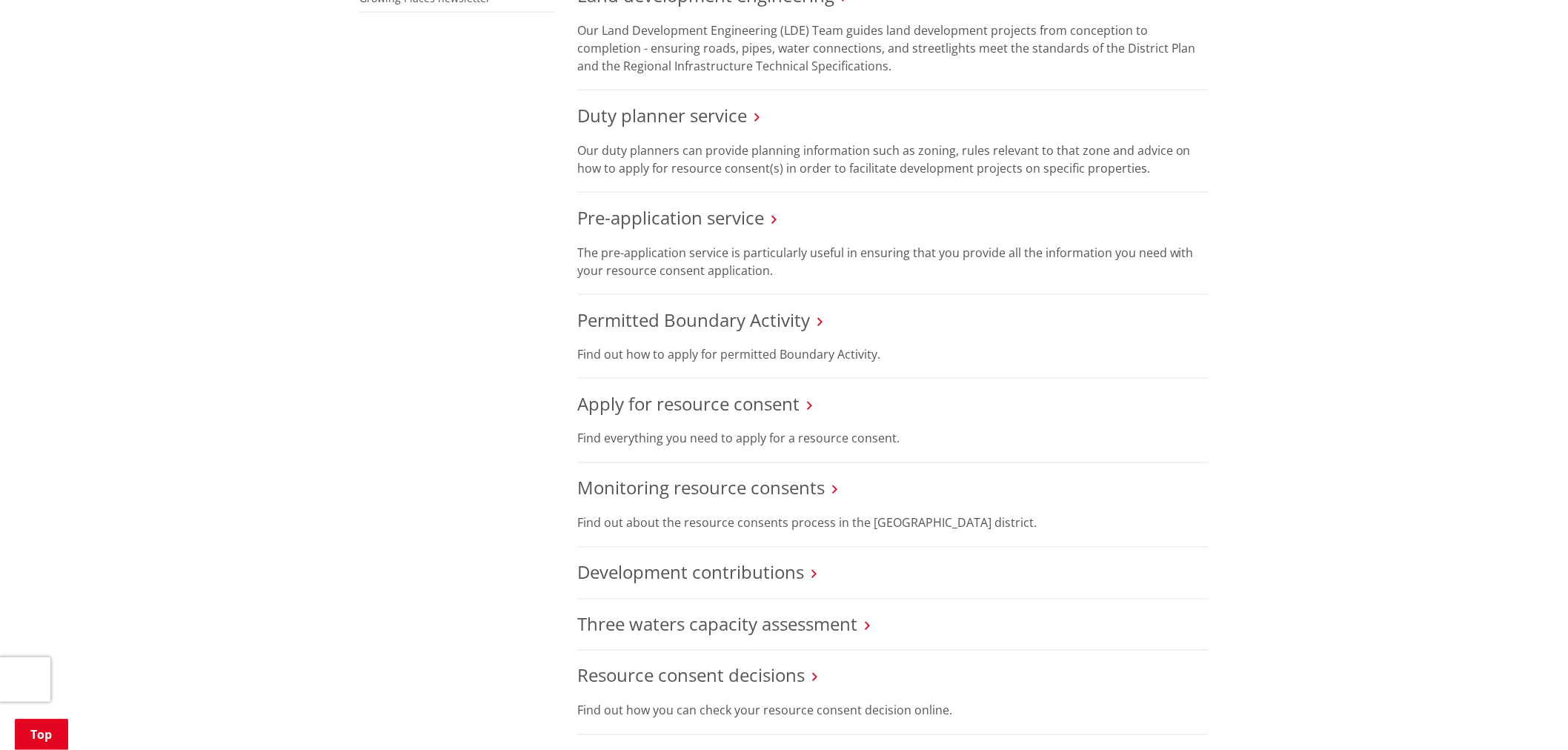 click on "Find out about the resource consents process in the [GEOGRAPHIC_DATA] district." at bounding box center [893, 523] 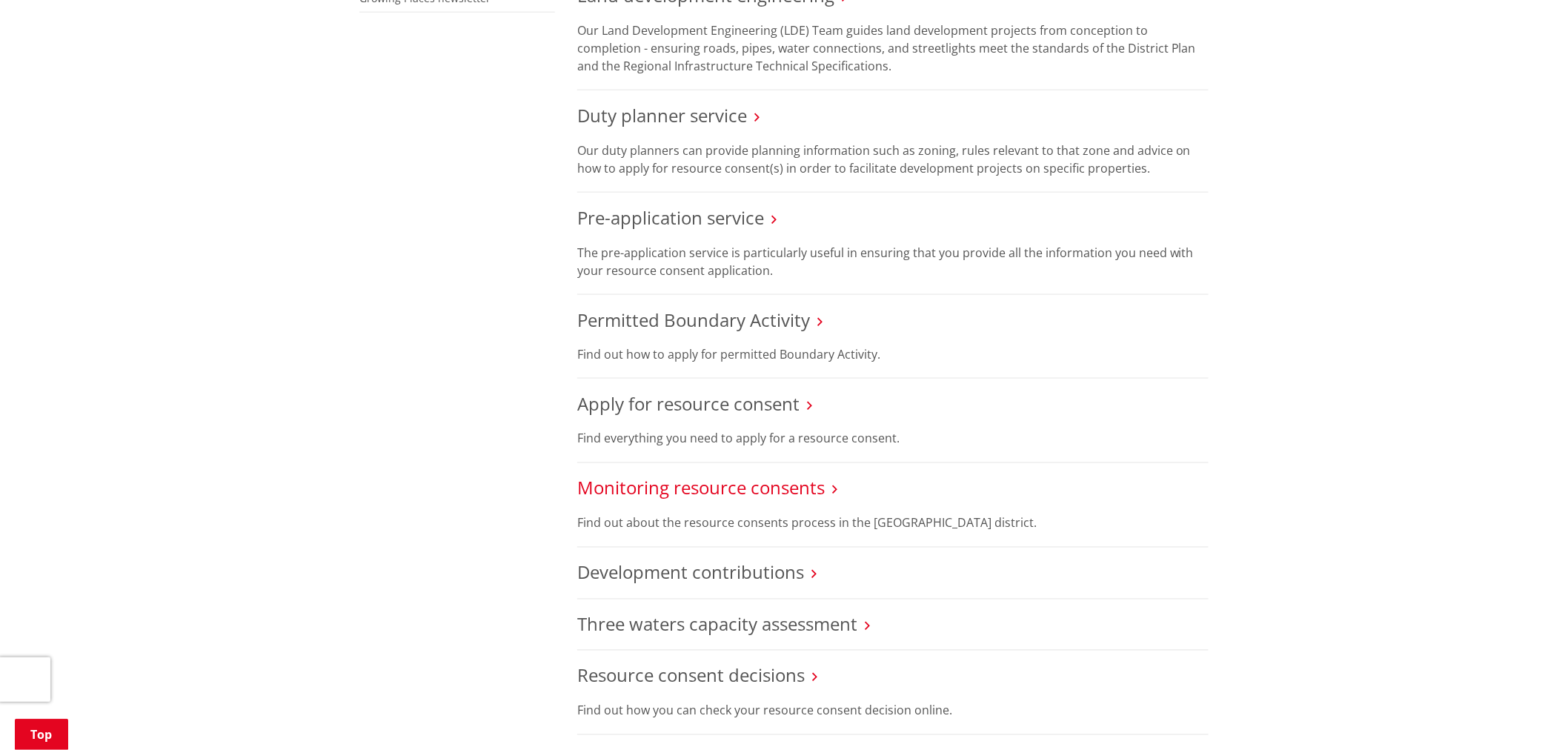 click on "Monitoring resource consents" at bounding box center [701, 488] 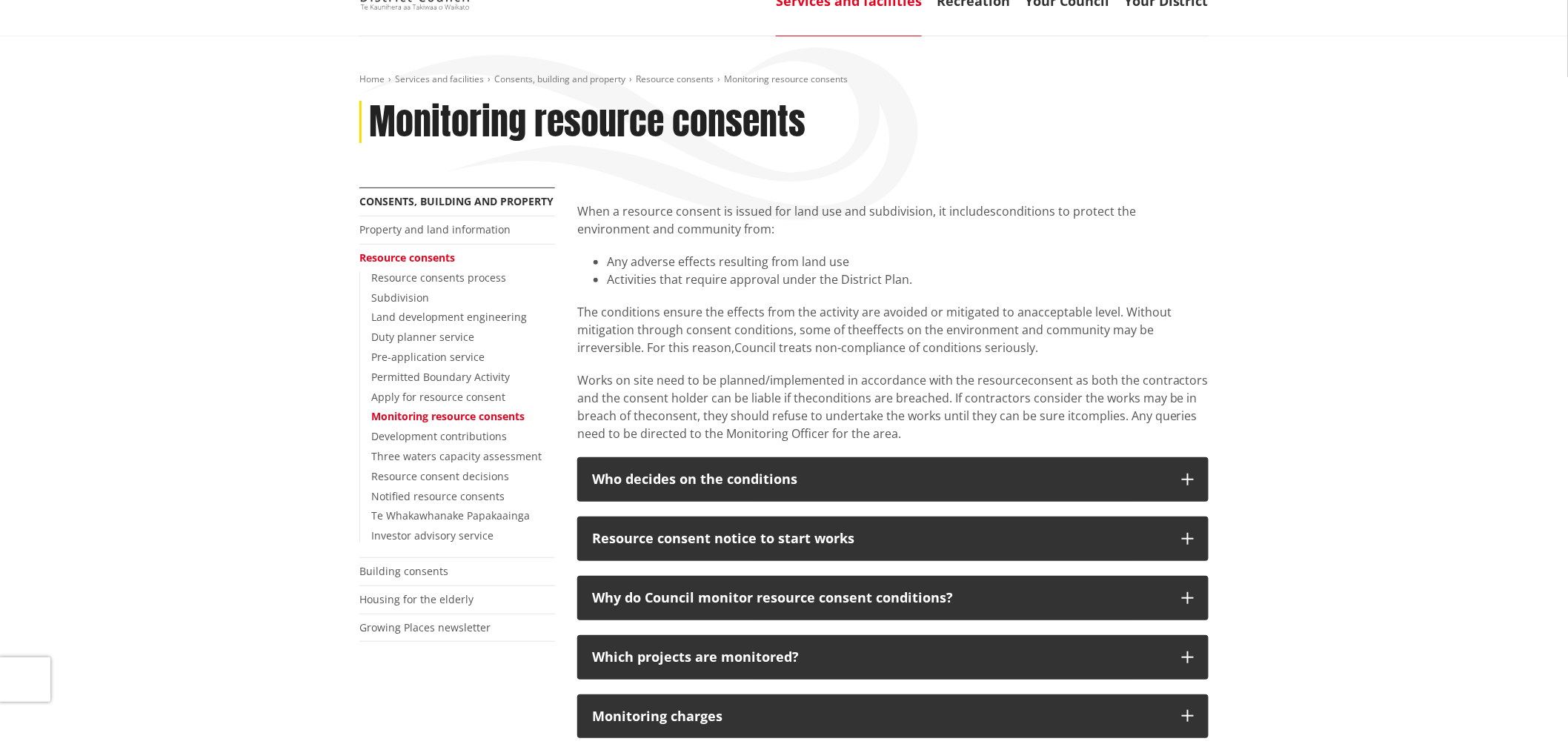 scroll, scrollTop: 165, scrollLeft: 0, axis: vertical 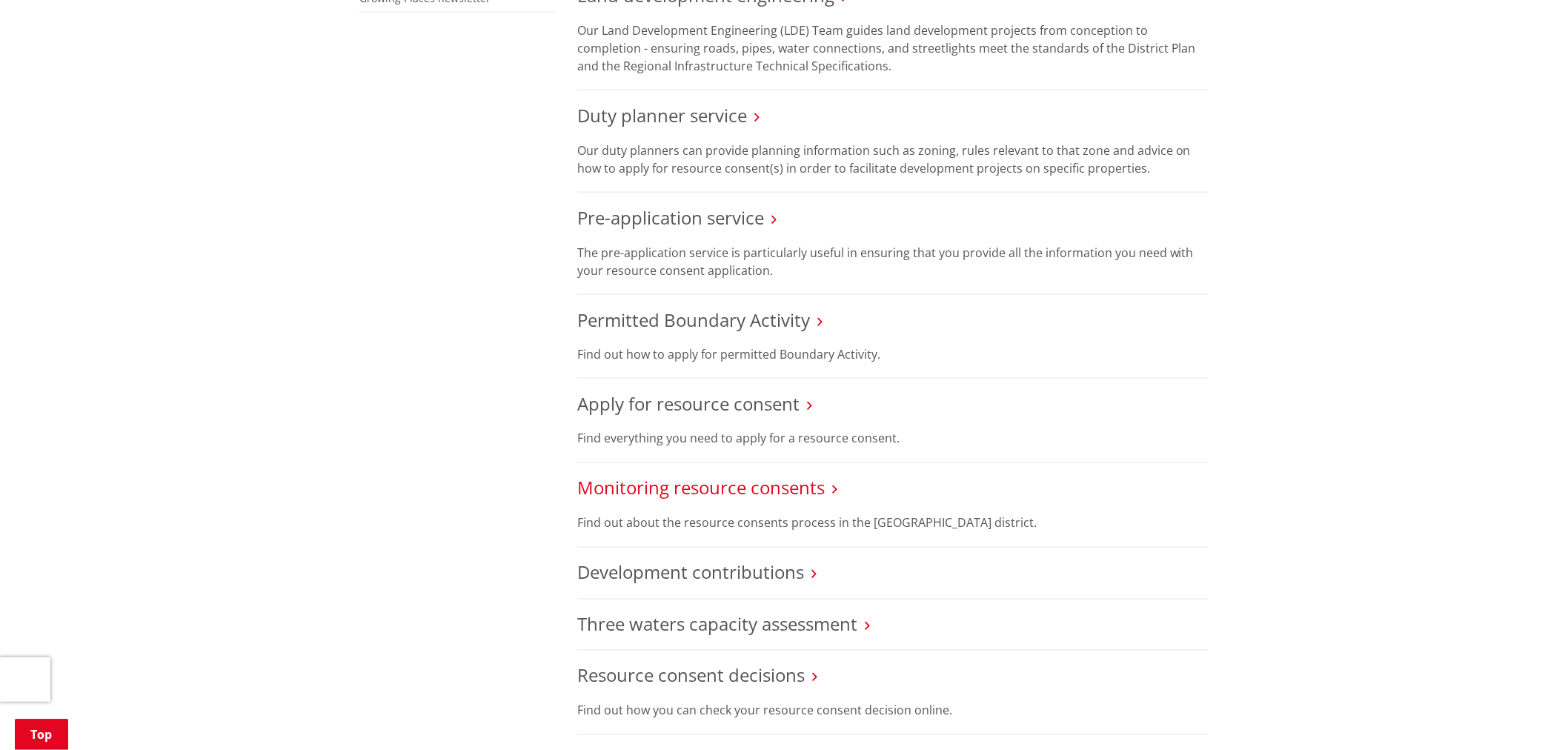 click on "Monitoring resource consents" at bounding box center (701, 488) 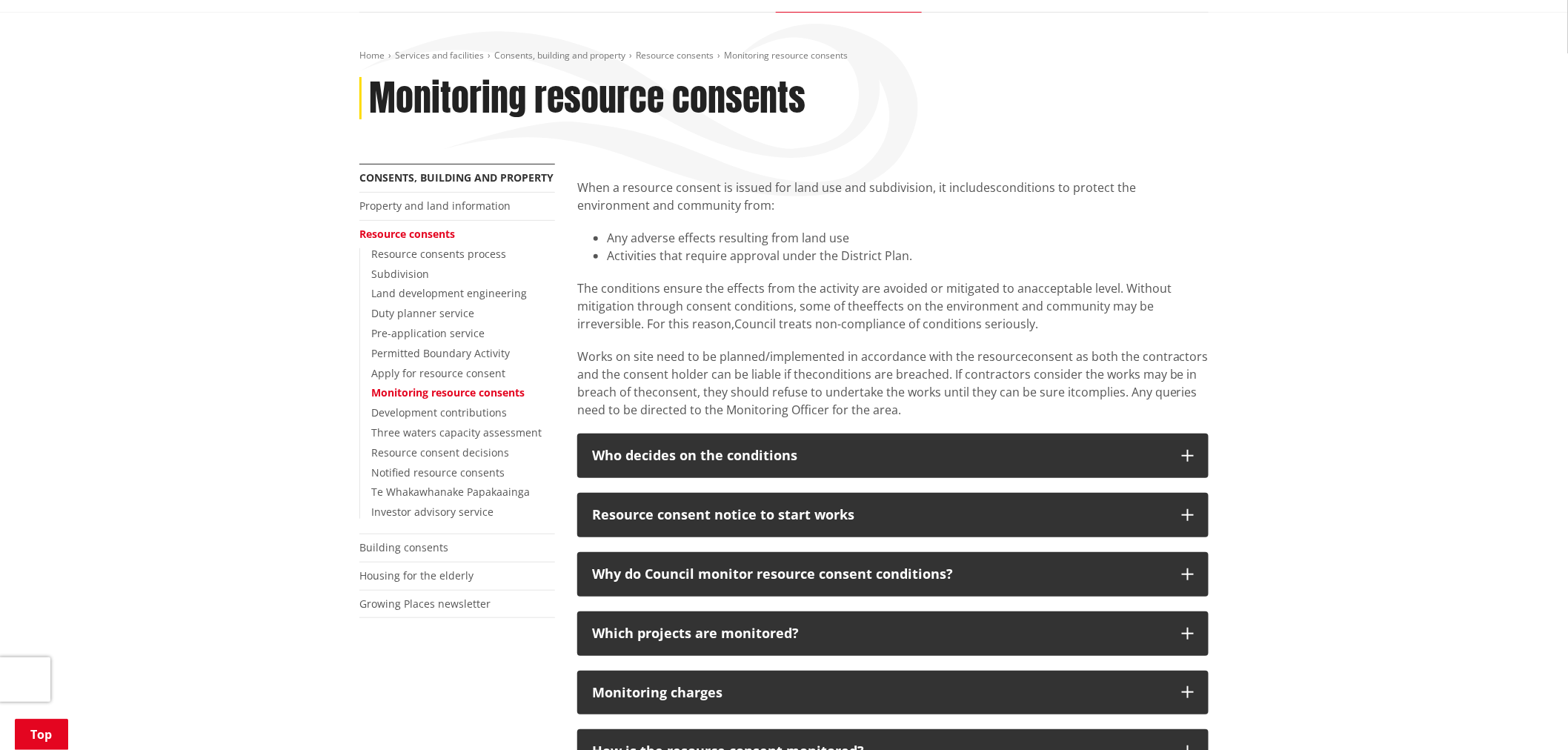 scroll, scrollTop: 165, scrollLeft: 0, axis: vertical 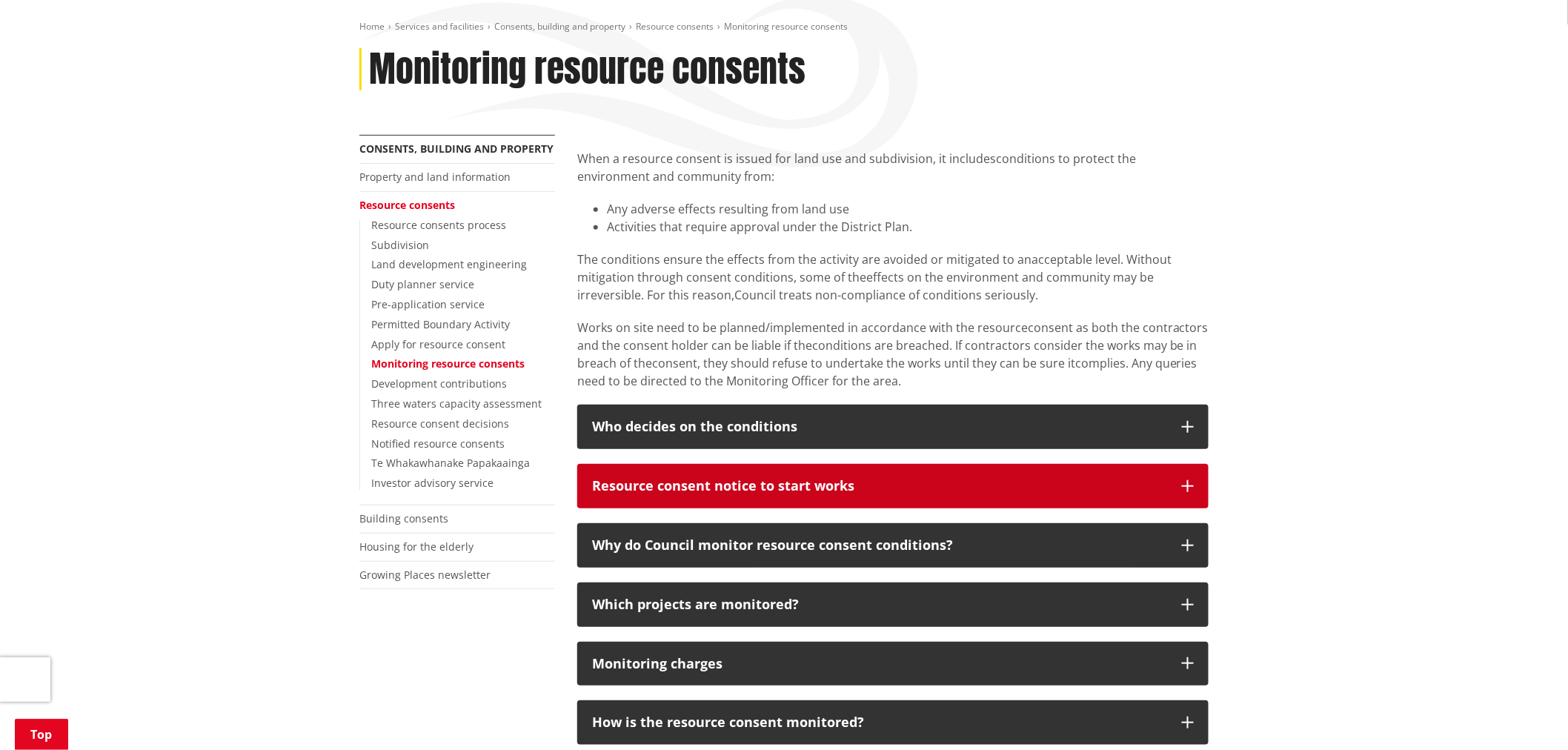 click on "Resource consent notice to start works" at bounding box center [880, 486] 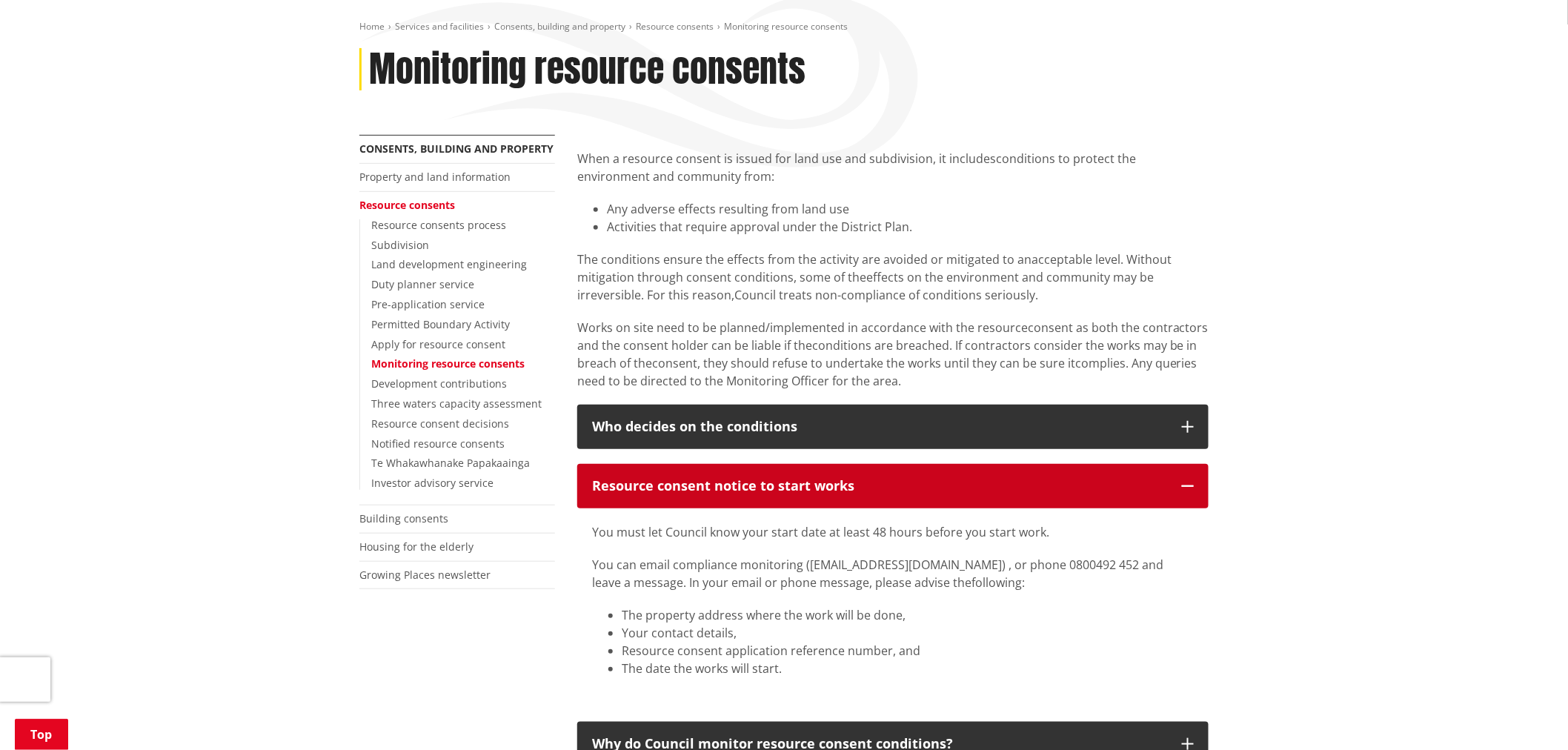 click on "Resource consent notice to start works" at bounding box center [880, 486] 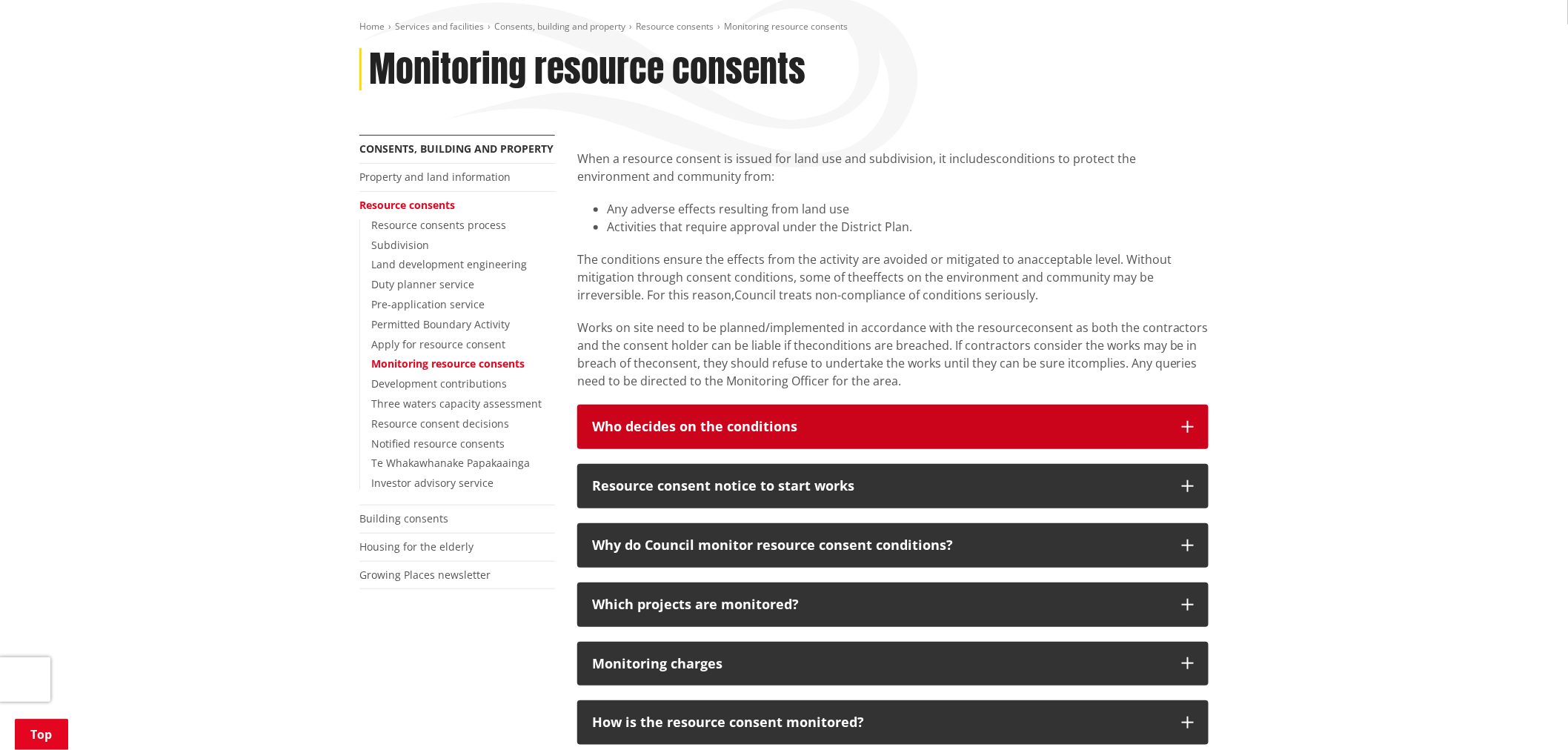click on "Who decides on the conditions" at bounding box center [880, 427] 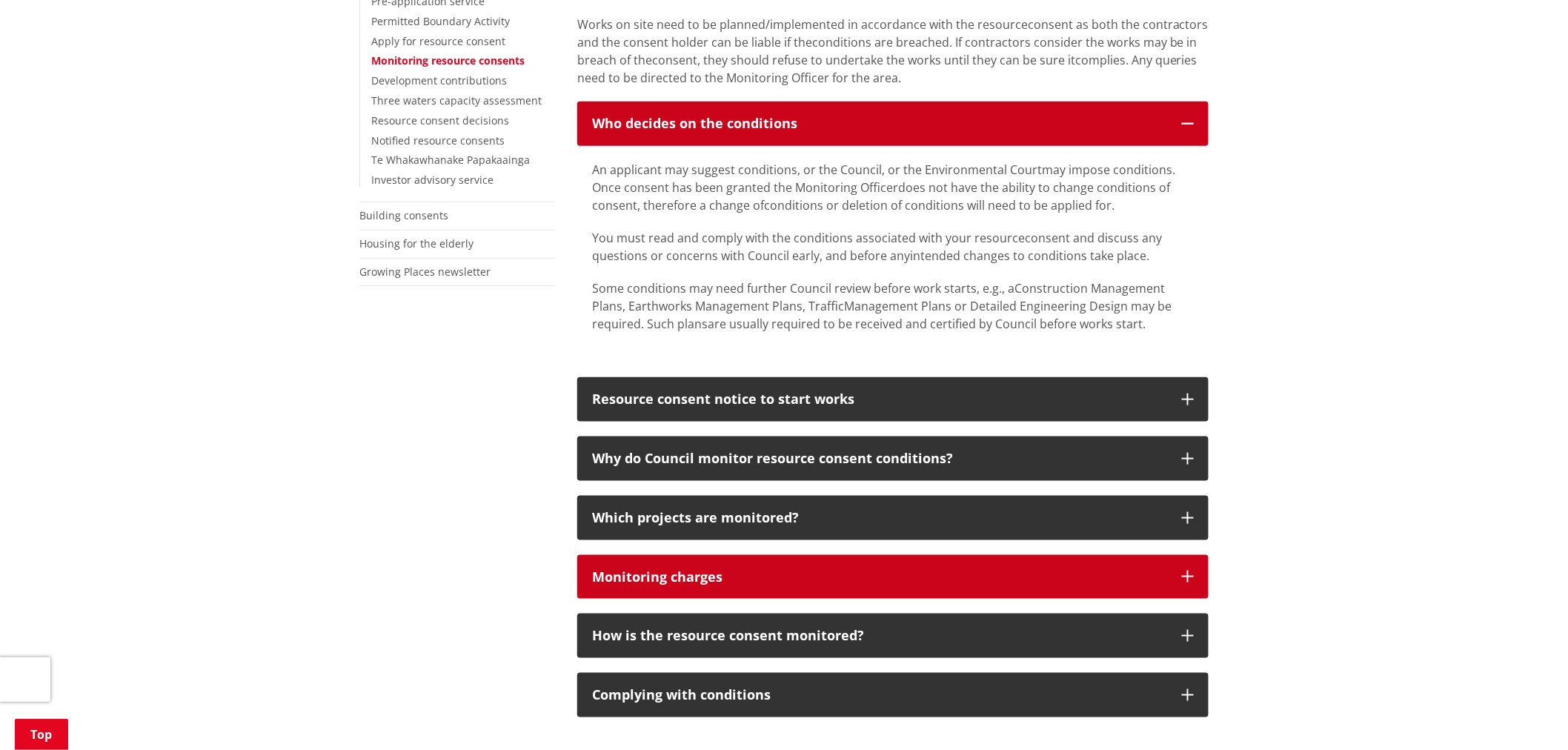 scroll, scrollTop: 576, scrollLeft: 0, axis: vertical 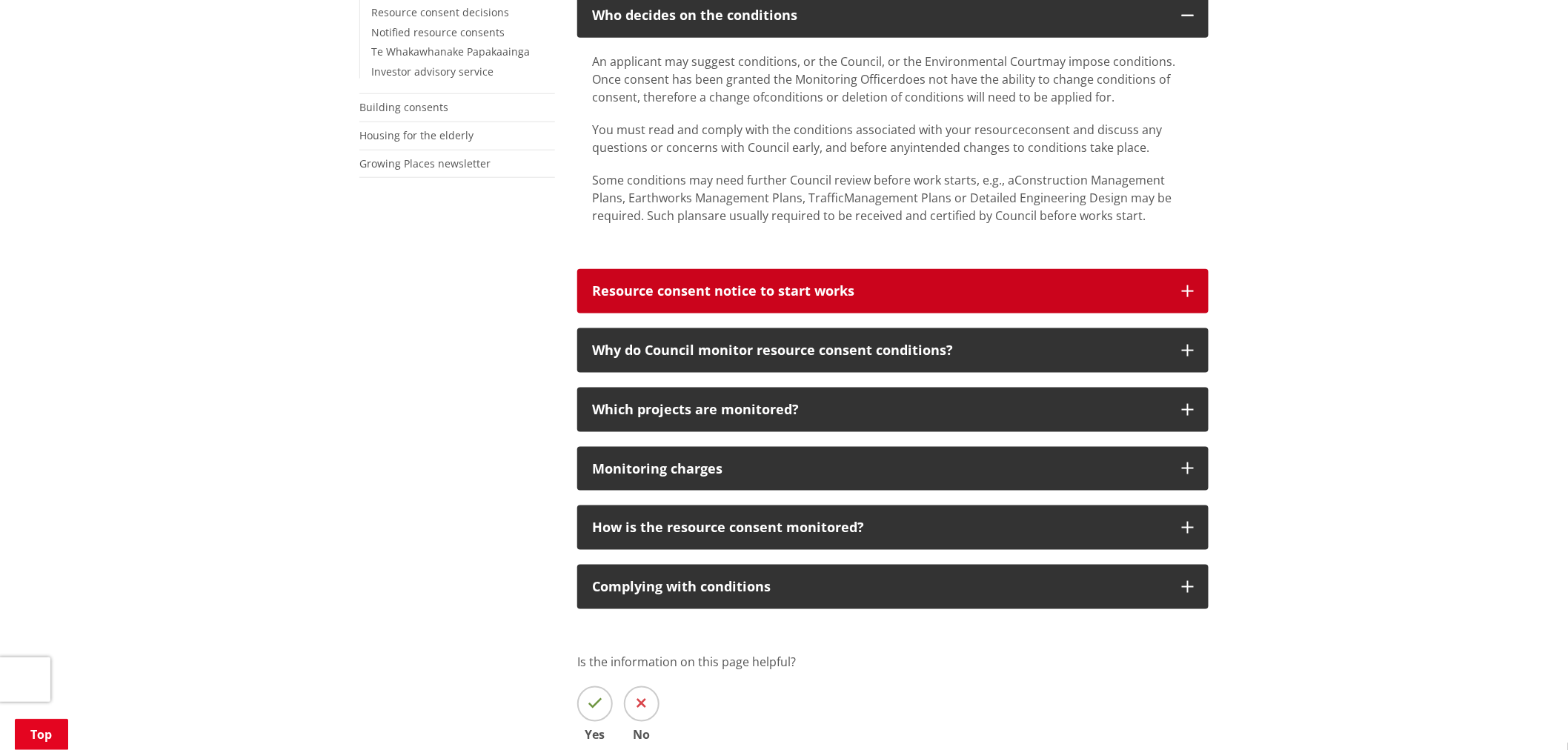 click on "Resource consent notice to start works" at bounding box center (880, 291) 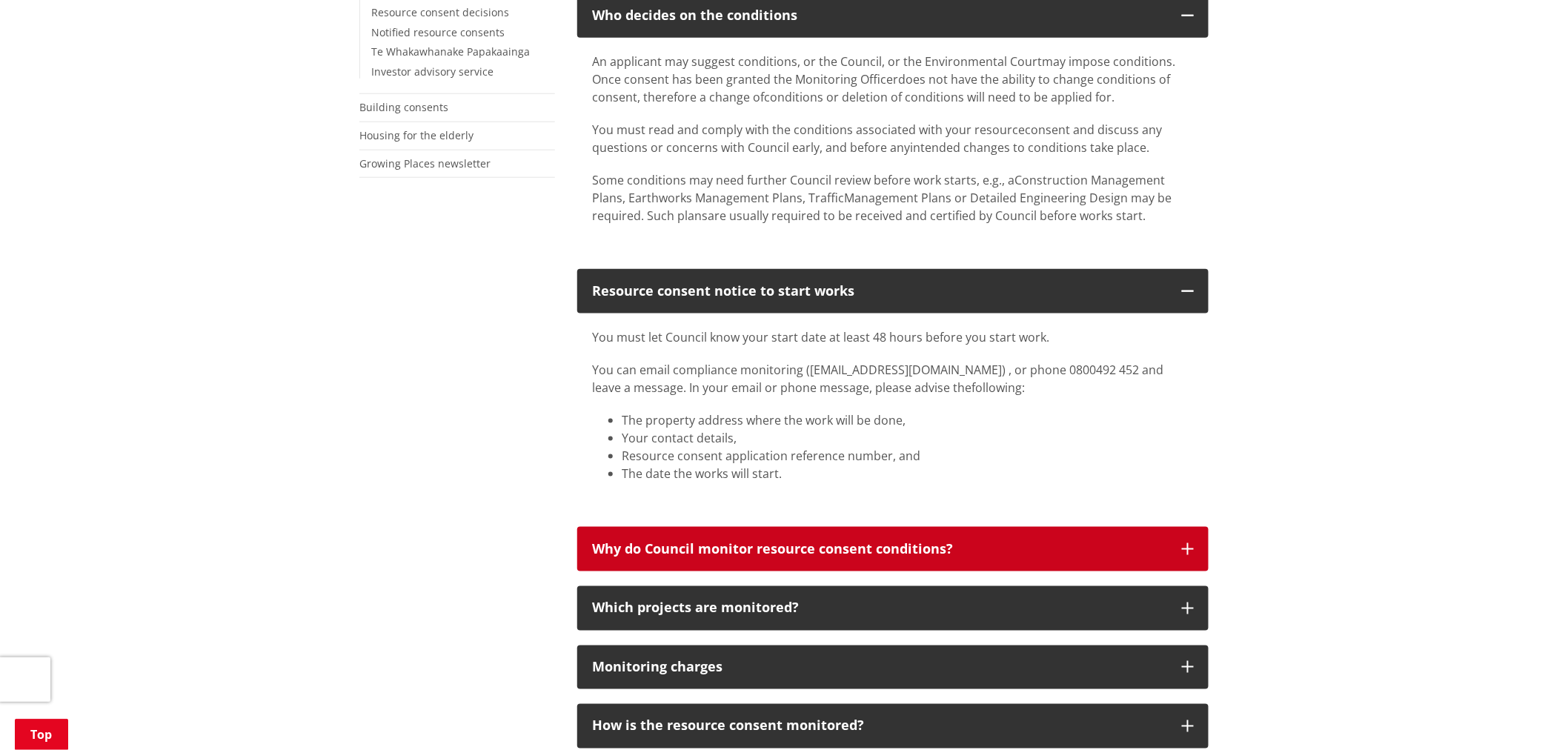 click on "Why do Council monitor resource consent conditions?" at bounding box center [880, 549] 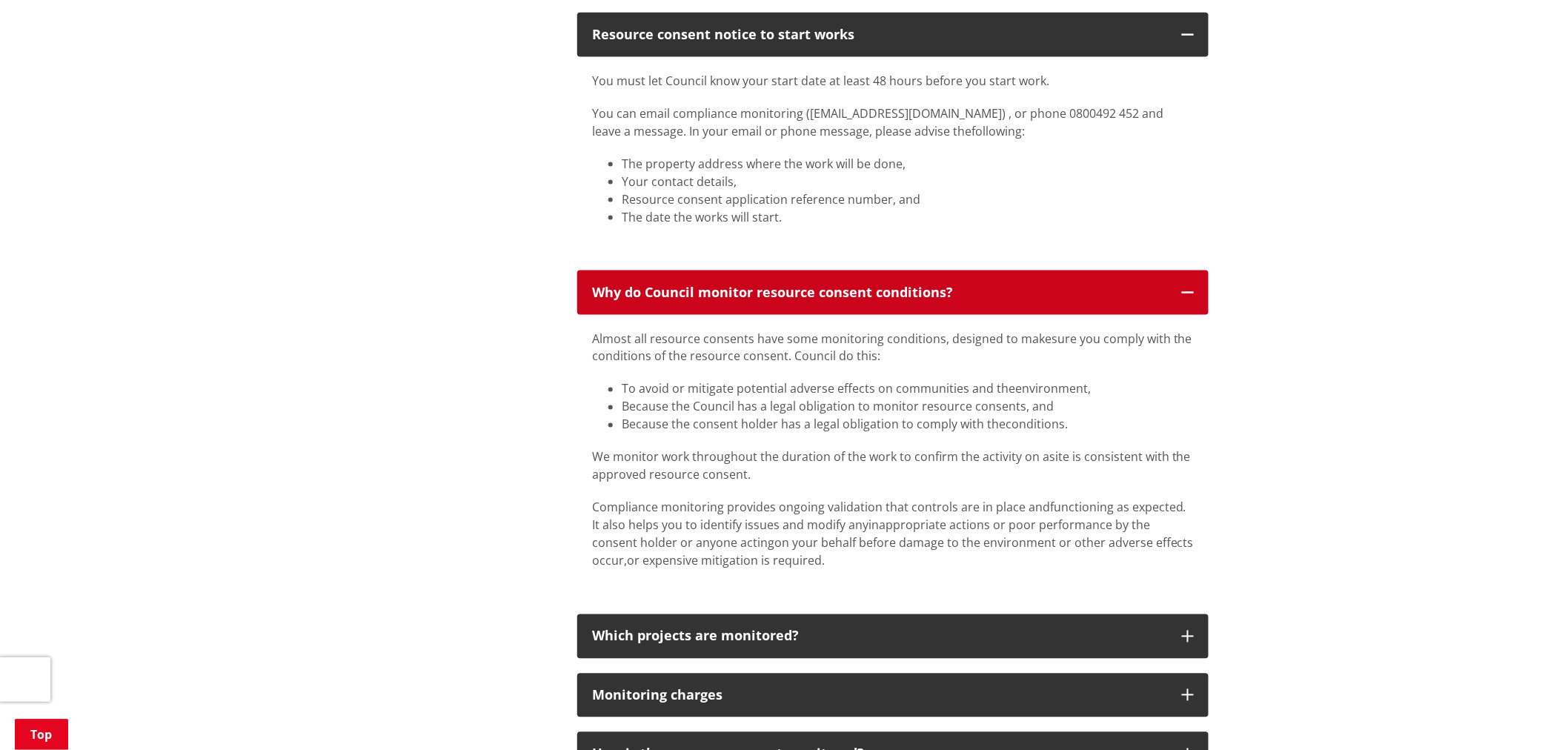 scroll, scrollTop: 988, scrollLeft: 0, axis: vertical 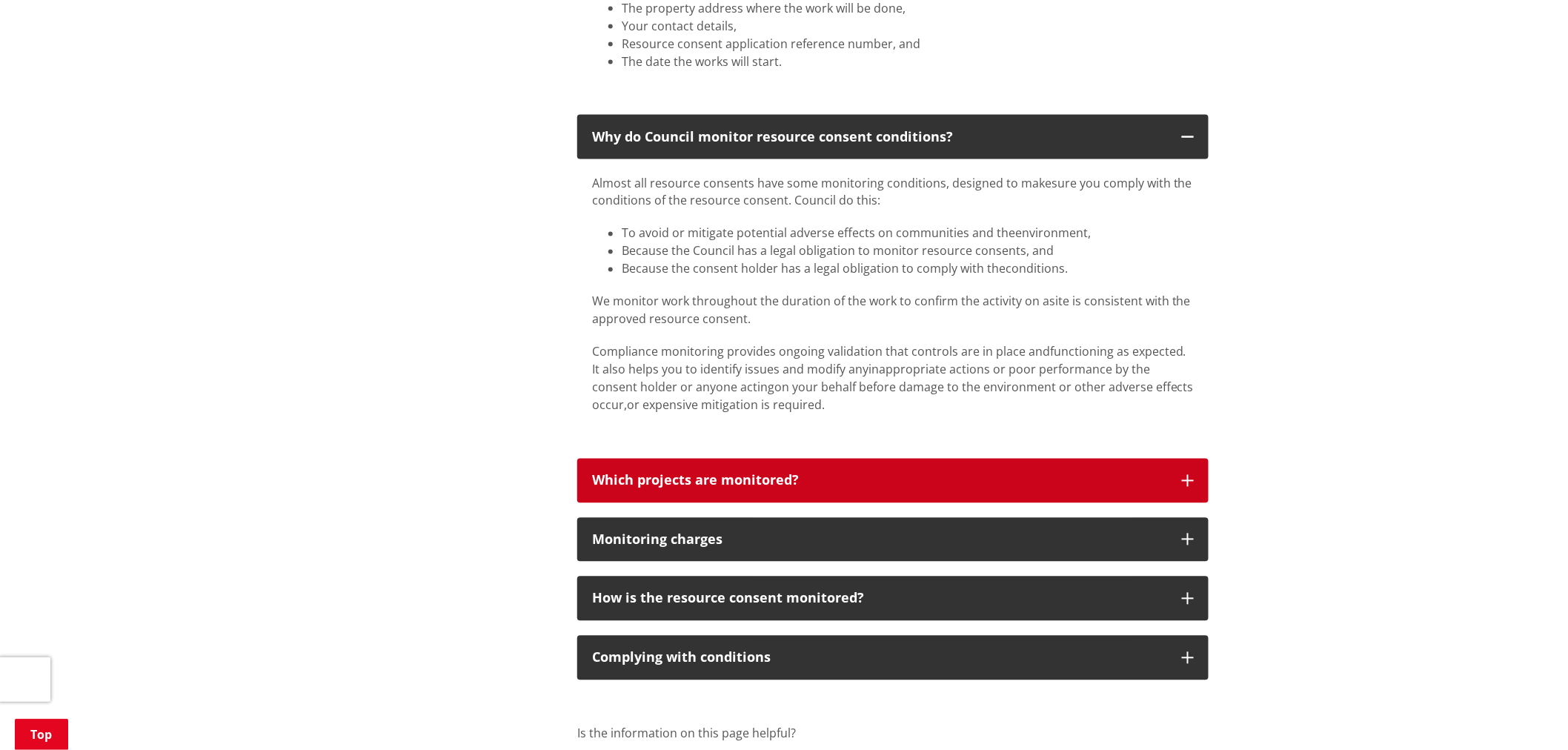 click on "Which projects are monitored?" at bounding box center (880, 481) 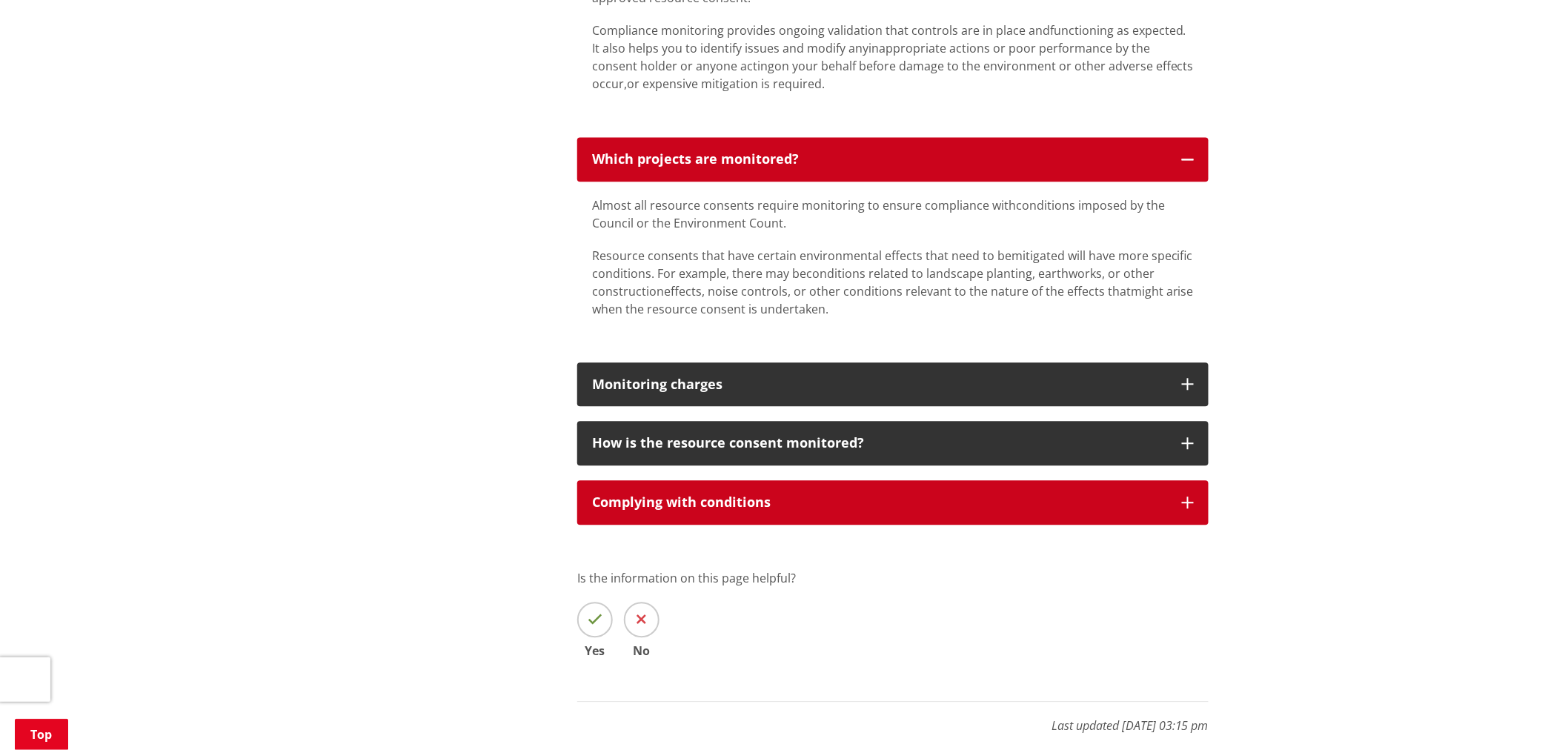 scroll, scrollTop: 1317, scrollLeft: 0, axis: vertical 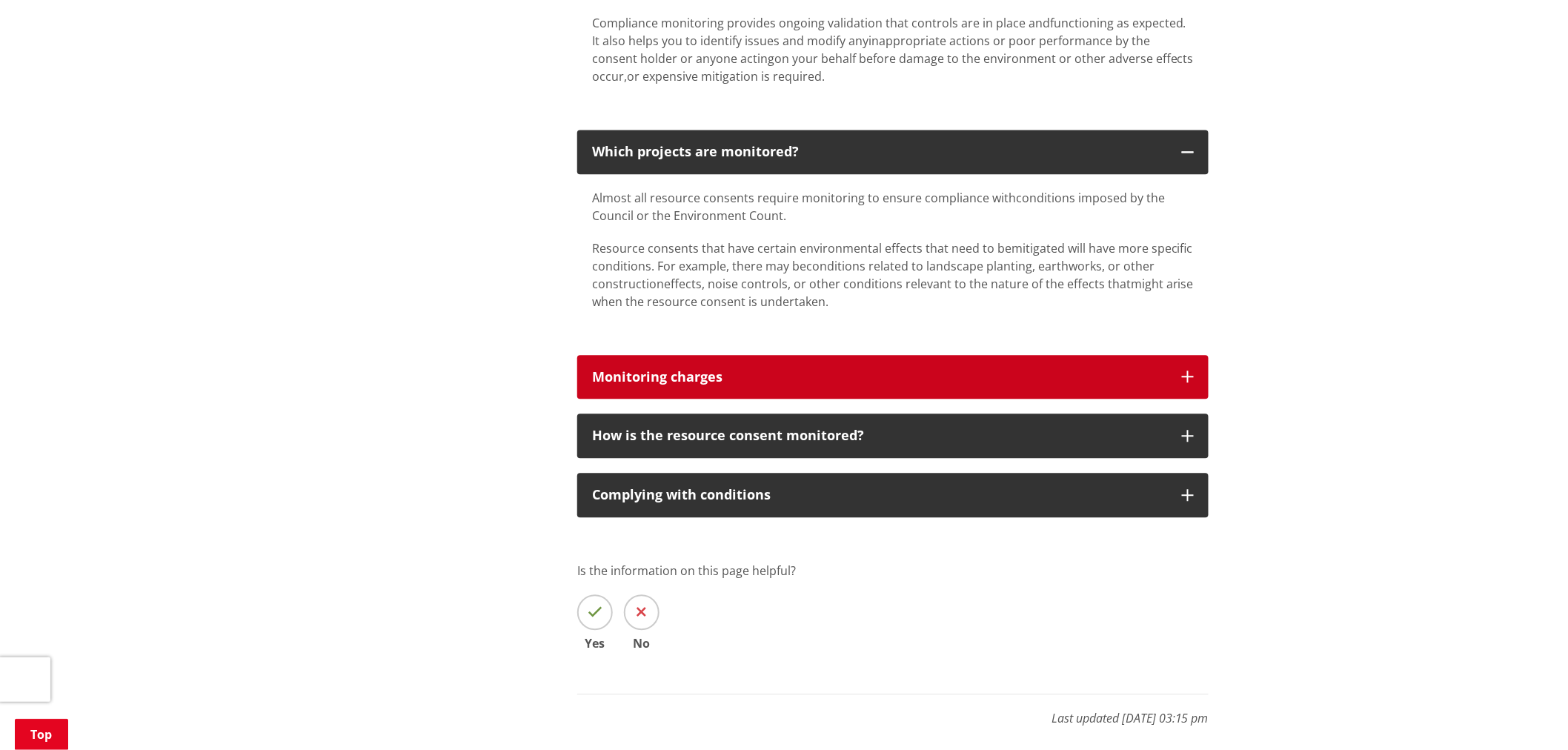 click on "Monitoring charges" at bounding box center [880, 377] 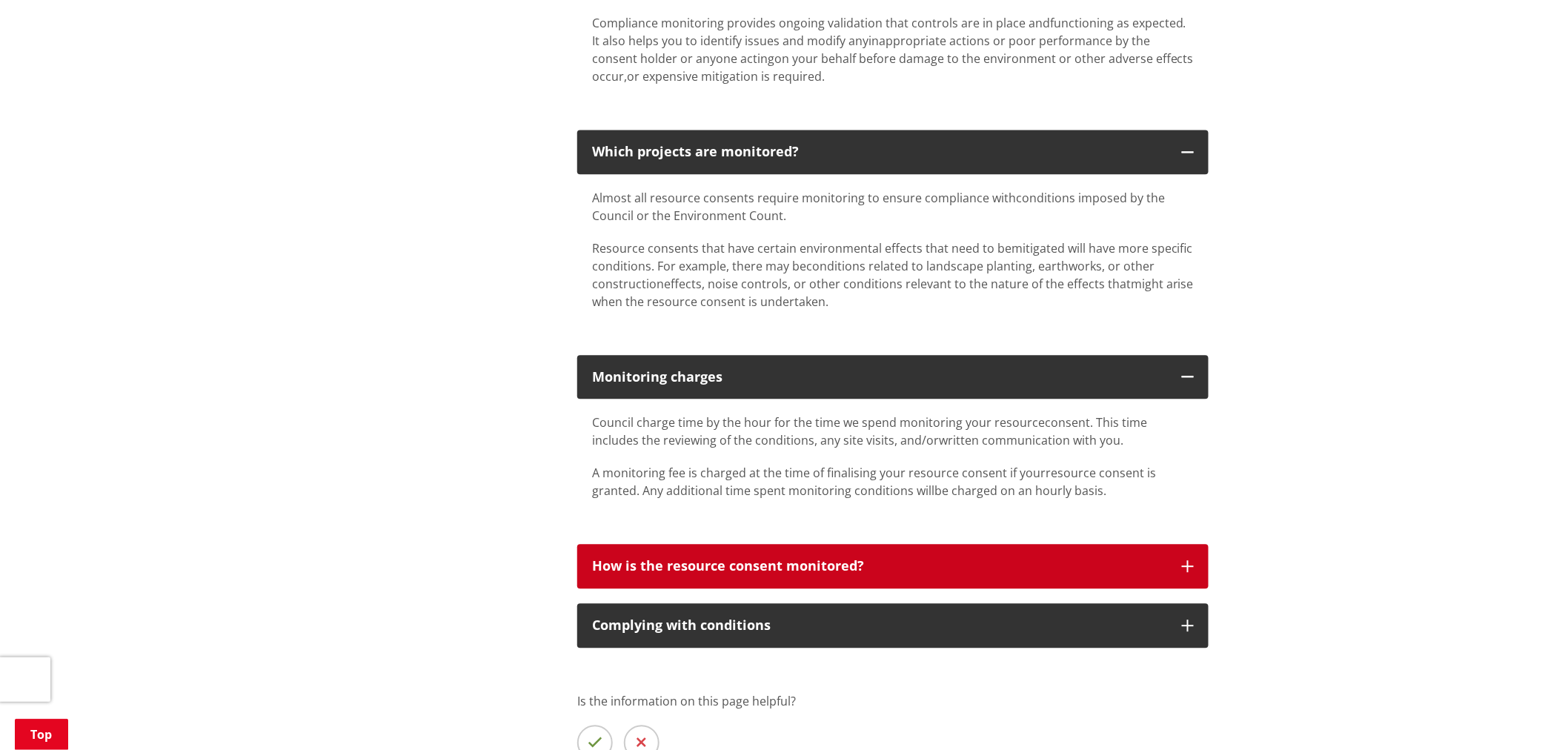 click on "How is the resource consent monitored?" at bounding box center [893, 566] 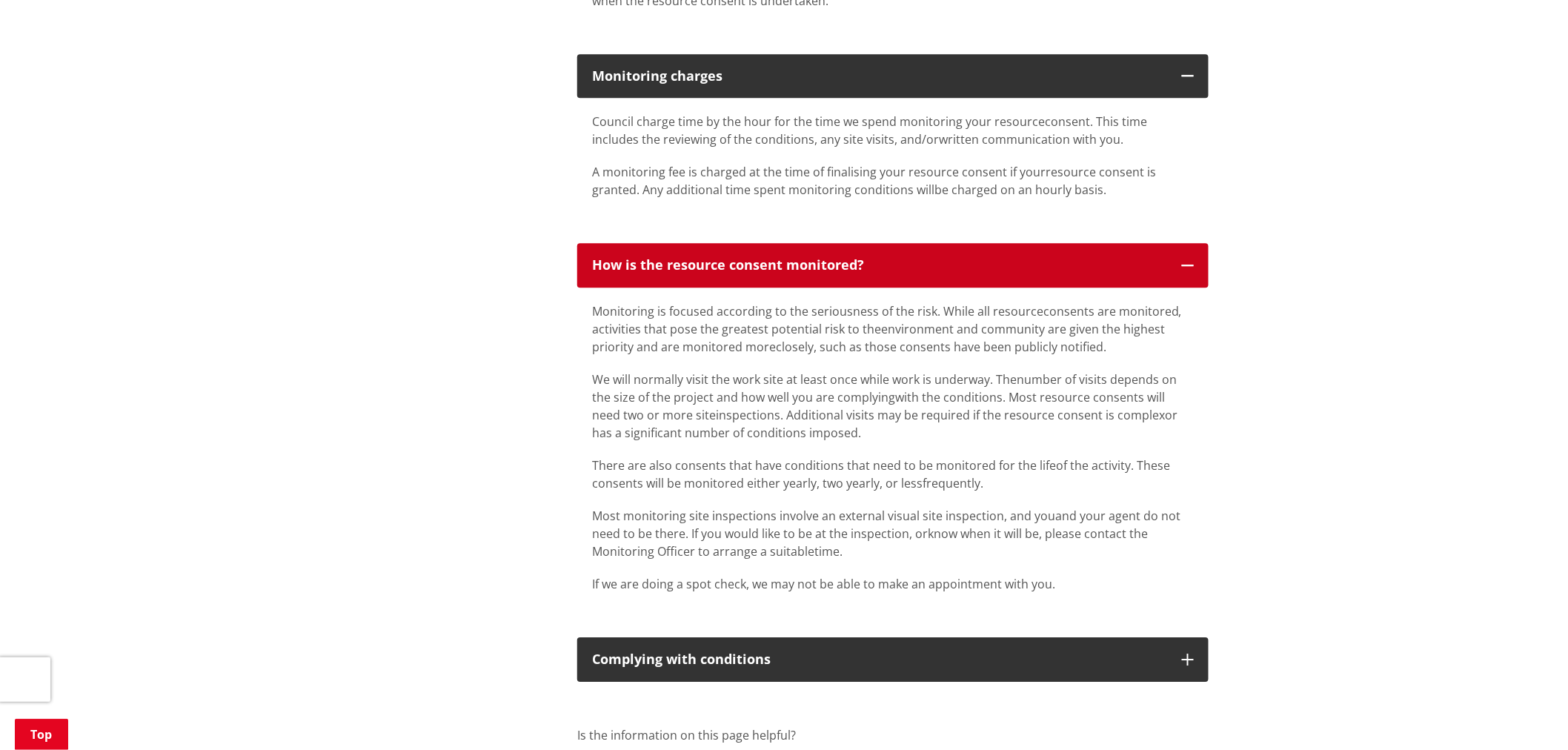scroll, scrollTop: 1647, scrollLeft: 0, axis: vertical 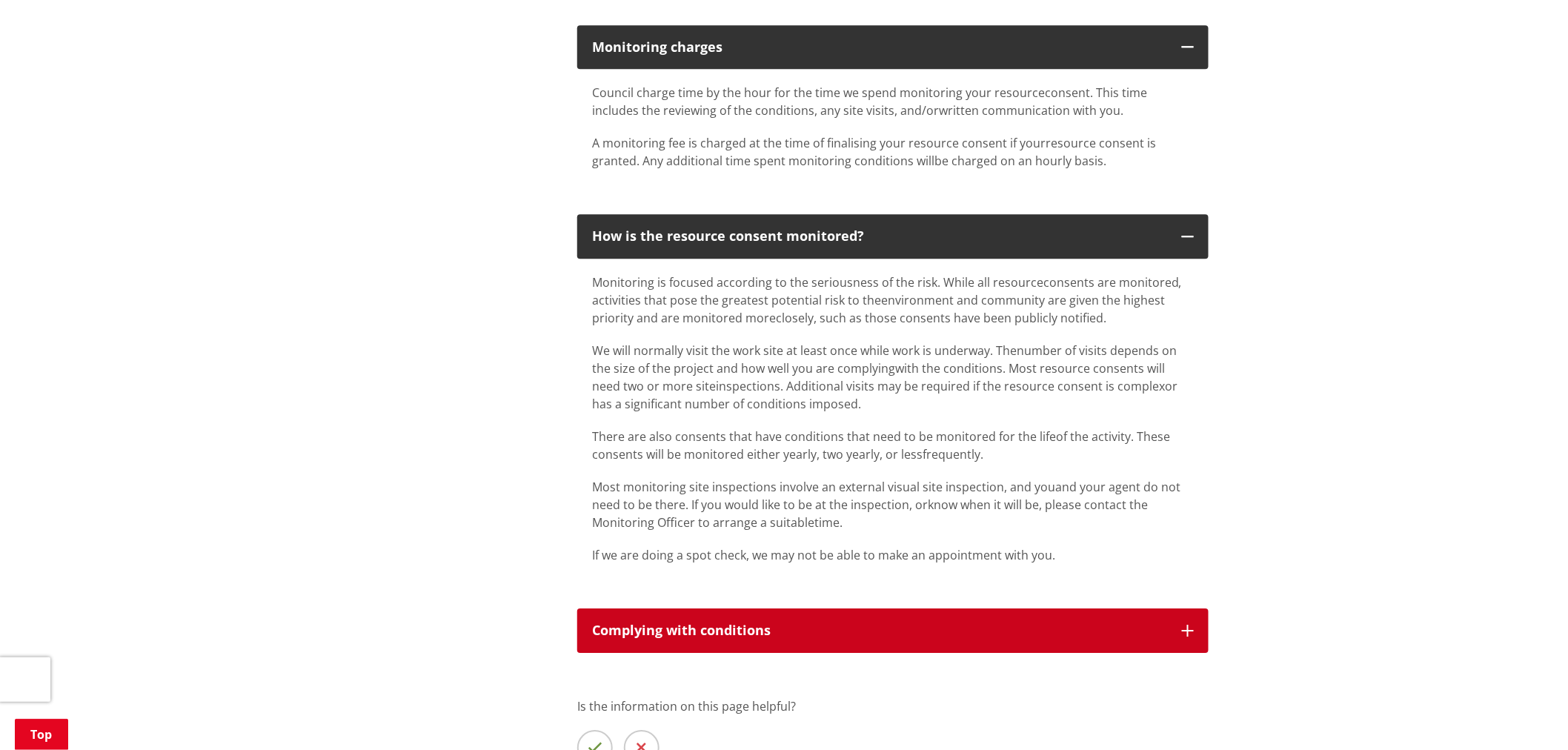 click on "Complying with conditions" at bounding box center (880, 631) 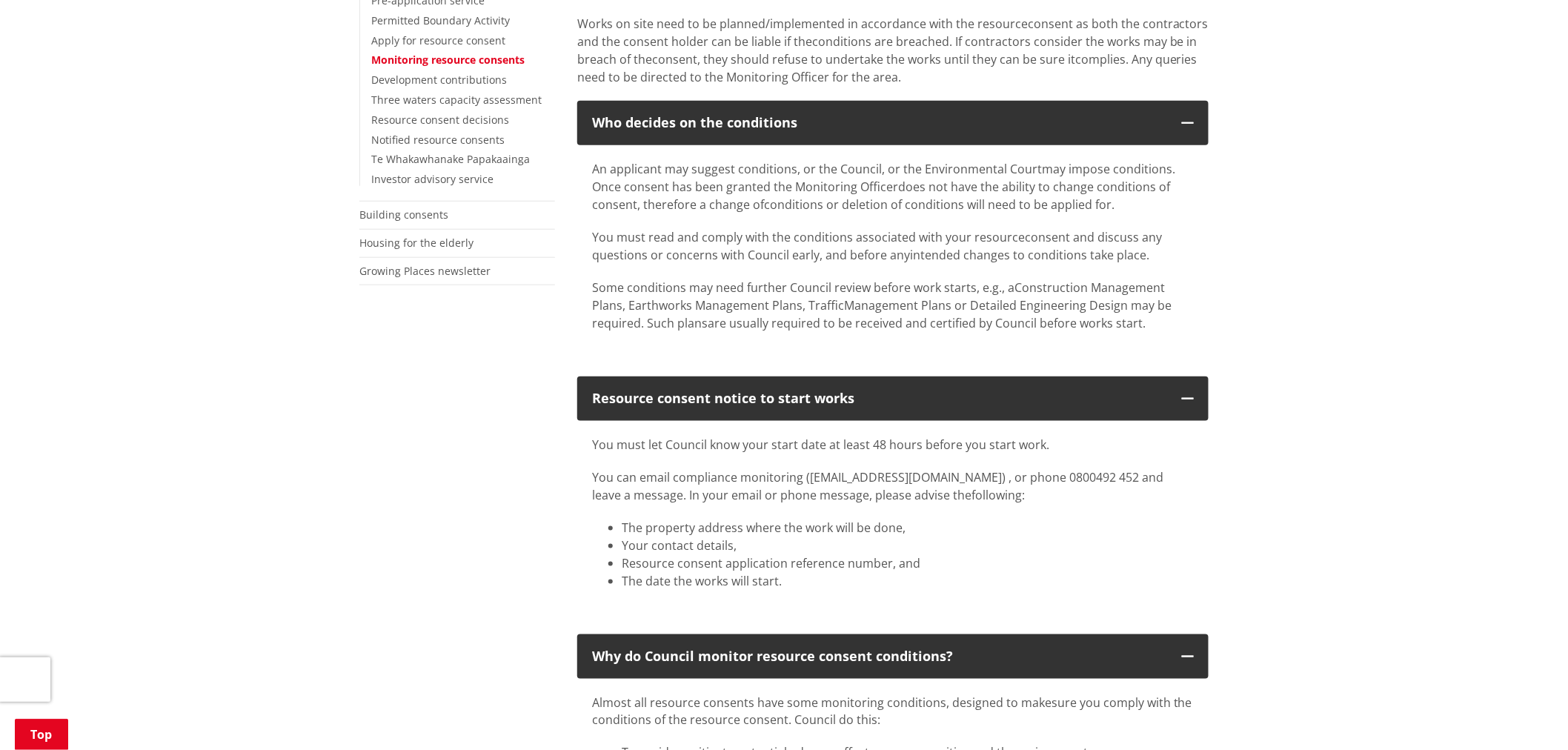 scroll, scrollTop: 247, scrollLeft: 0, axis: vertical 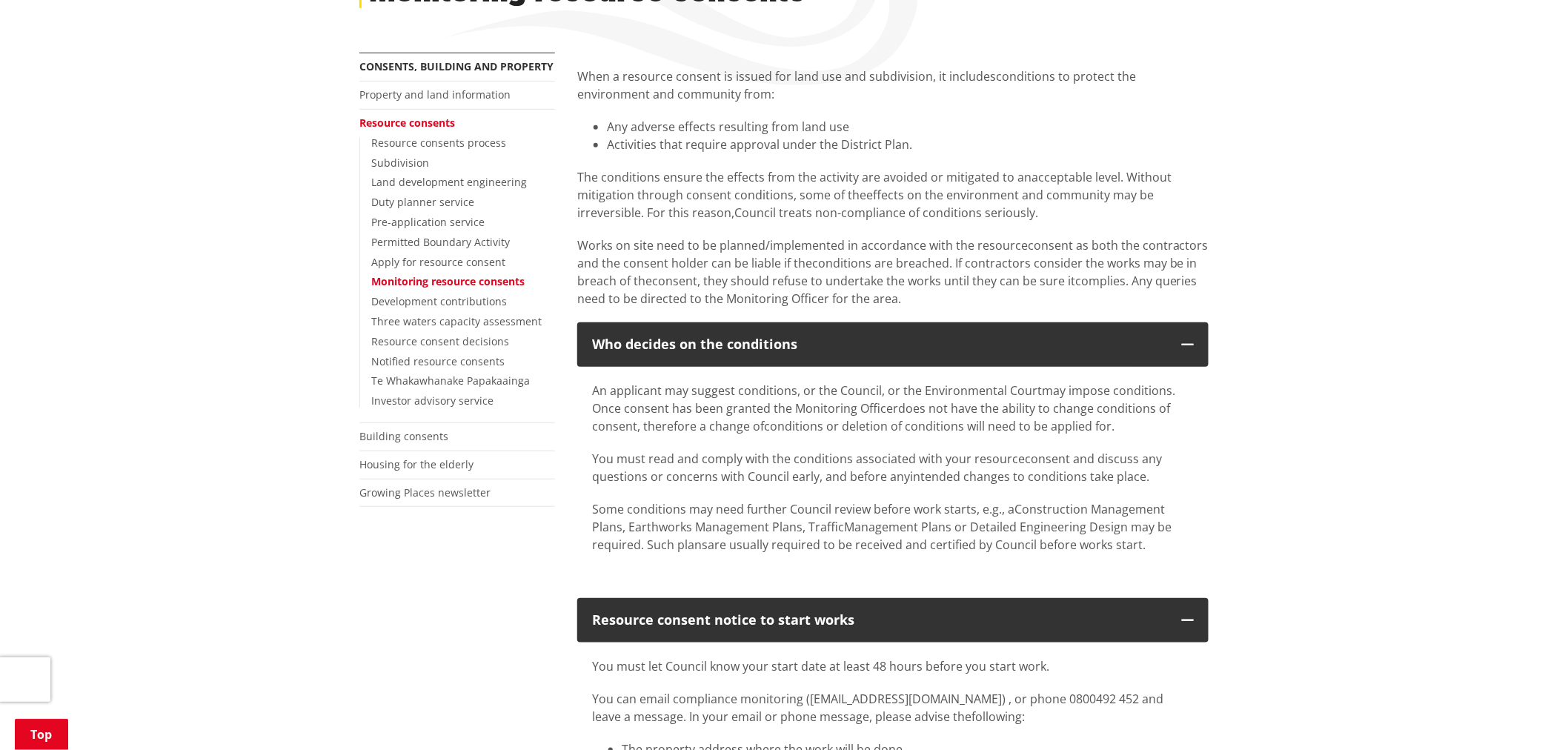 click on "Resource consents" at bounding box center [407, 122] 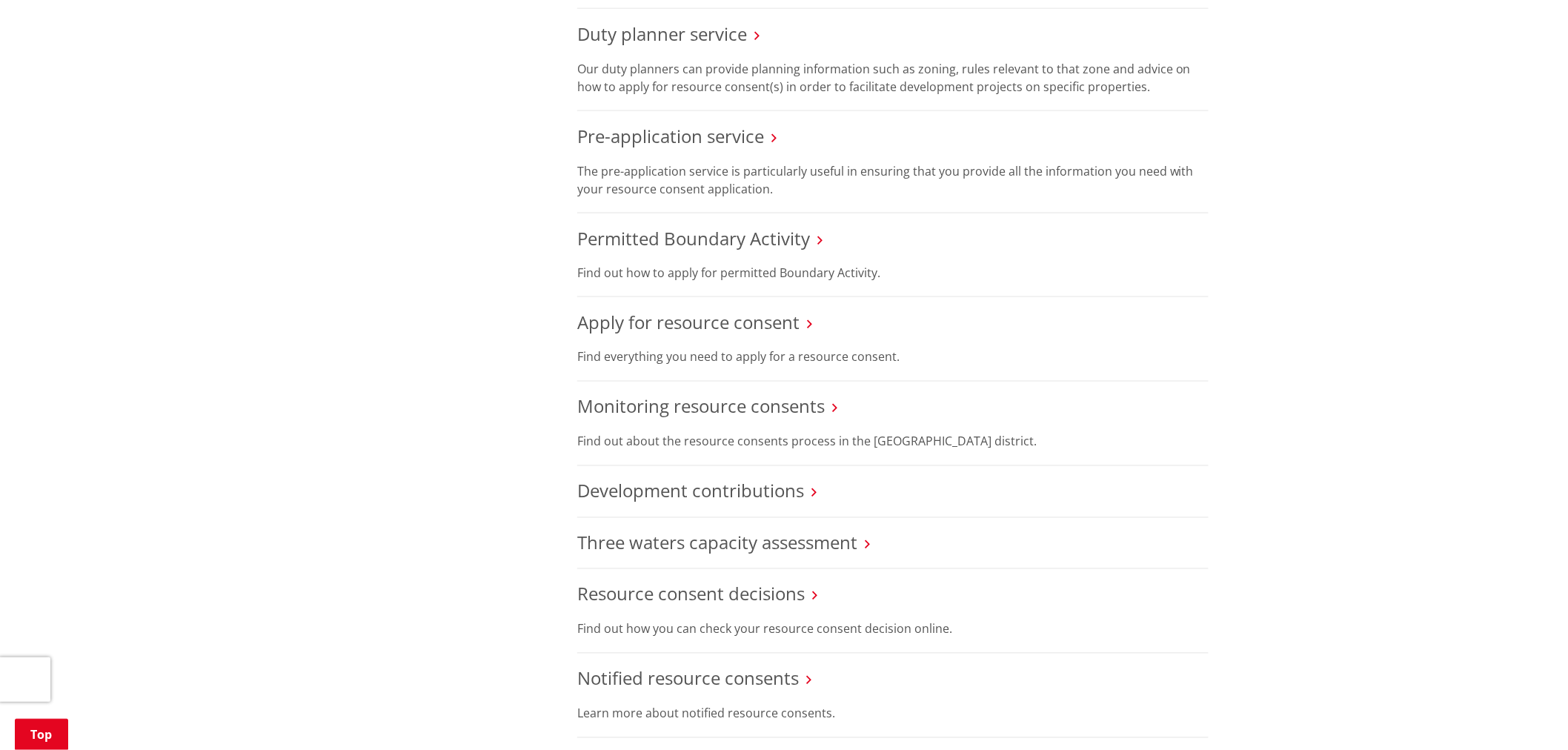 scroll, scrollTop: 823, scrollLeft: 0, axis: vertical 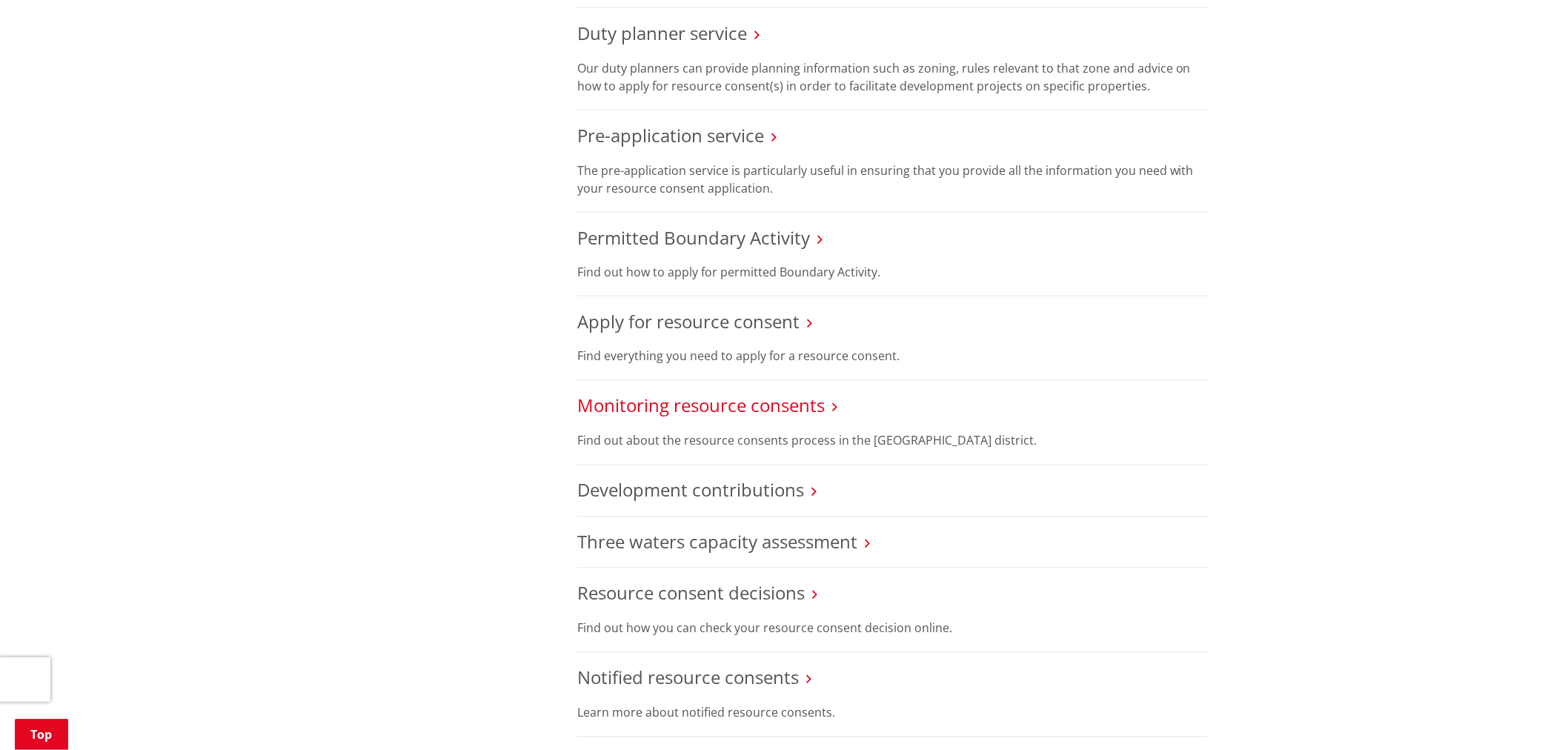 click on "Monitoring resource consents" at bounding box center (701, 405) 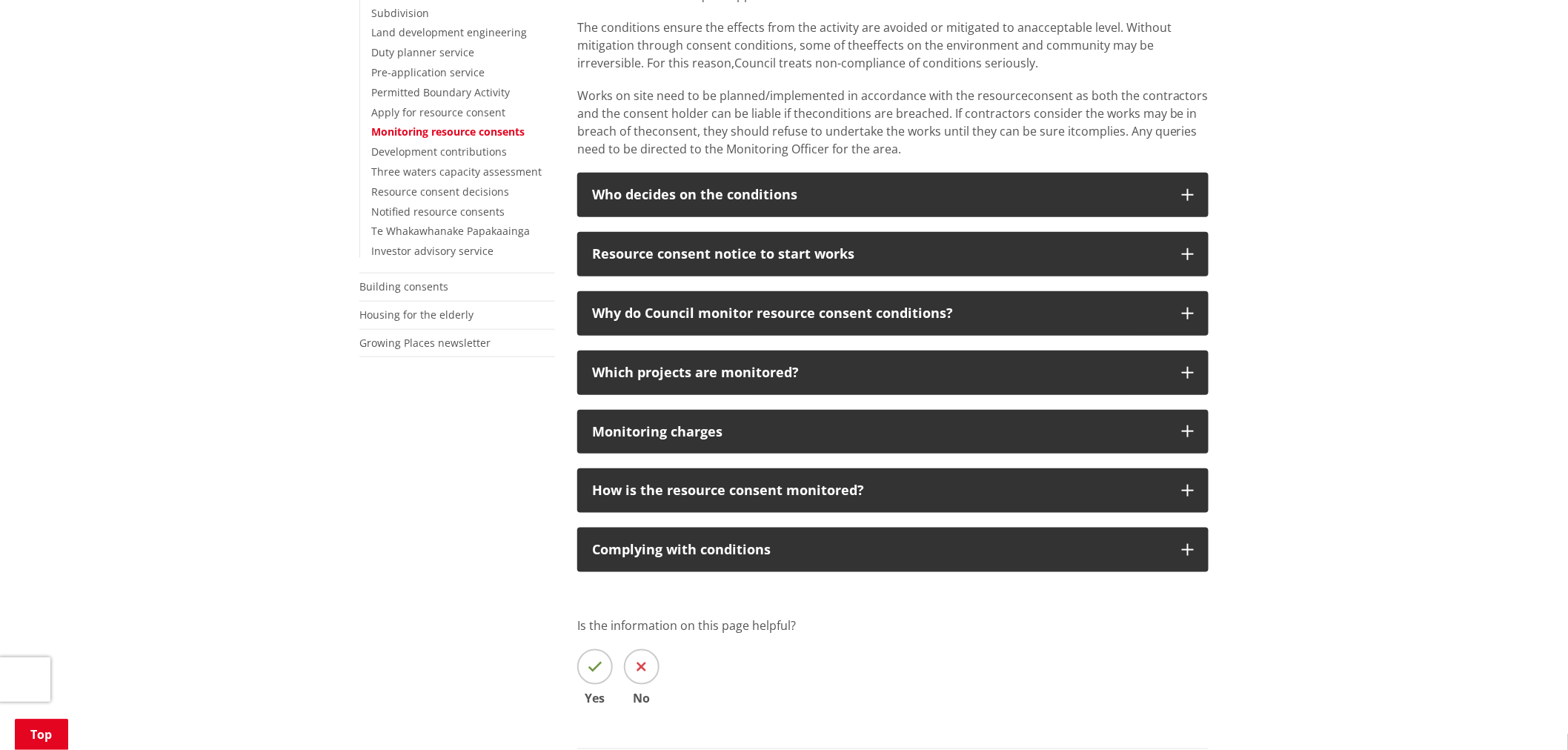 scroll, scrollTop: 411, scrollLeft: 0, axis: vertical 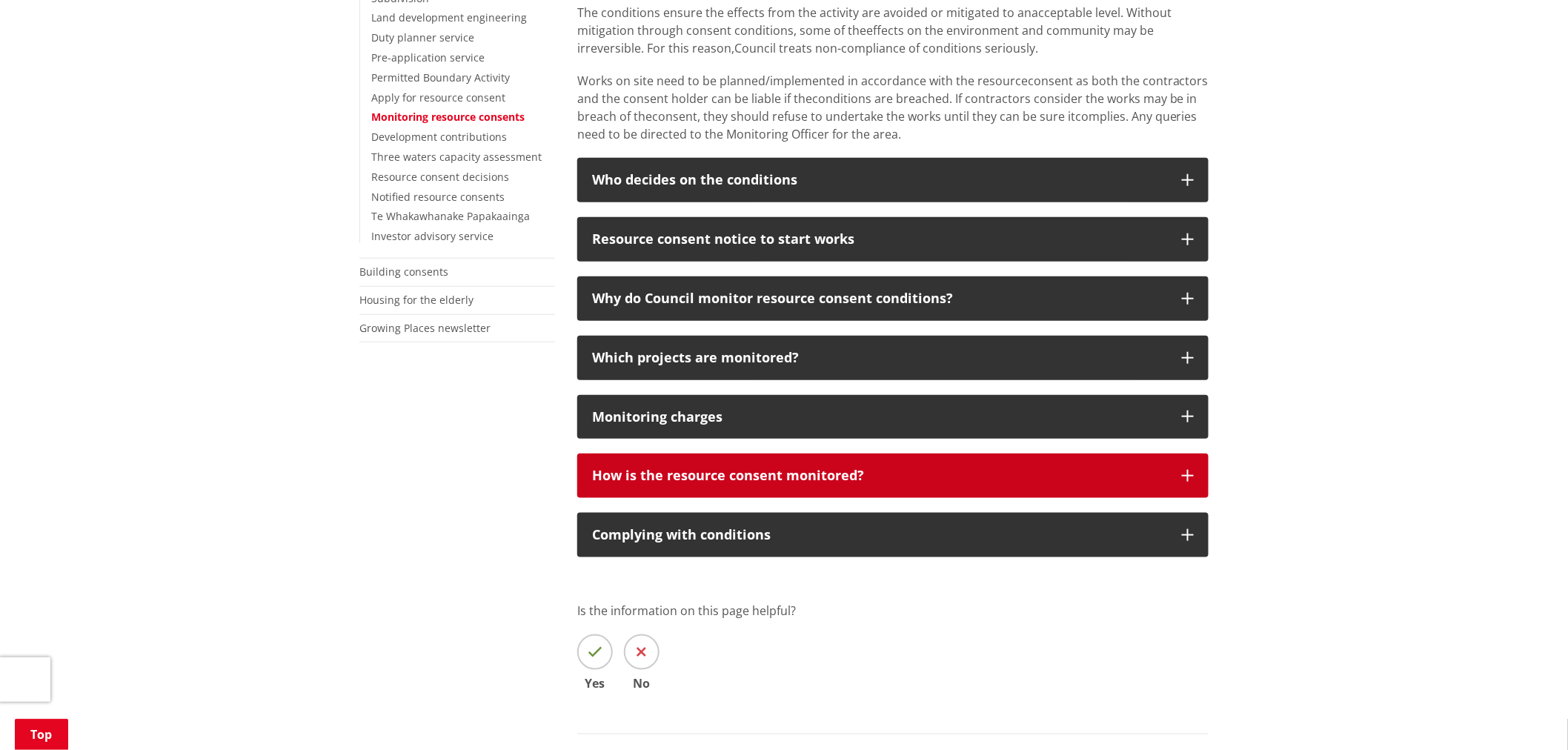 click on "How is the resource consent monitored?" at bounding box center [893, 476] 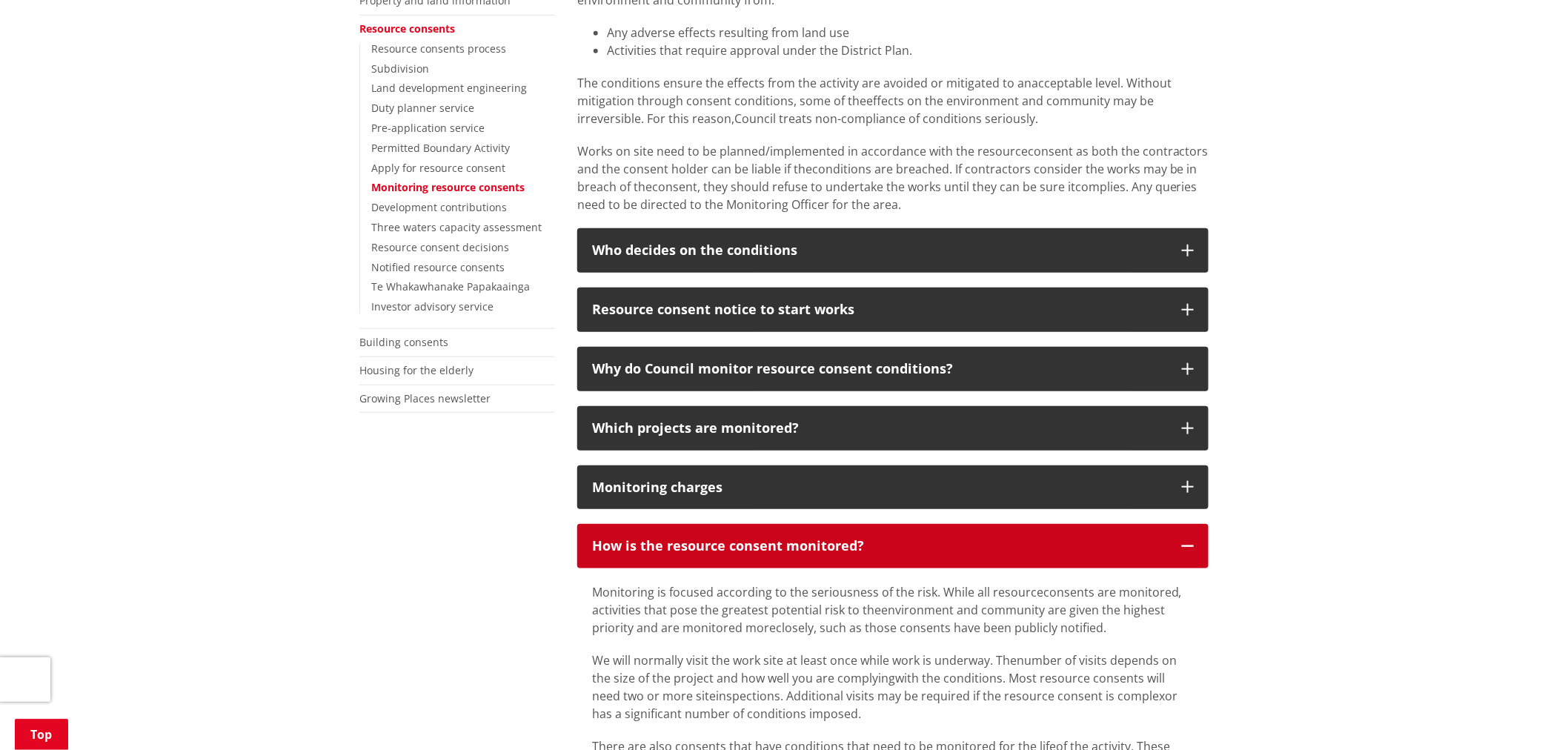 scroll, scrollTop: 329, scrollLeft: 0, axis: vertical 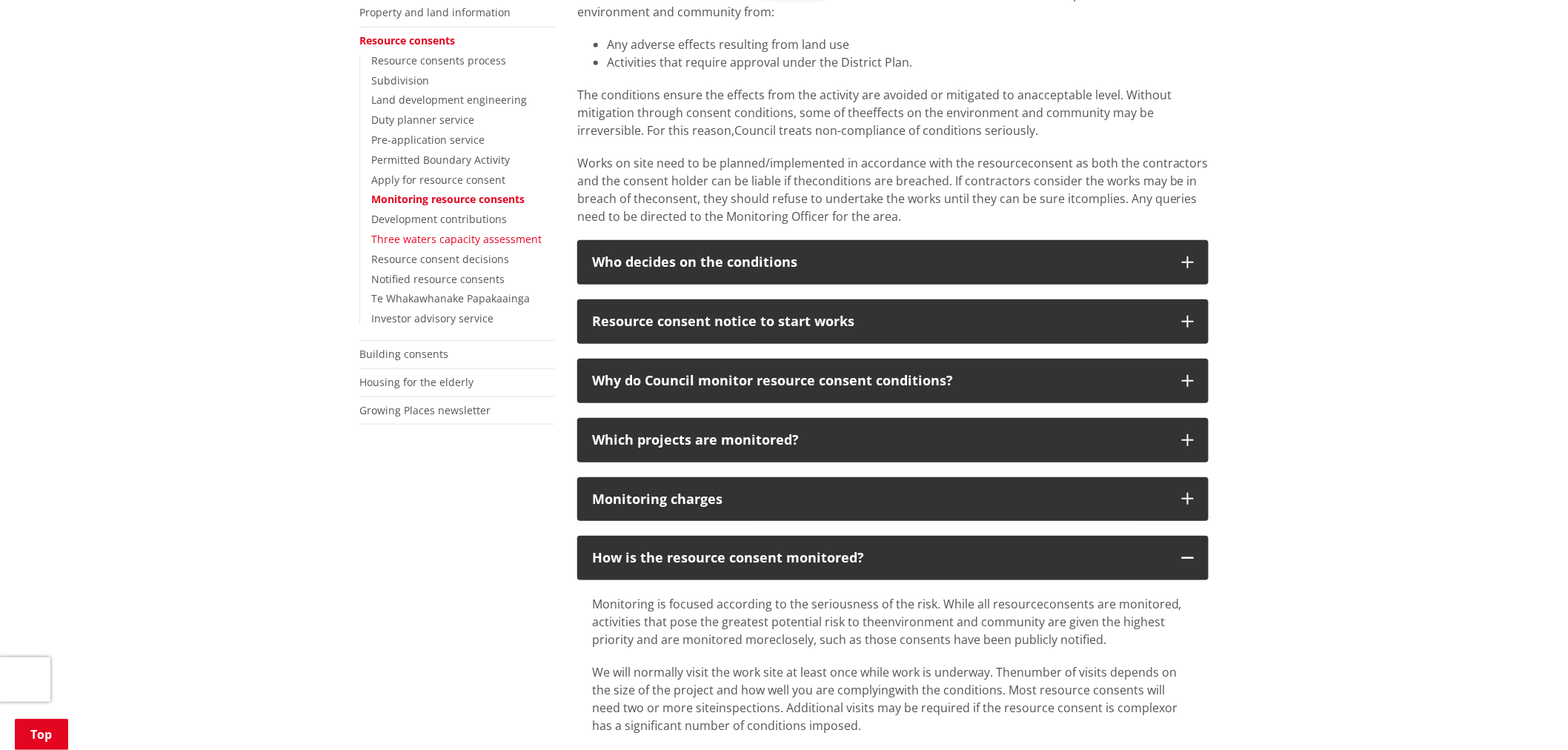 click on "Three waters capacity assessment" at bounding box center [456, 239] 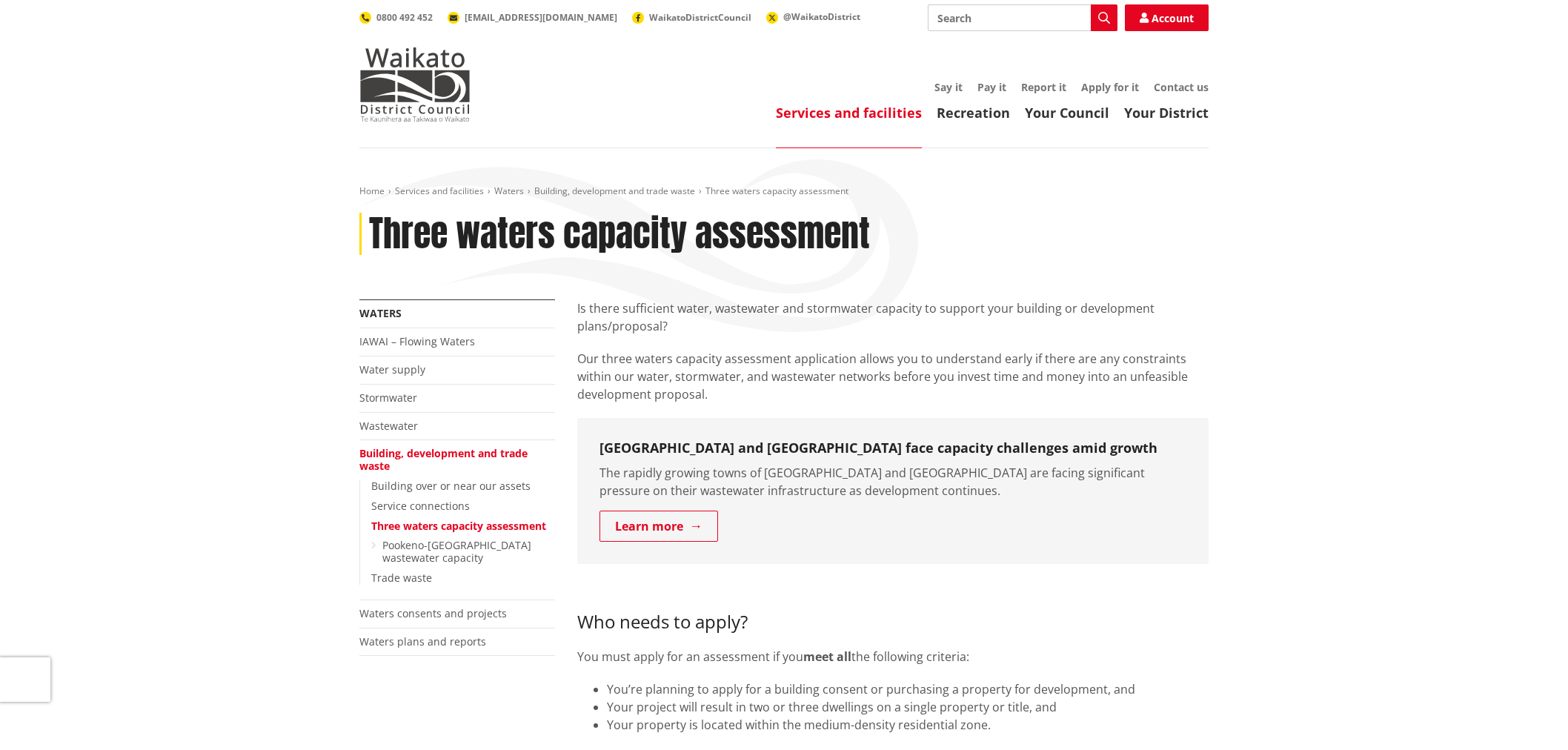 scroll, scrollTop: 0, scrollLeft: 0, axis: both 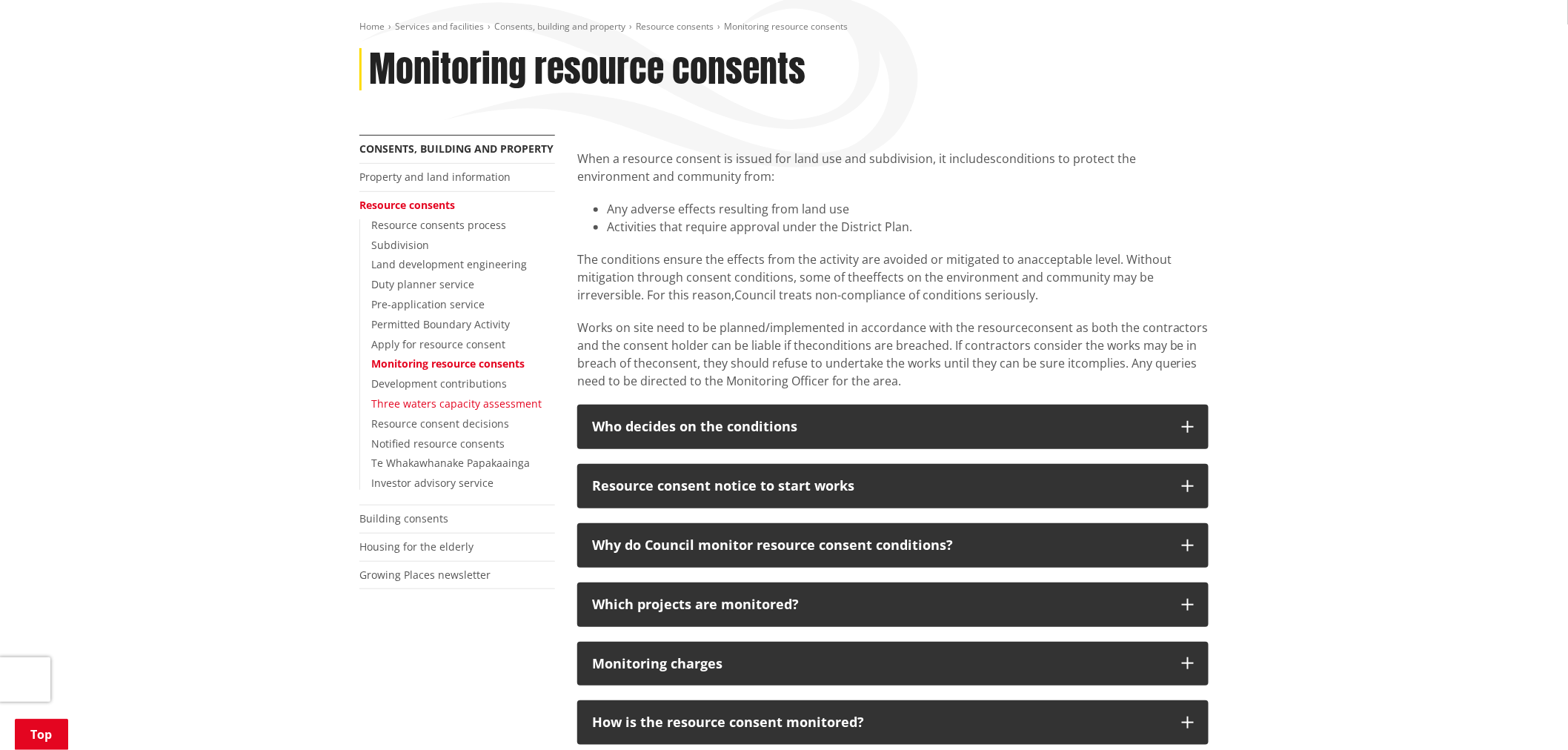 click on "Three waters capacity assessment" at bounding box center (456, 403) 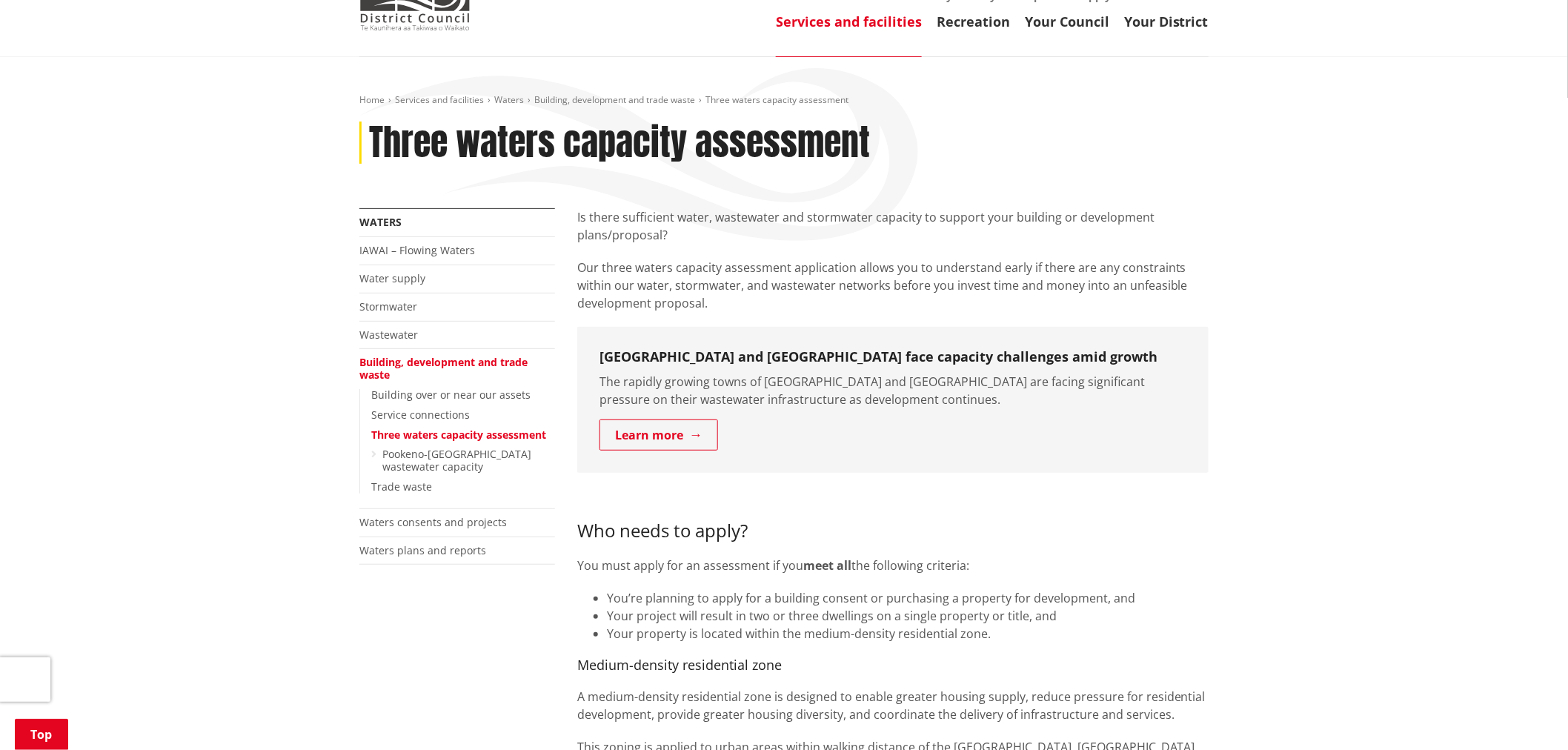 scroll, scrollTop: 82, scrollLeft: 0, axis: vertical 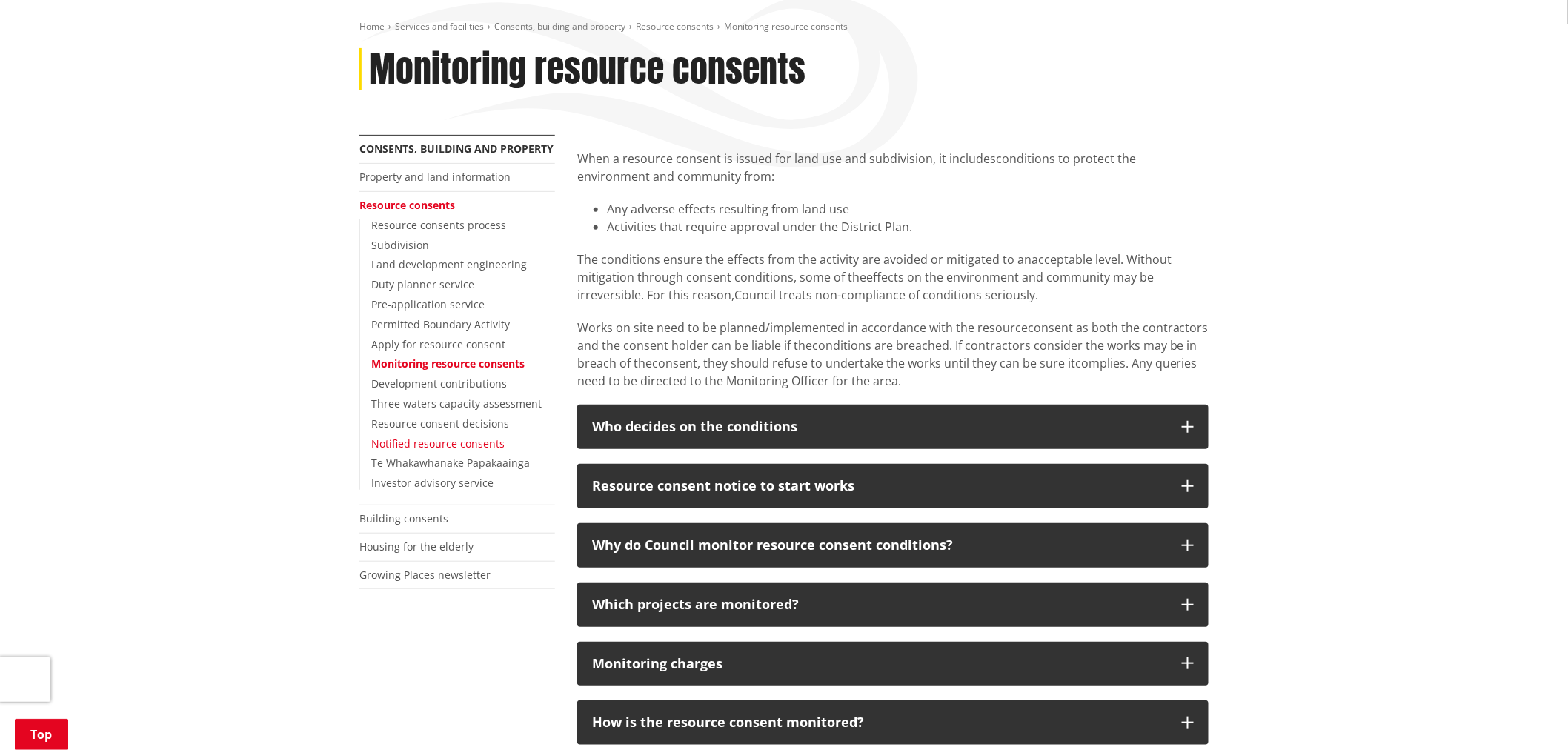 click on "Notified resource consents" at bounding box center [438, 443] 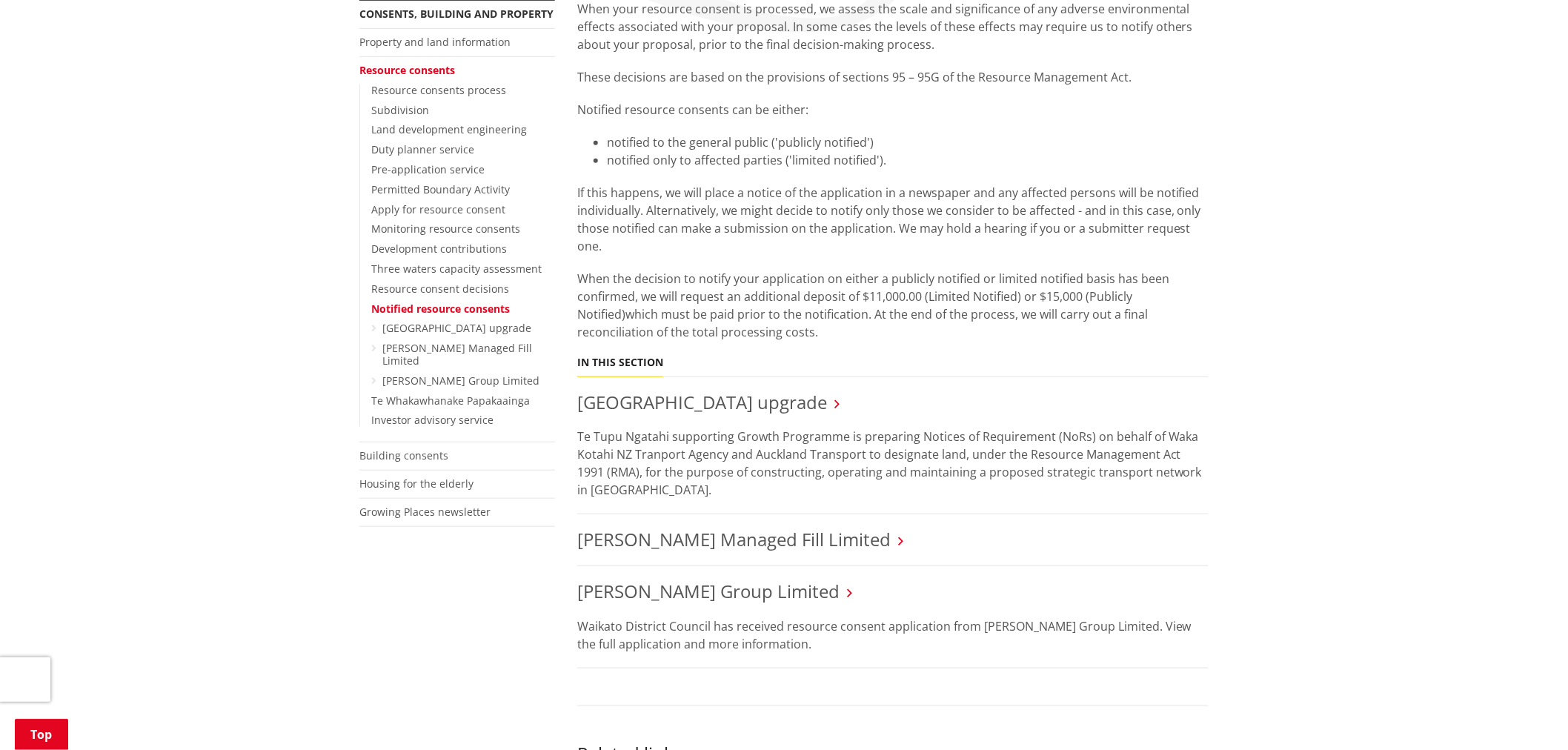 scroll, scrollTop: 329, scrollLeft: 0, axis: vertical 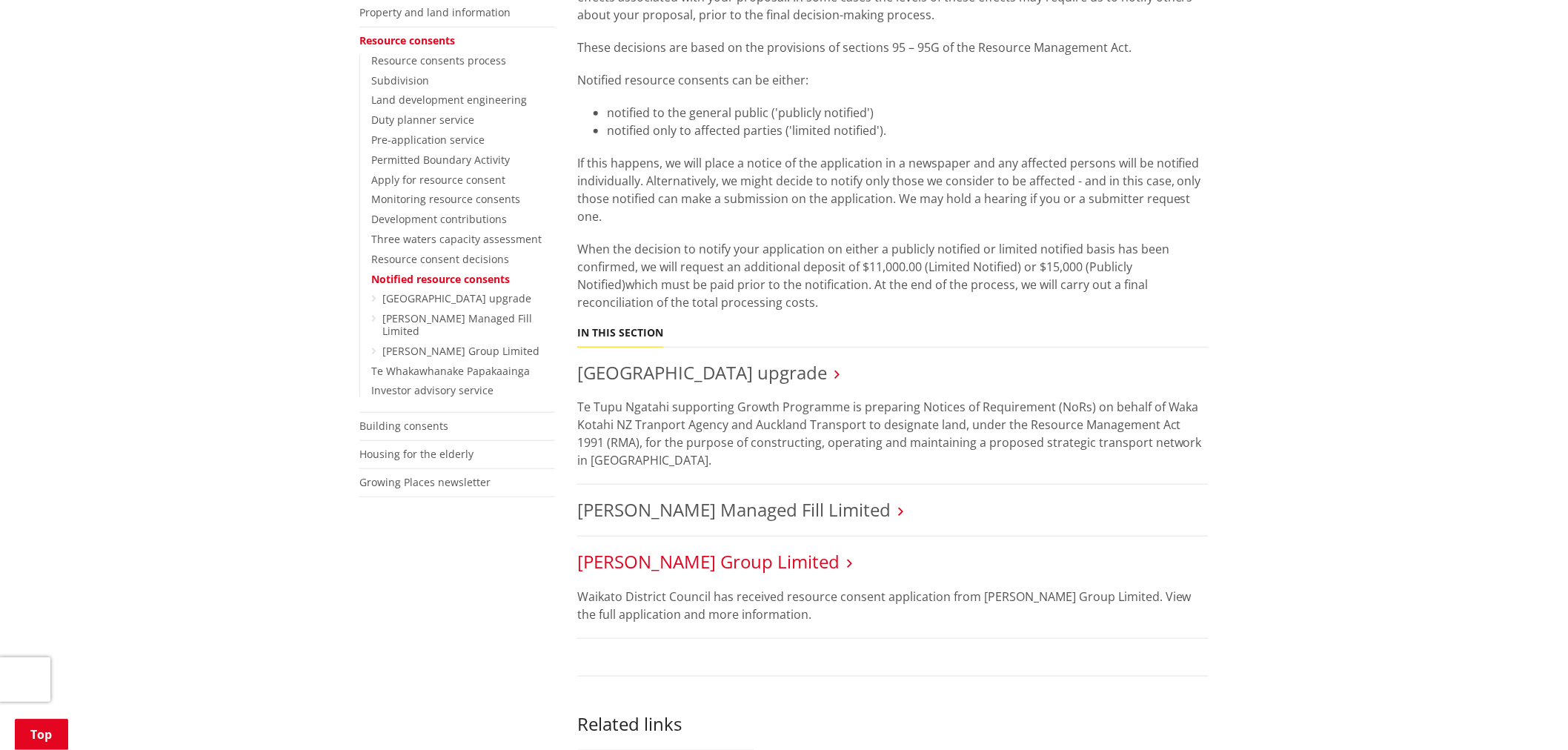 click on "[PERSON_NAME] Group Limited" at bounding box center (708, 561) 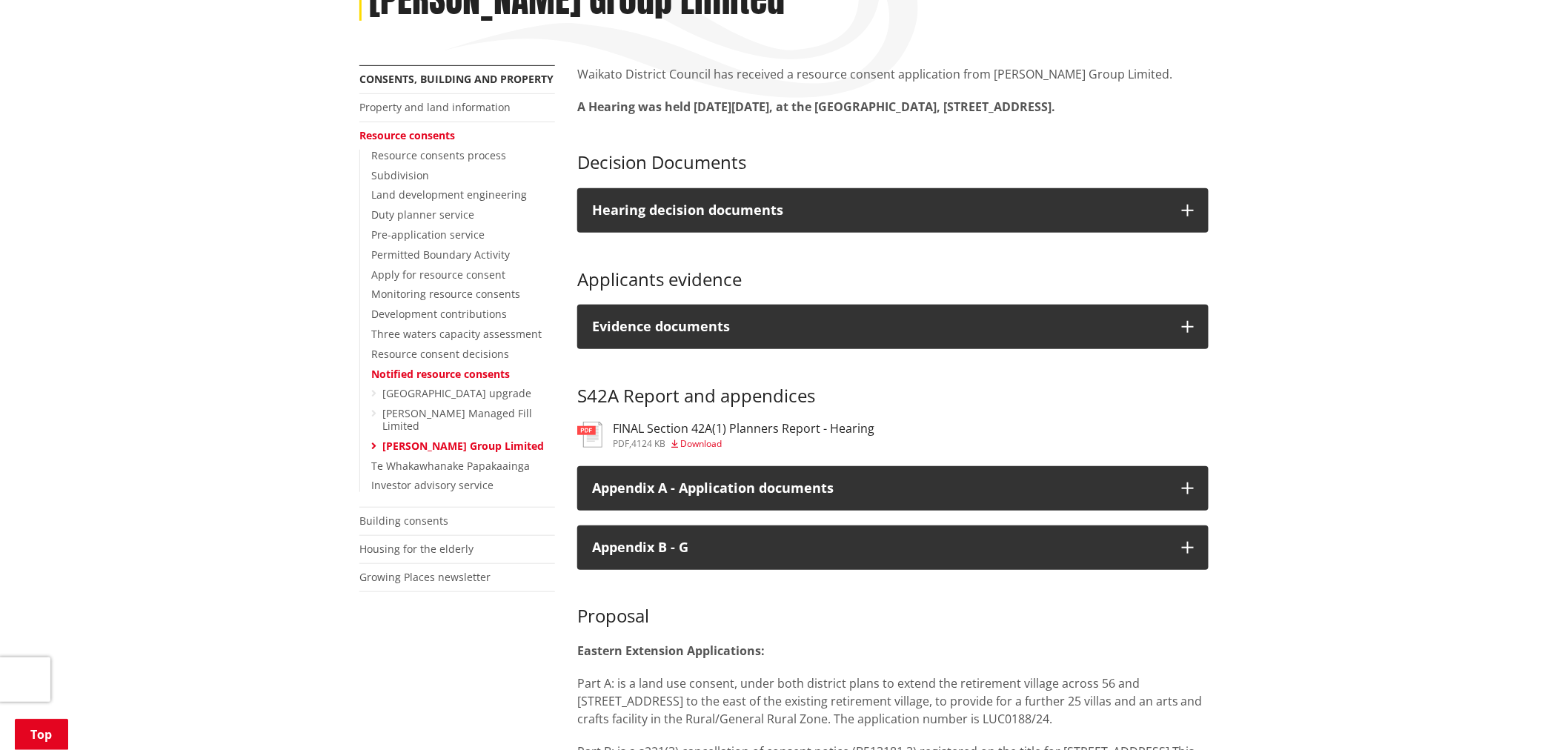 scroll, scrollTop: 247, scrollLeft: 0, axis: vertical 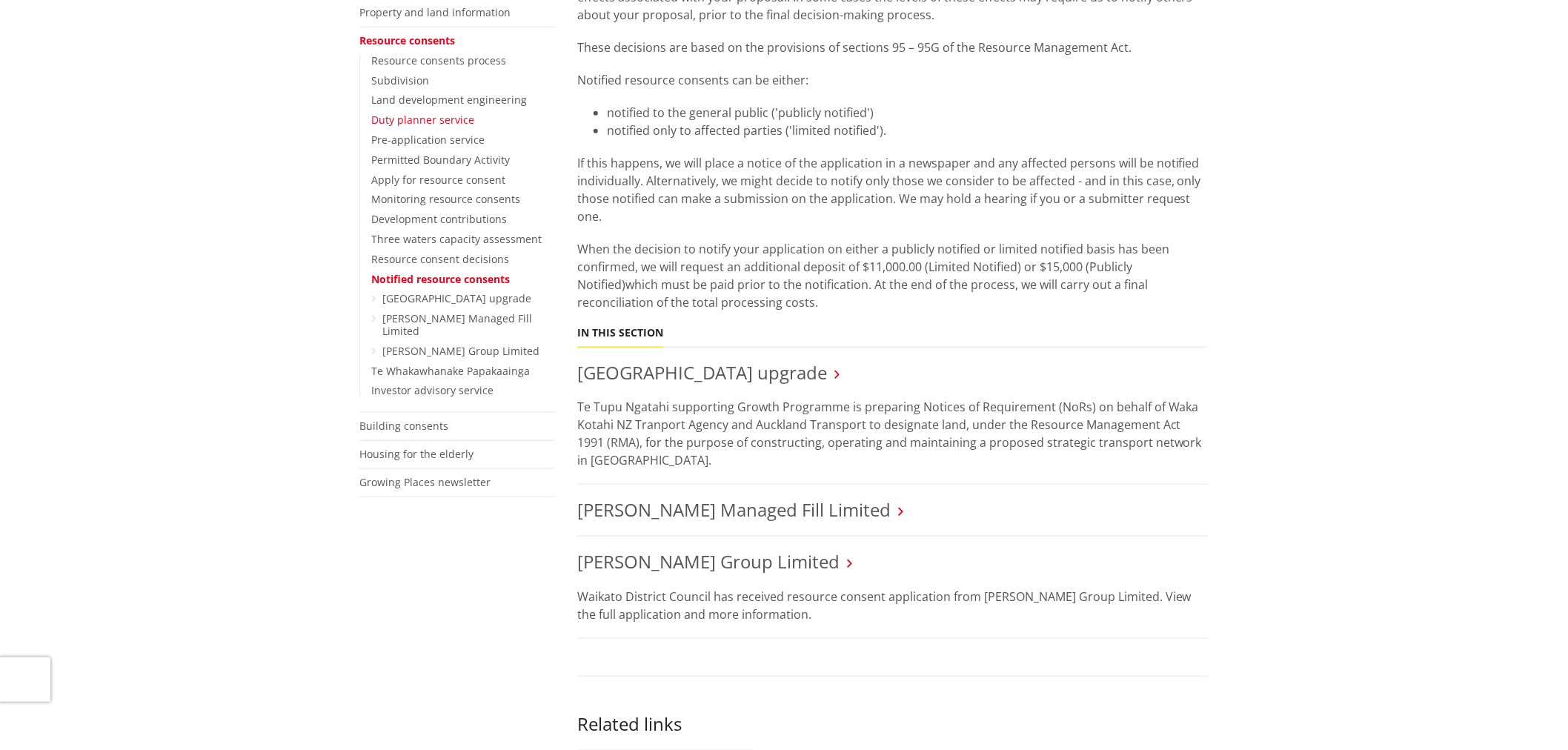 click on "Duty planner service" at bounding box center [422, 119] 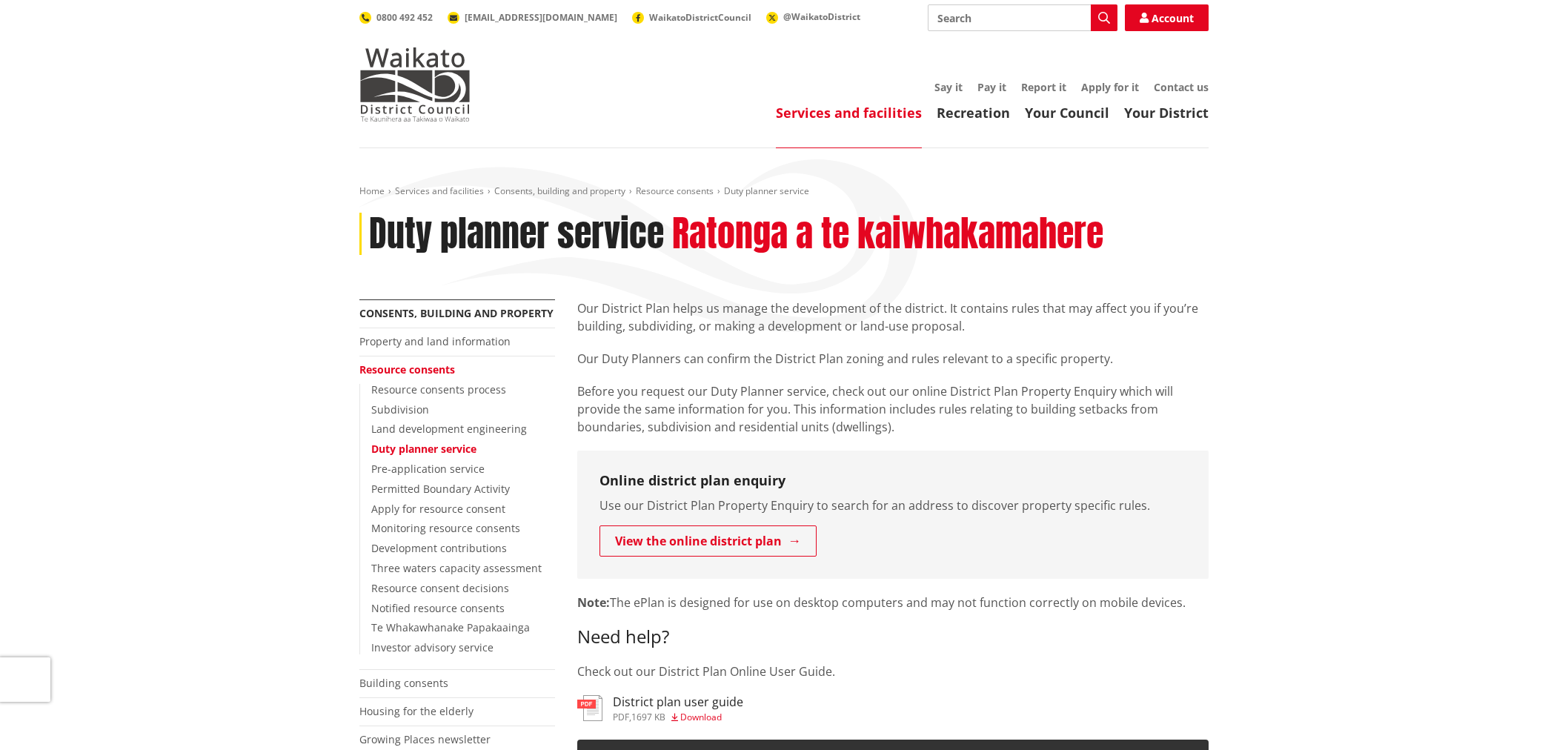 scroll, scrollTop: 0, scrollLeft: 0, axis: both 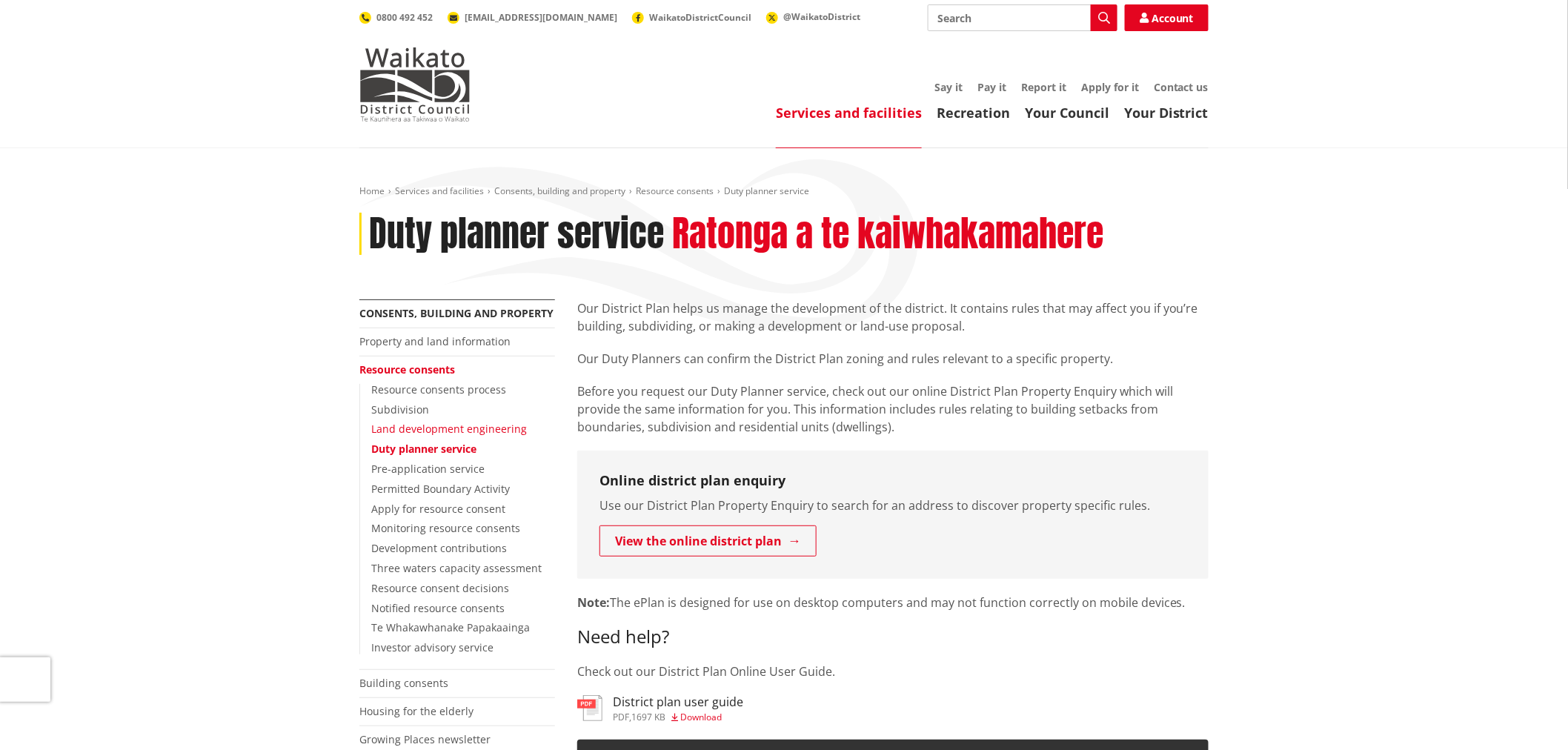 click on "Land development engineering" at bounding box center (449, 428) 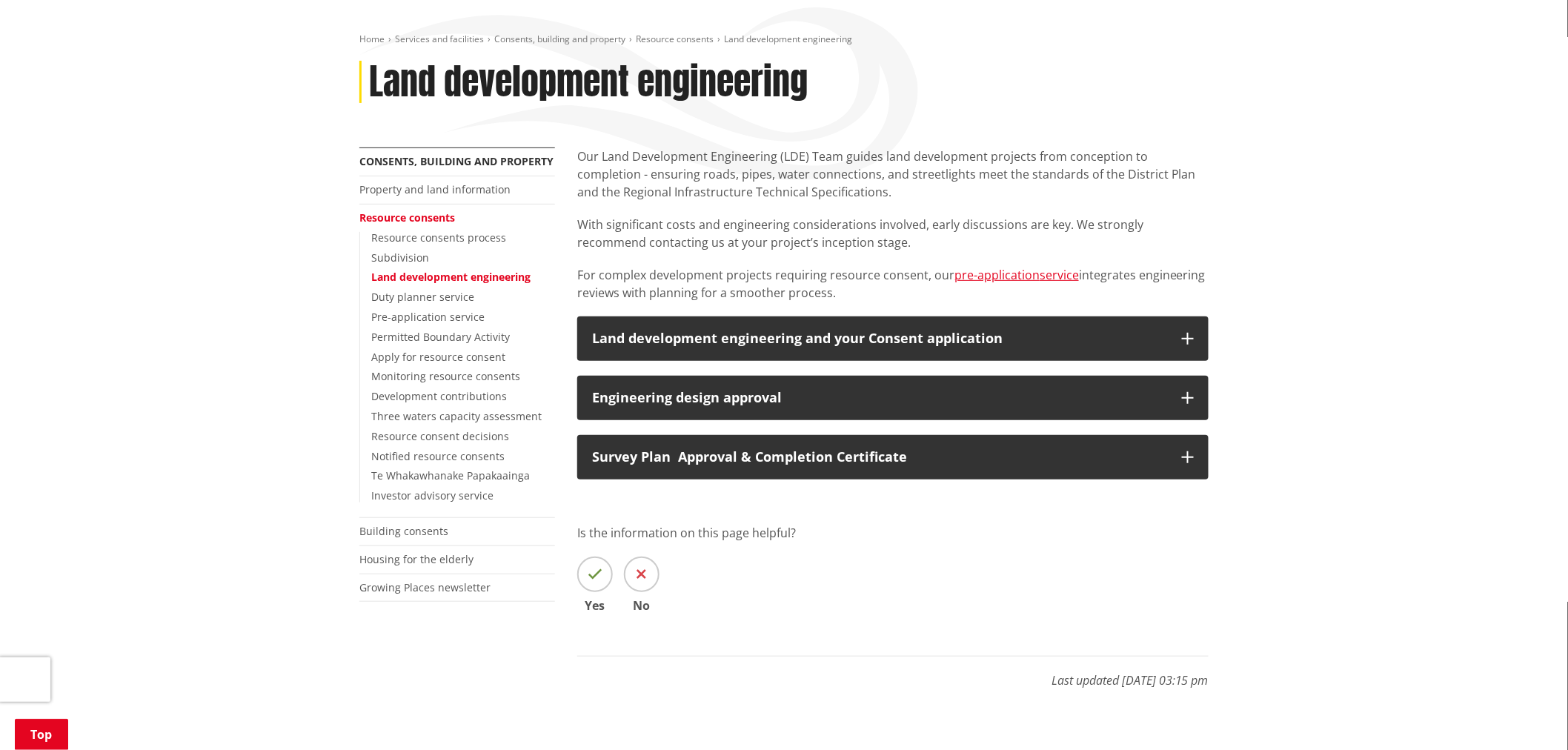 scroll, scrollTop: 165, scrollLeft: 0, axis: vertical 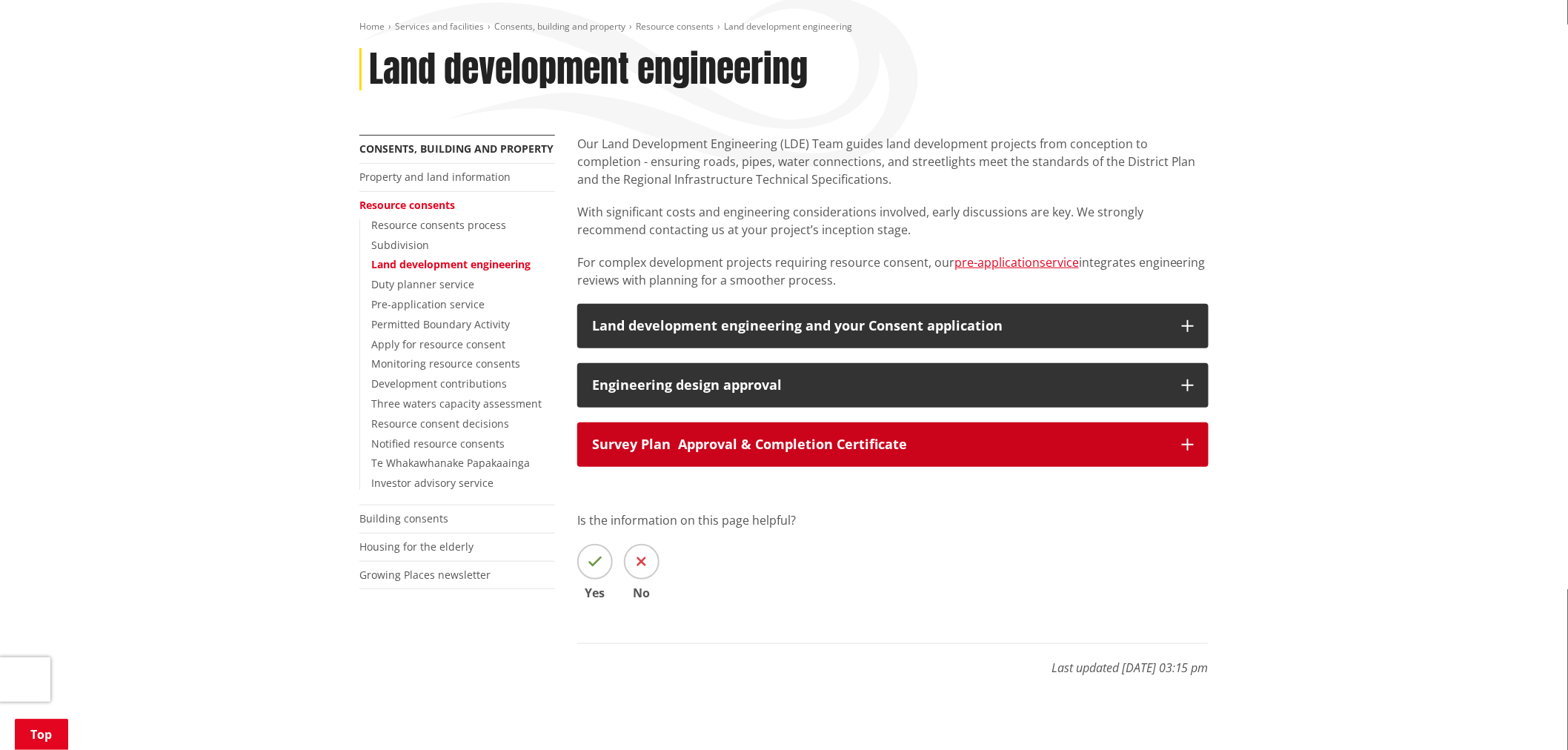 click on "Survey Plan  Approval & Completion Certificate" at bounding box center (880, 445) 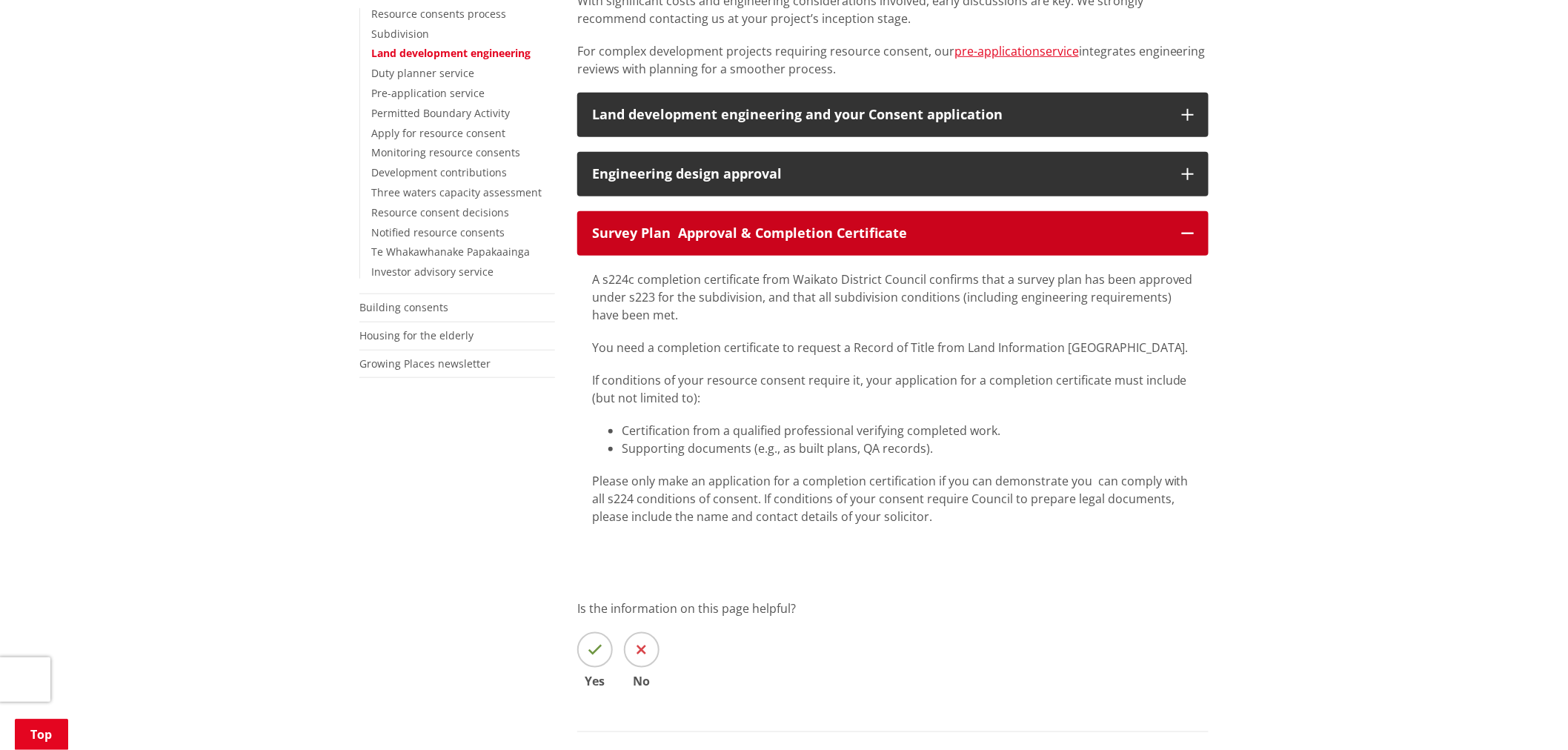 scroll, scrollTop: 411, scrollLeft: 0, axis: vertical 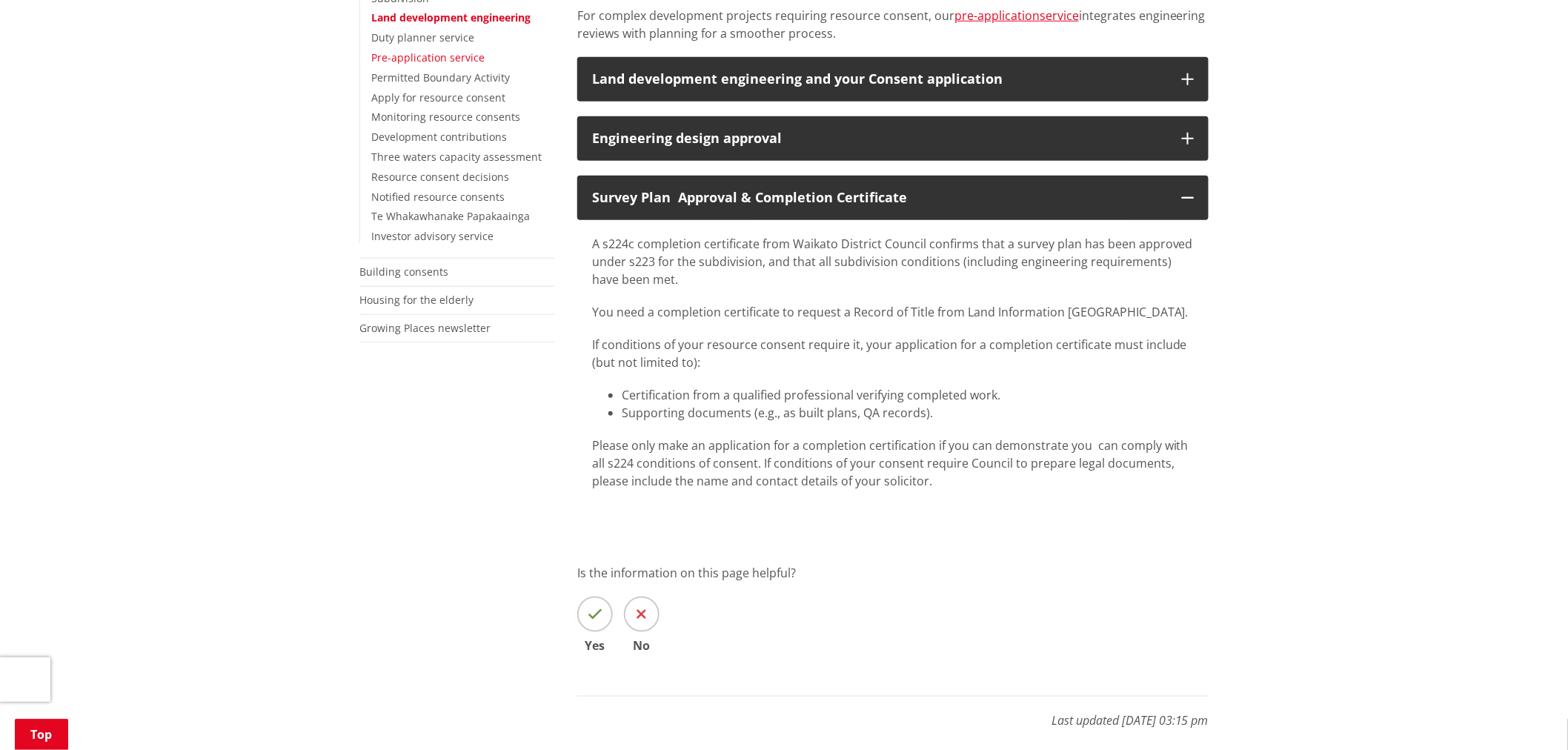 click on "Pre-application service" at bounding box center (428, 57) 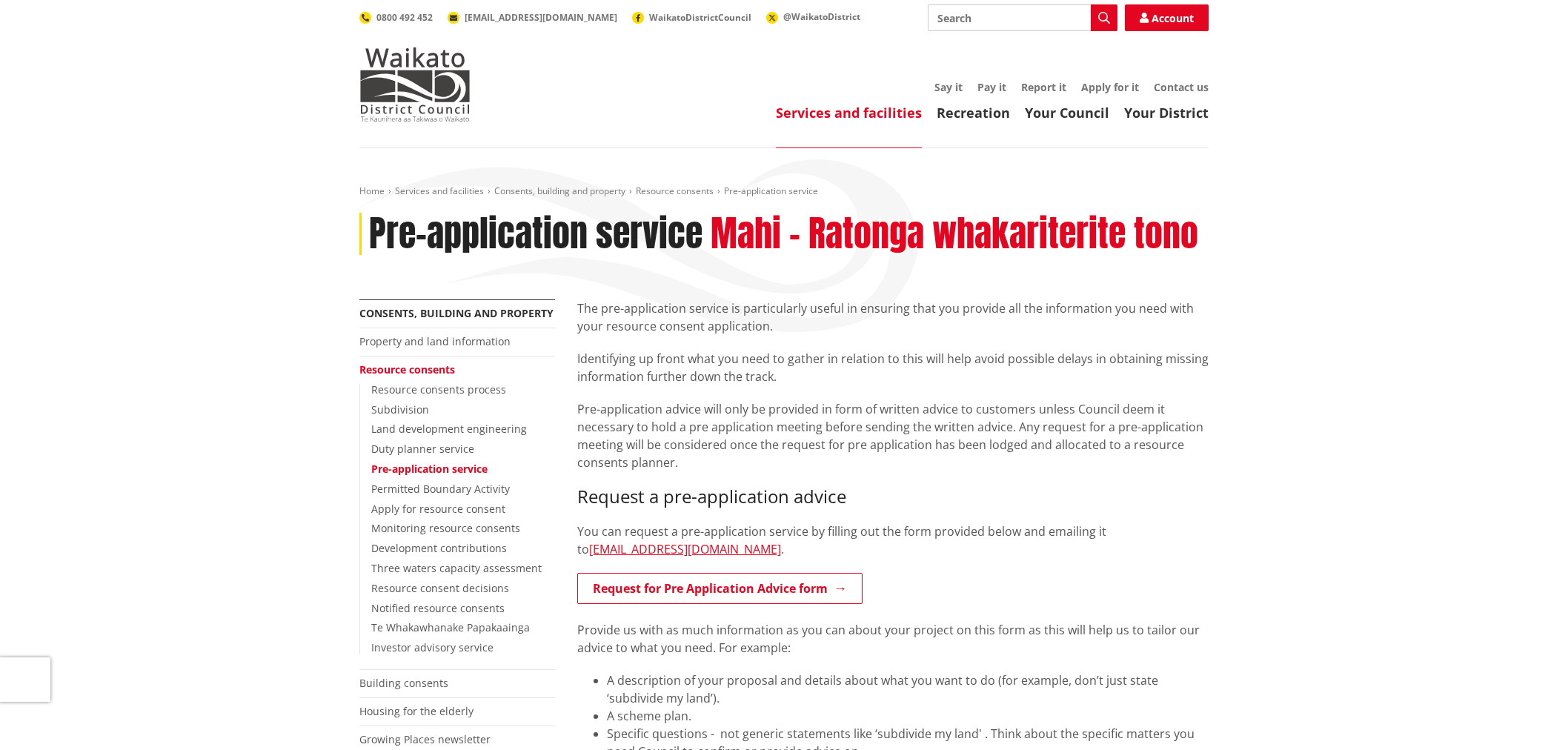 scroll, scrollTop: 0, scrollLeft: 0, axis: both 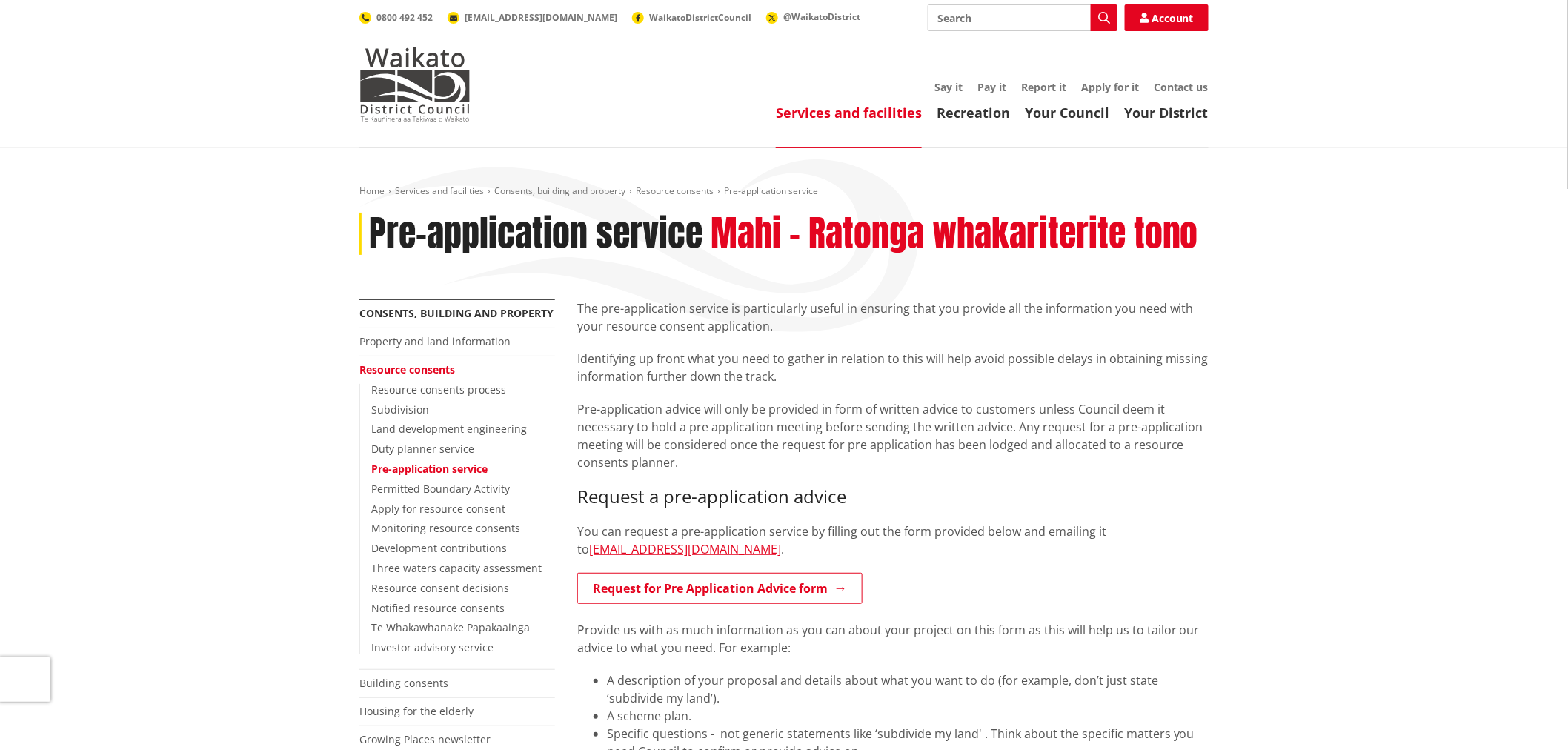 drag, startPoint x: 579, startPoint y: 411, endPoint x: 691, endPoint y: 467, distance: 125.2198 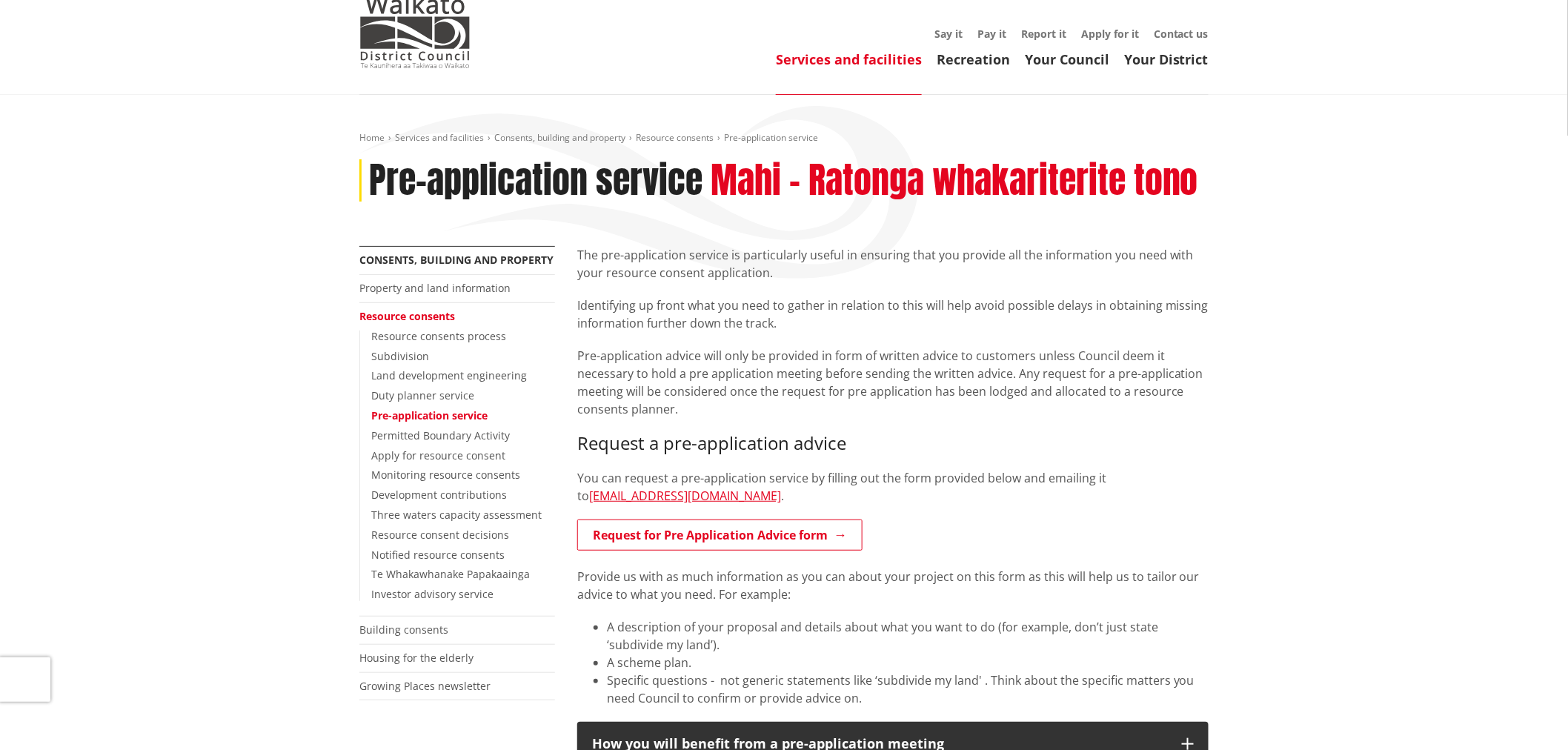 scroll, scrollTop: 82, scrollLeft: 0, axis: vertical 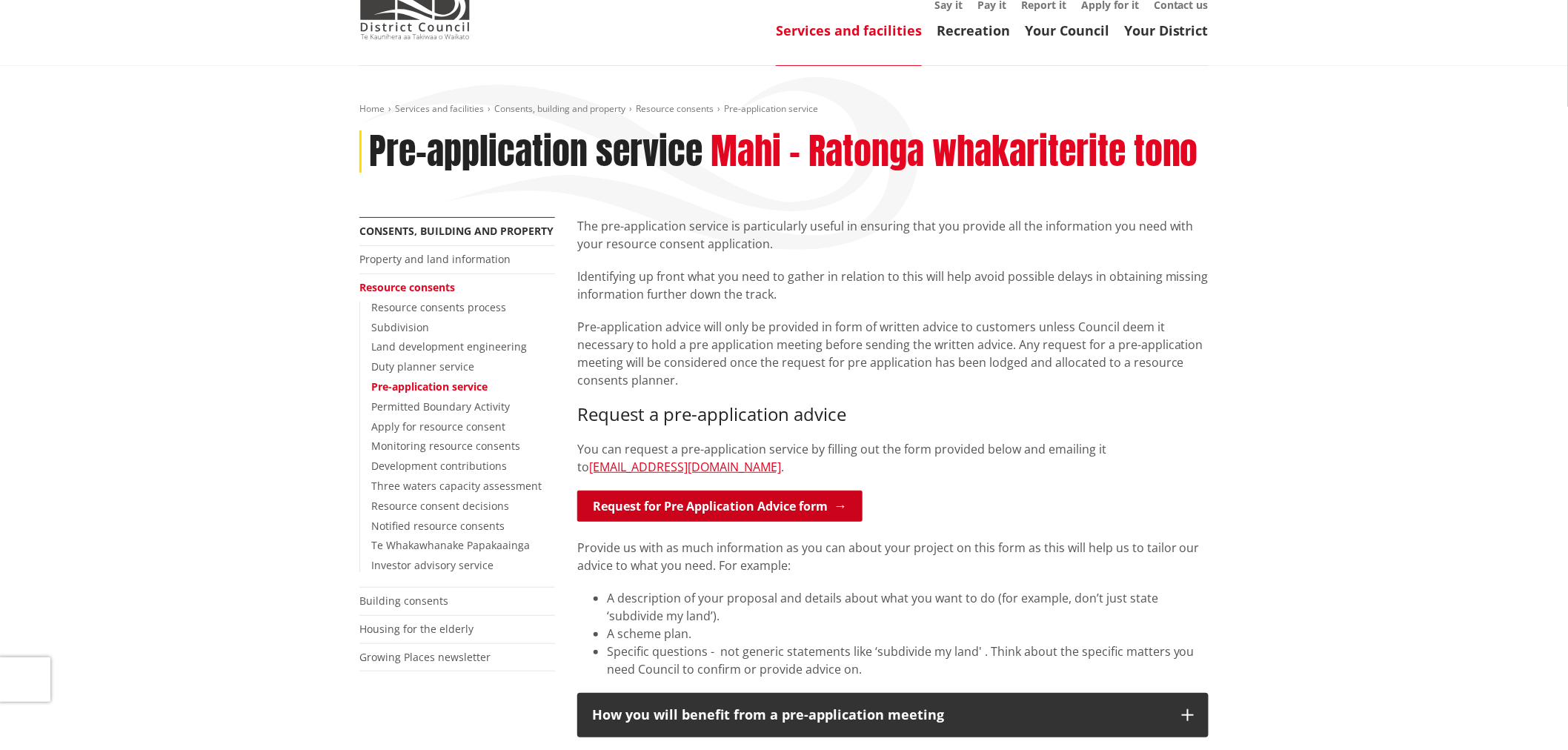click on "Request for Pre Application Advice form" at bounding box center [720, 506] 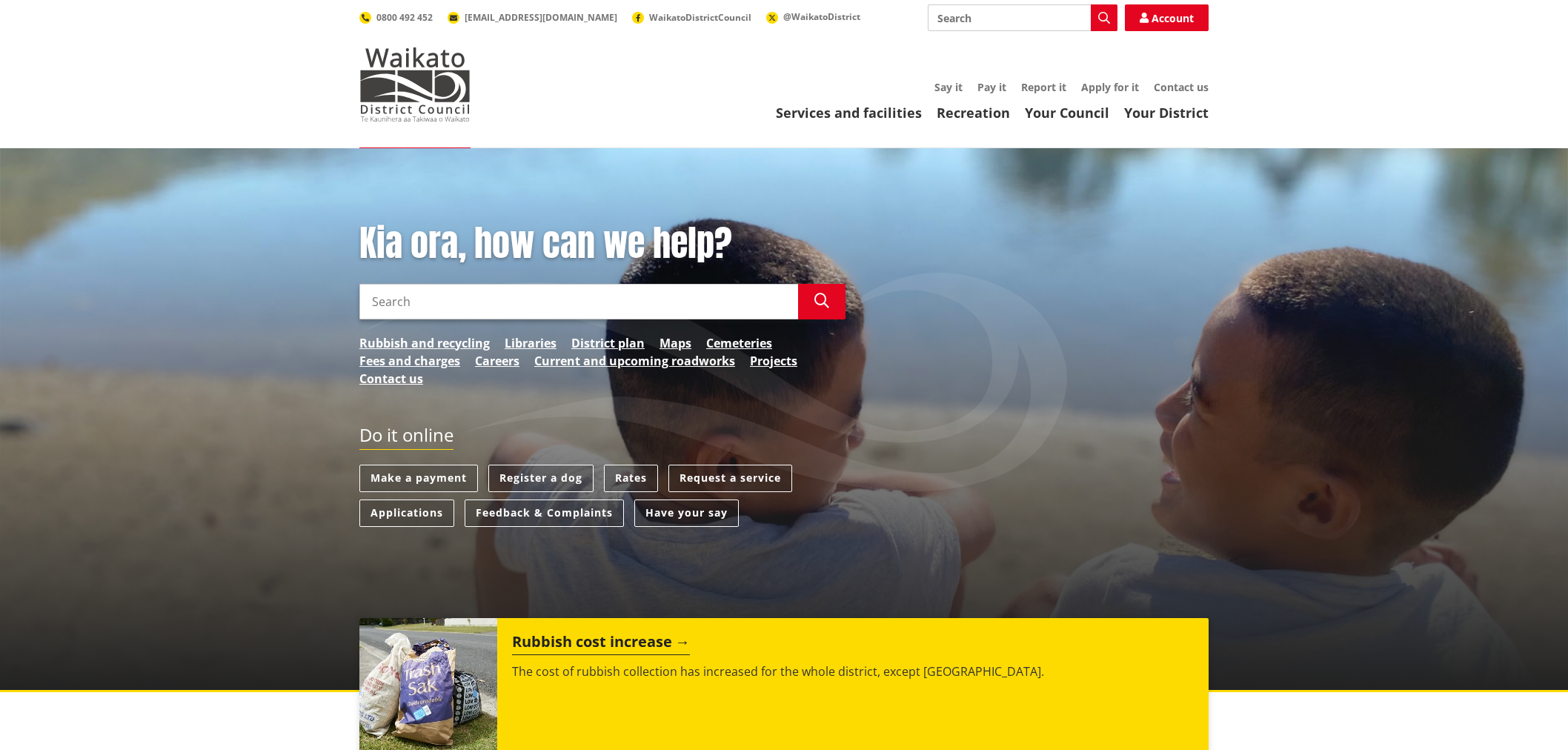 scroll, scrollTop: 0, scrollLeft: 0, axis: both 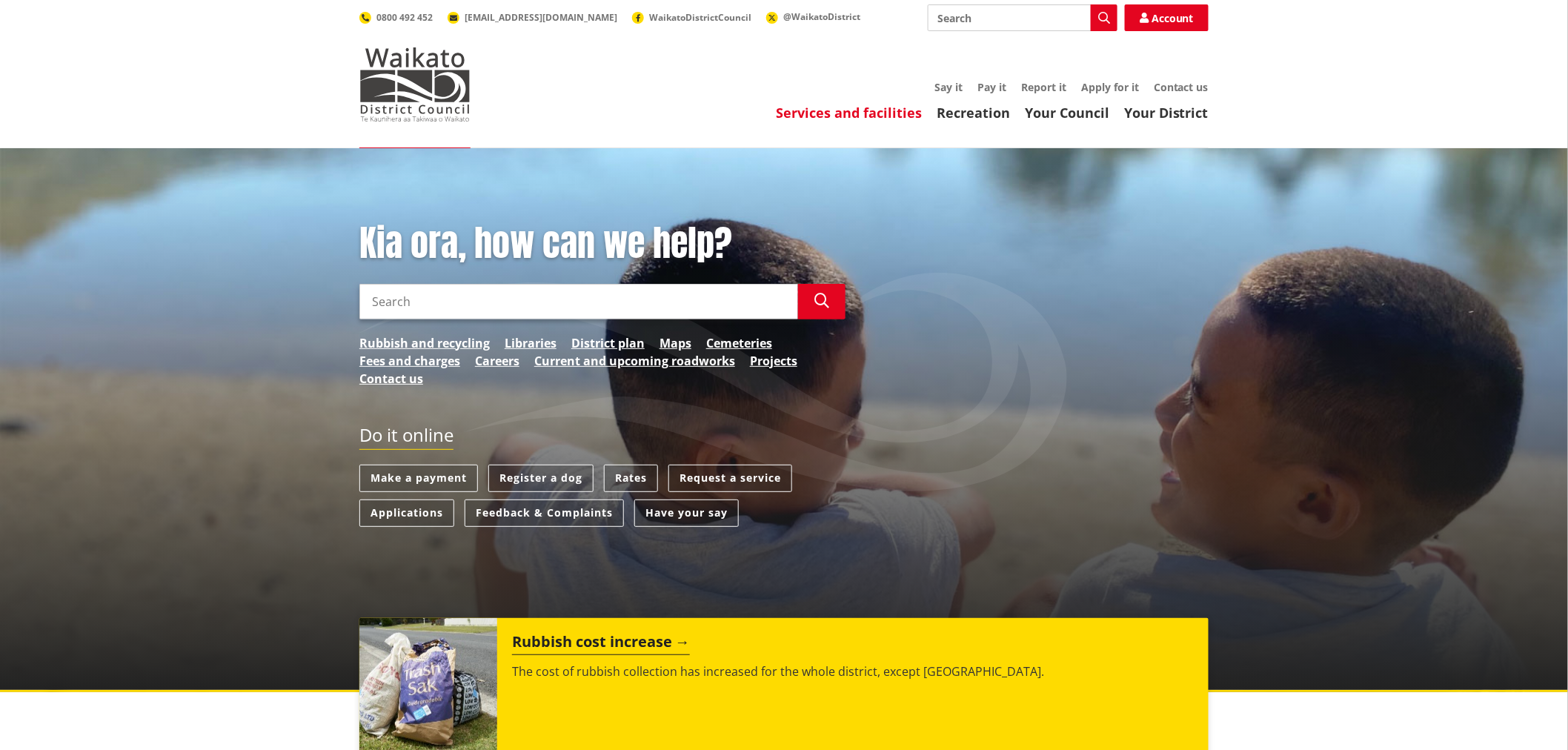 click on "Services and facilities" at bounding box center [848, 113] 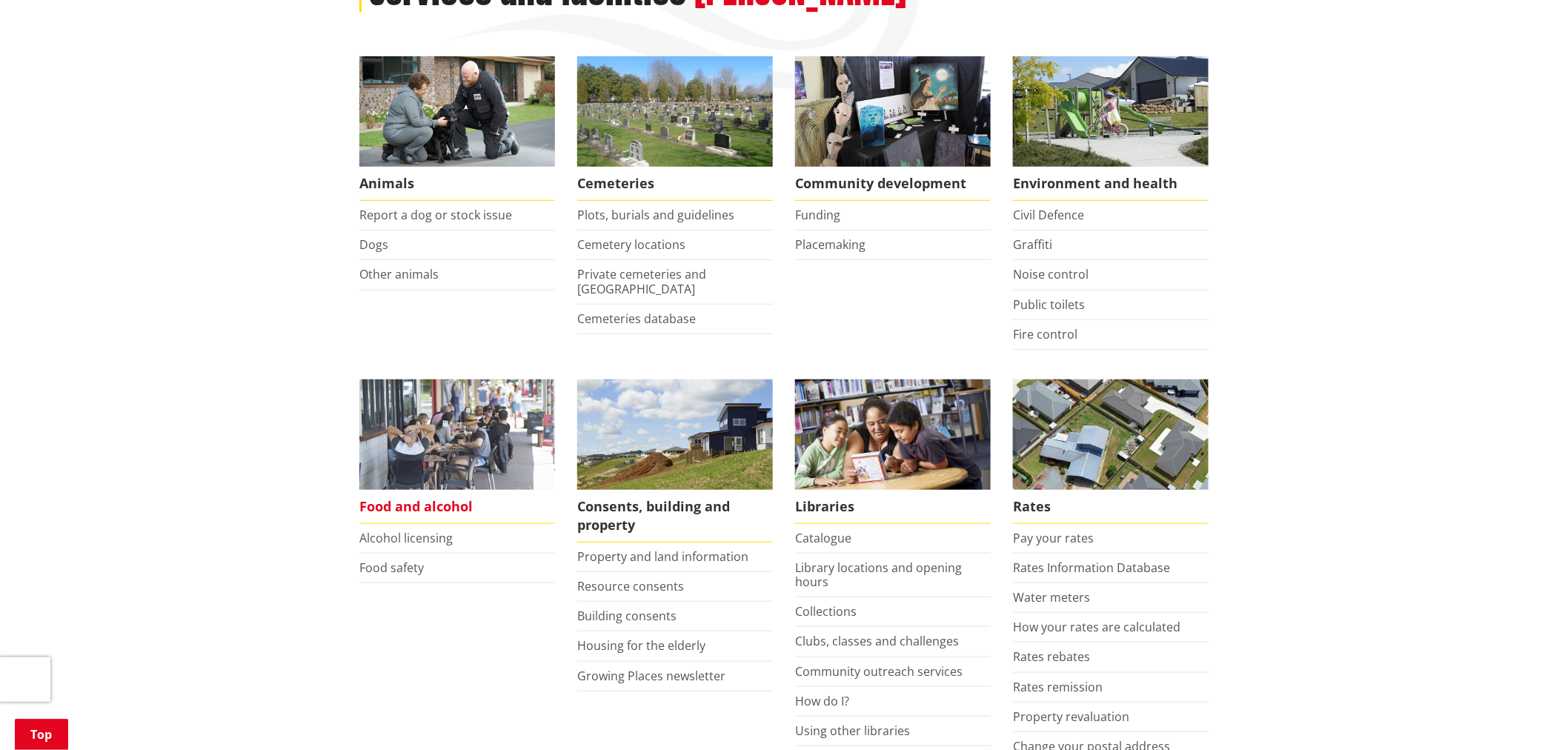 scroll, scrollTop: 247, scrollLeft: 0, axis: vertical 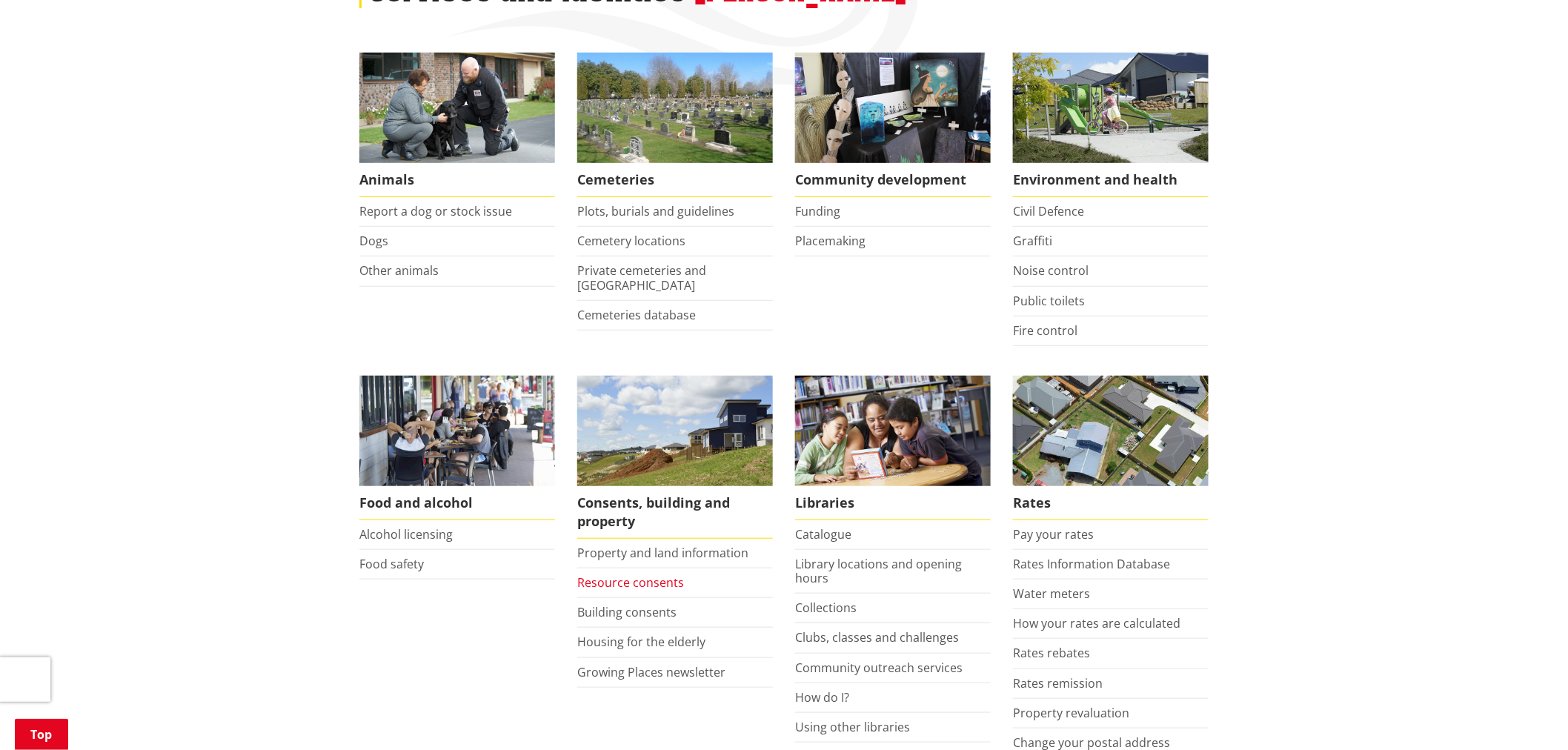 click on "Resource consents" at bounding box center [631, 583] 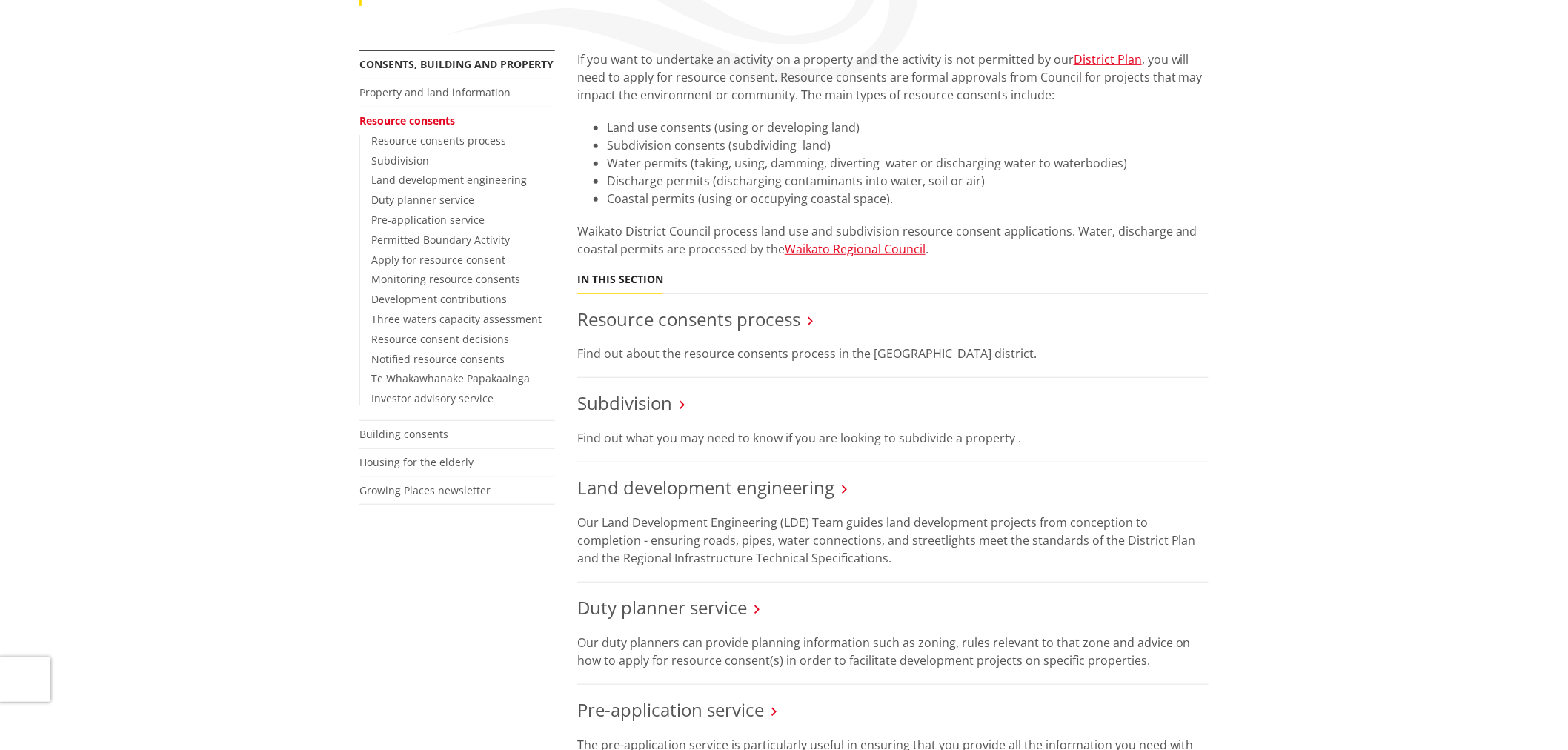 scroll, scrollTop: 411, scrollLeft: 0, axis: vertical 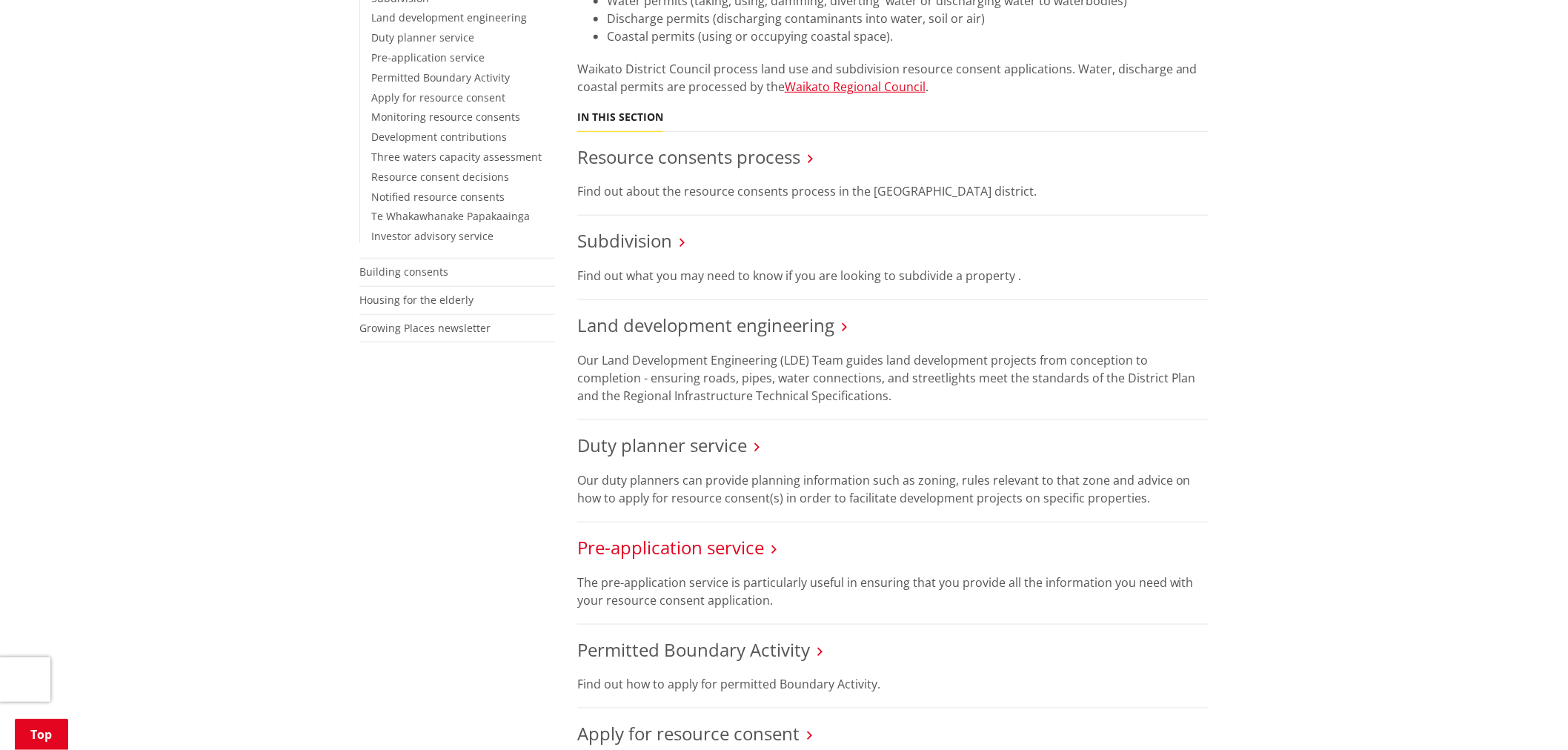click on "Pre-application service" at bounding box center [671, 547] 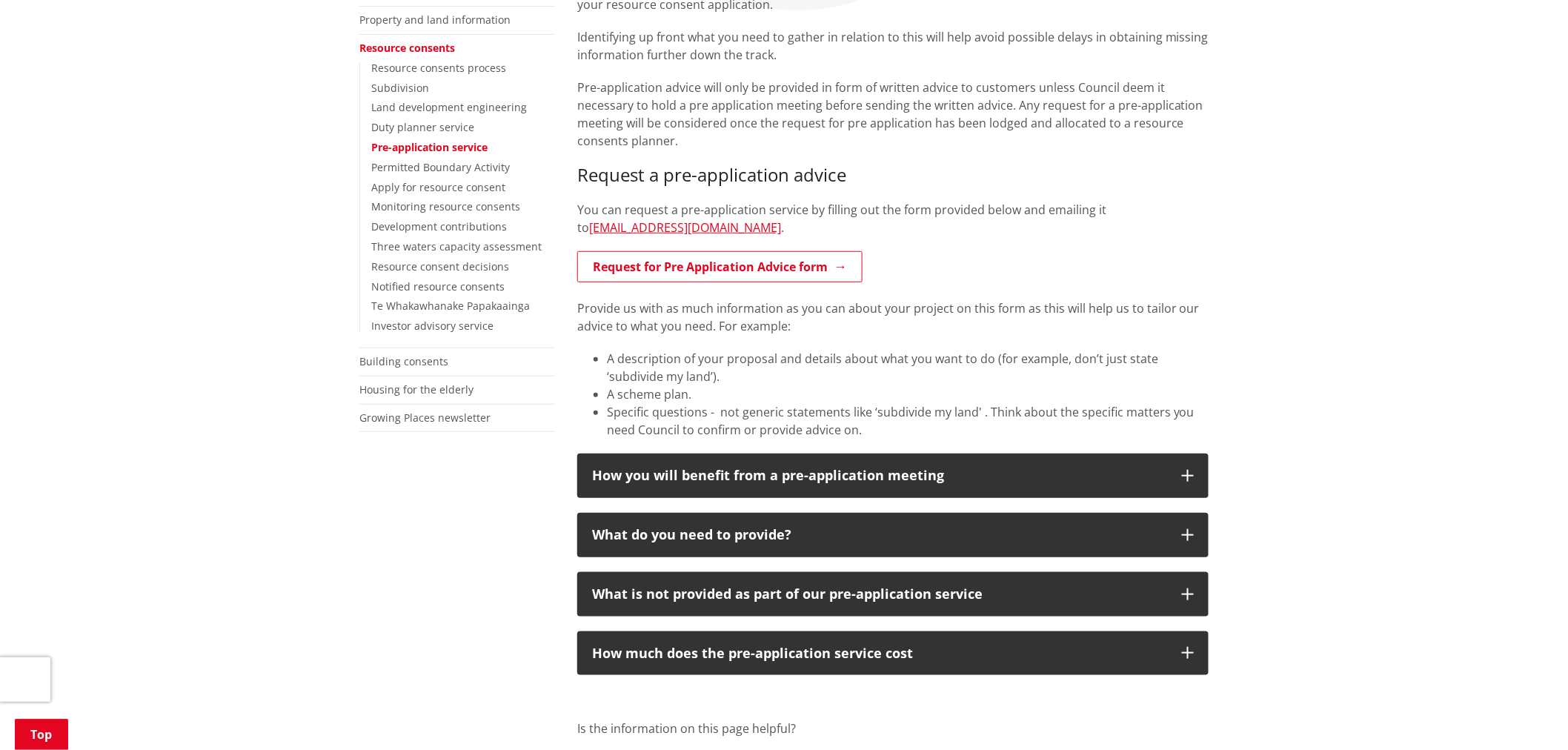 scroll, scrollTop: 329, scrollLeft: 0, axis: vertical 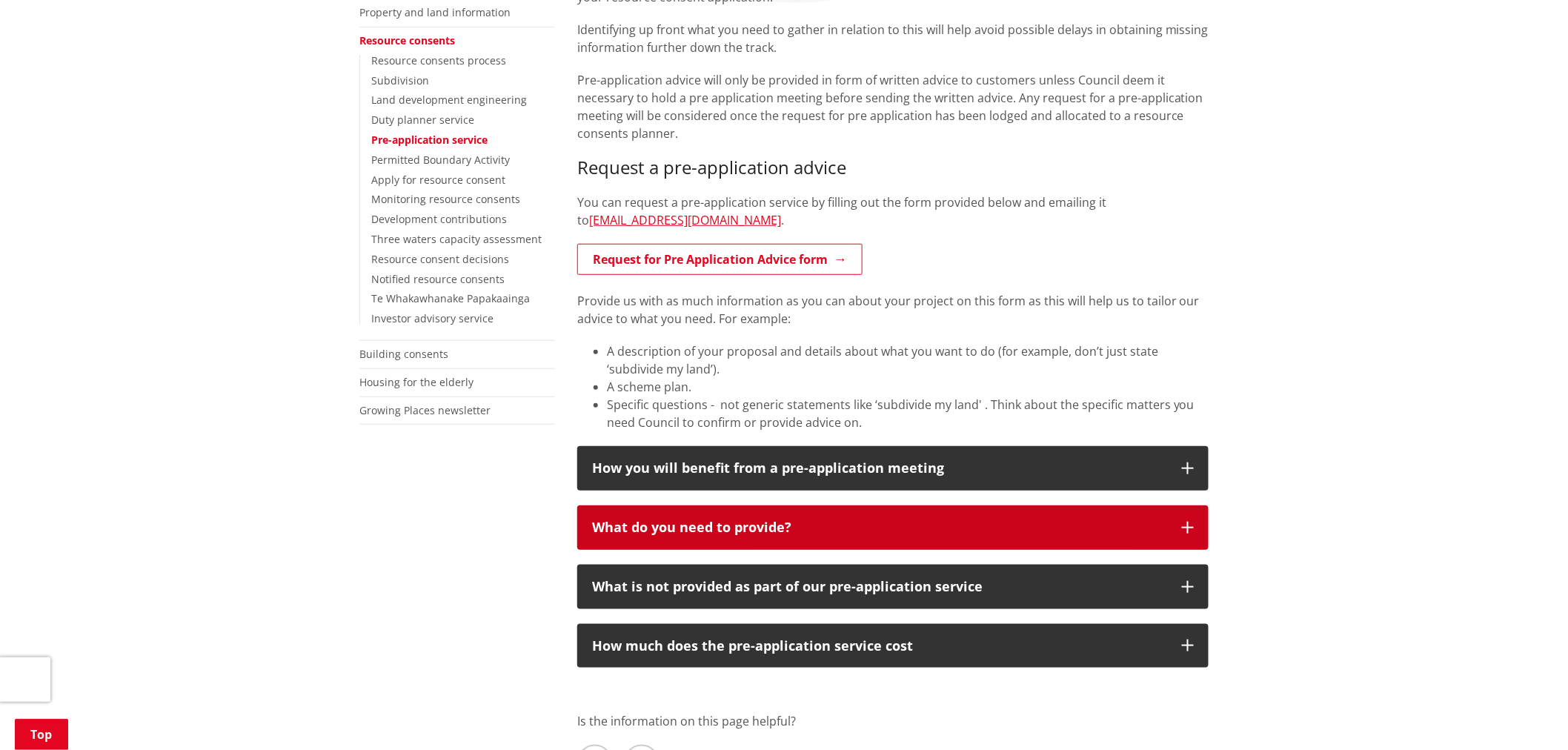 click on "What do you need to provide?" at bounding box center (880, 528) 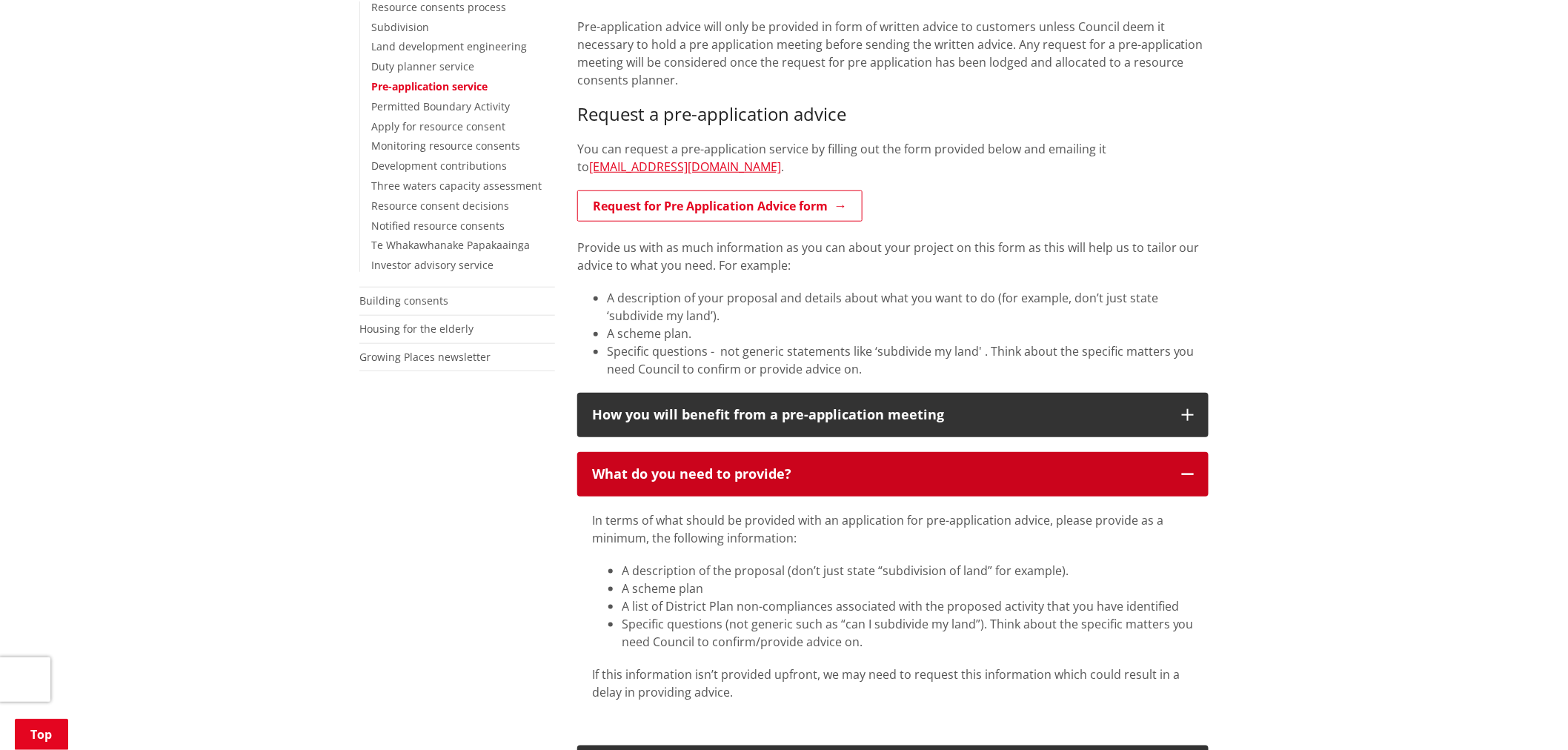 scroll, scrollTop: 411, scrollLeft: 0, axis: vertical 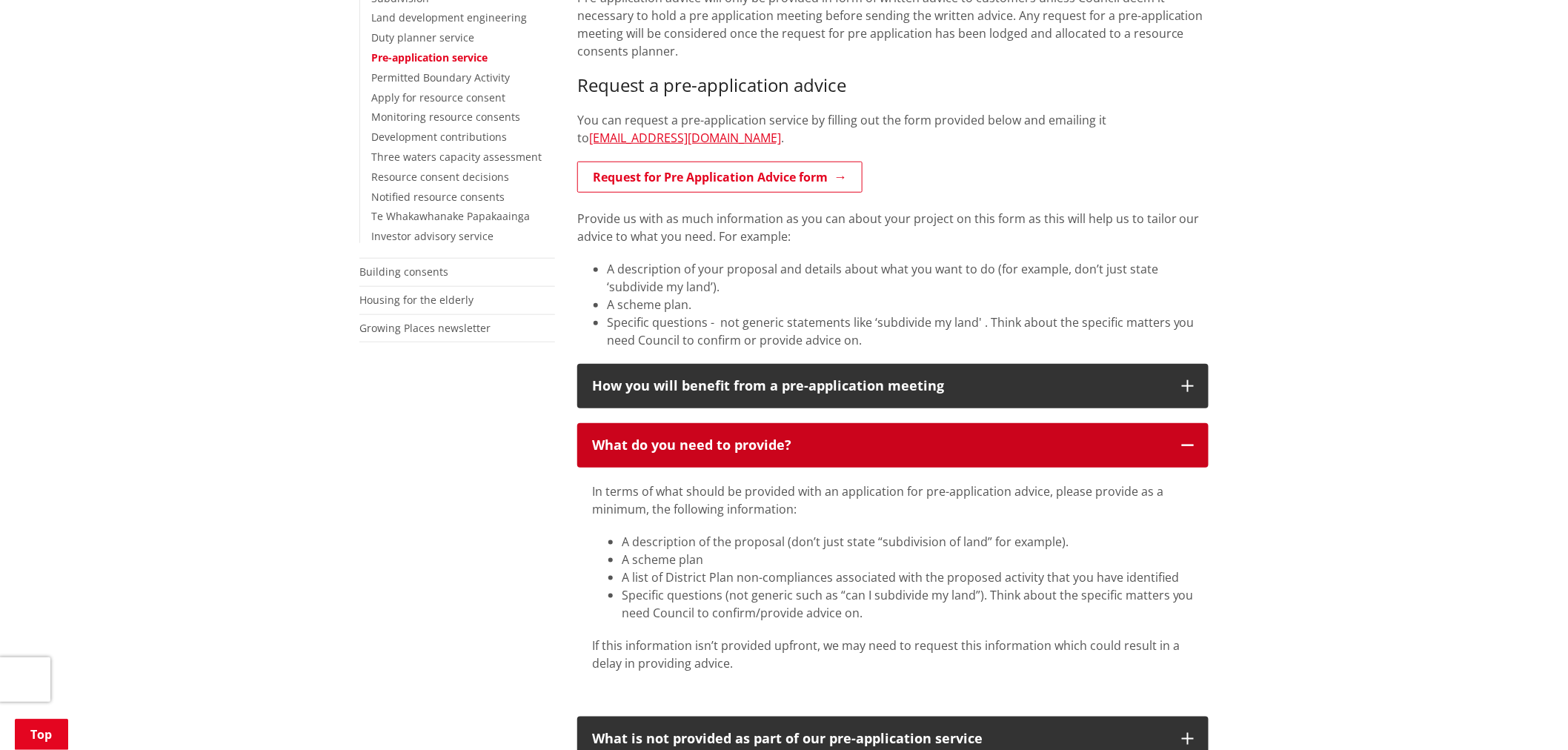 type 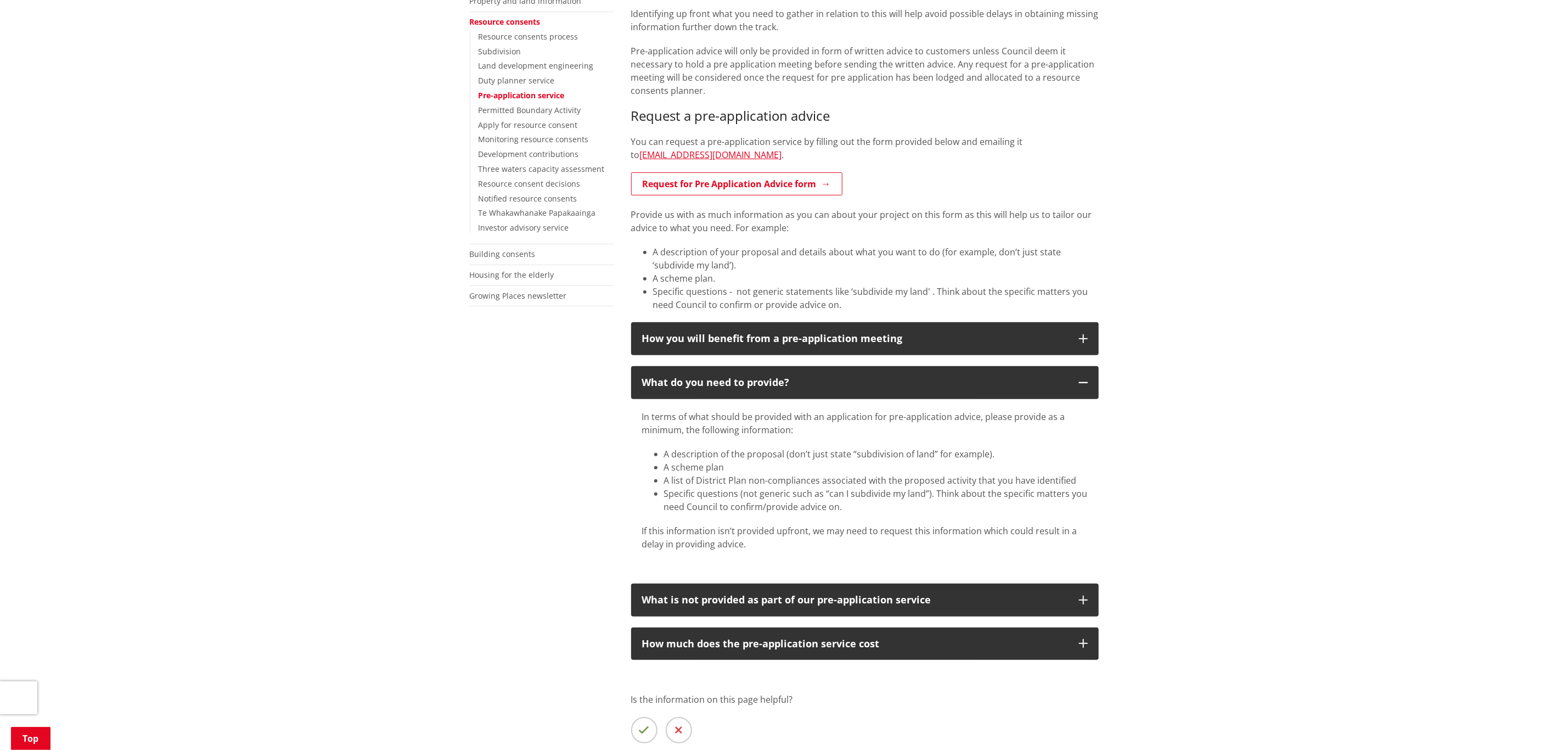 scroll, scrollTop: 305, scrollLeft: 0, axis: vertical 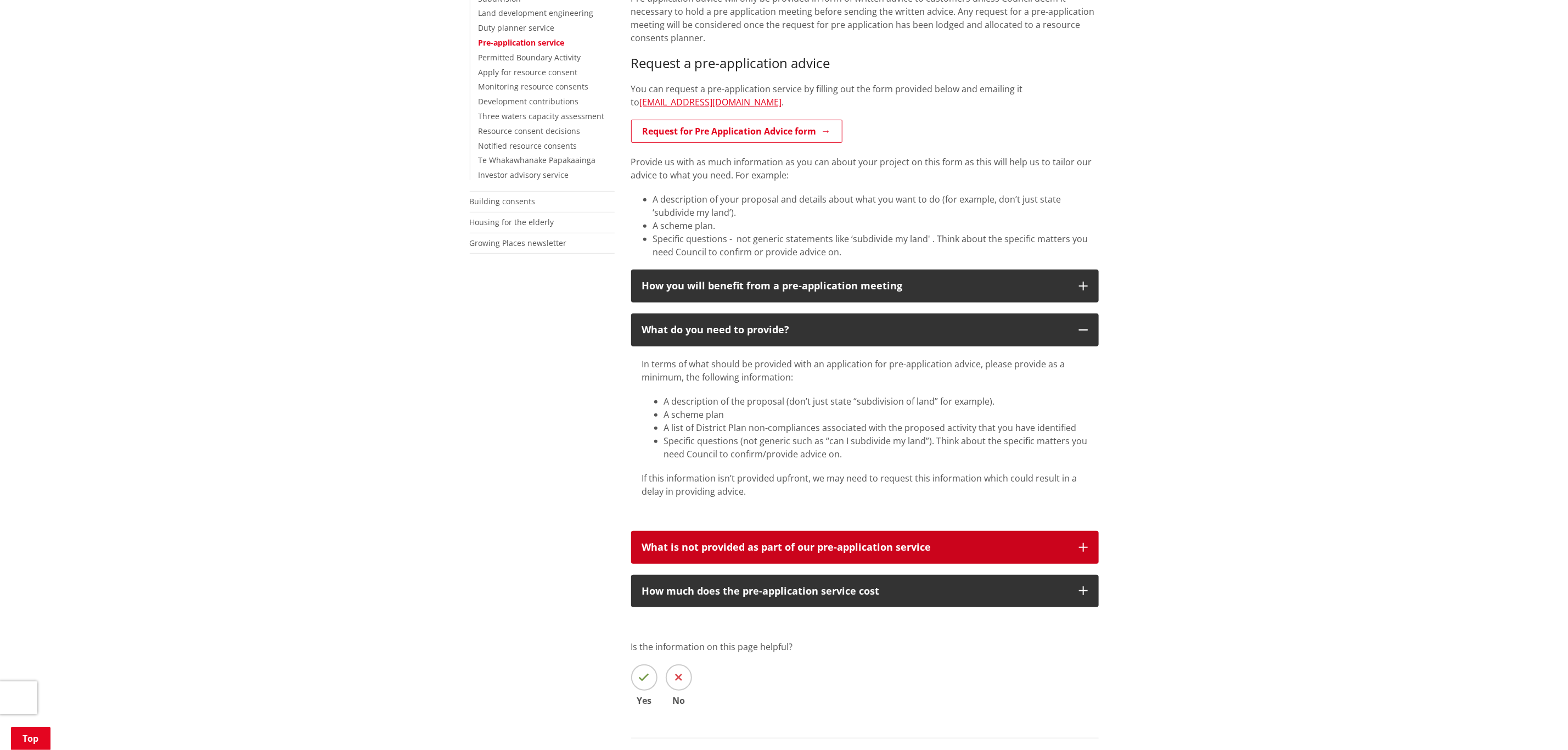 click on "What is not provided as part of our pre-application service" at bounding box center (855, 547) 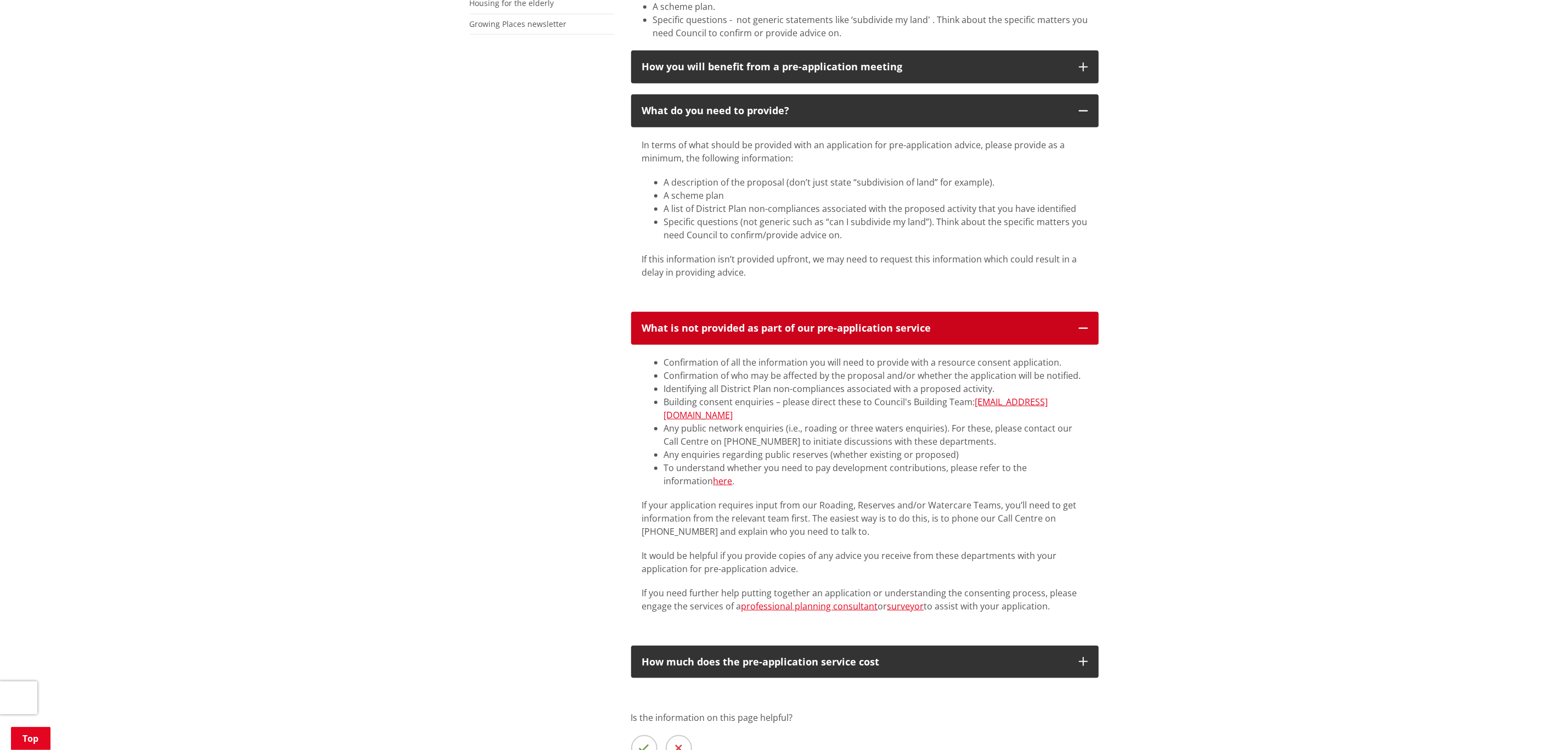 scroll, scrollTop: 552, scrollLeft: 0, axis: vertical 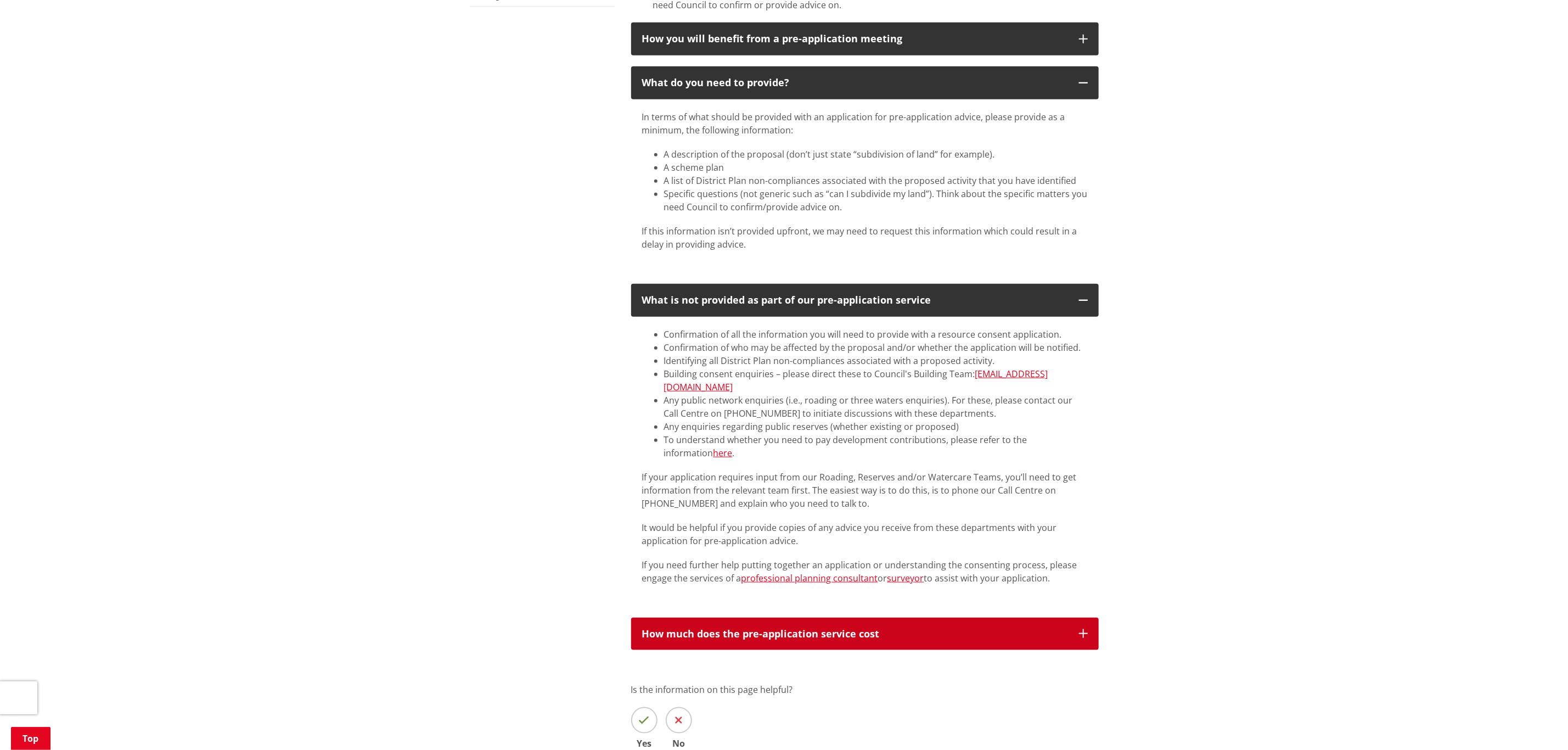 click on "How much does the pre-application service cost" at bounding box center [855, 634] 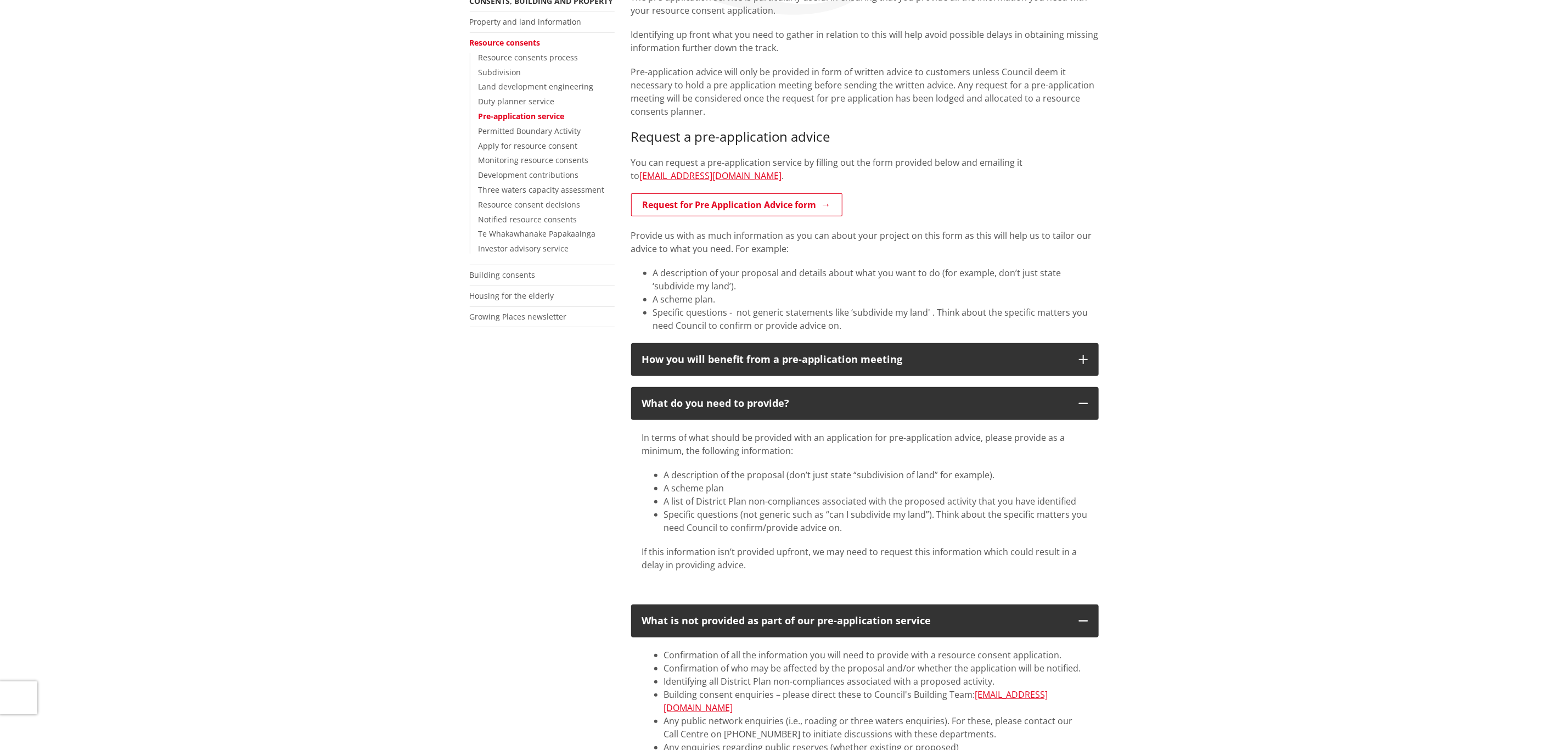 scroll, scrollTop: 58, scrollLeft: 0, axis: vertical 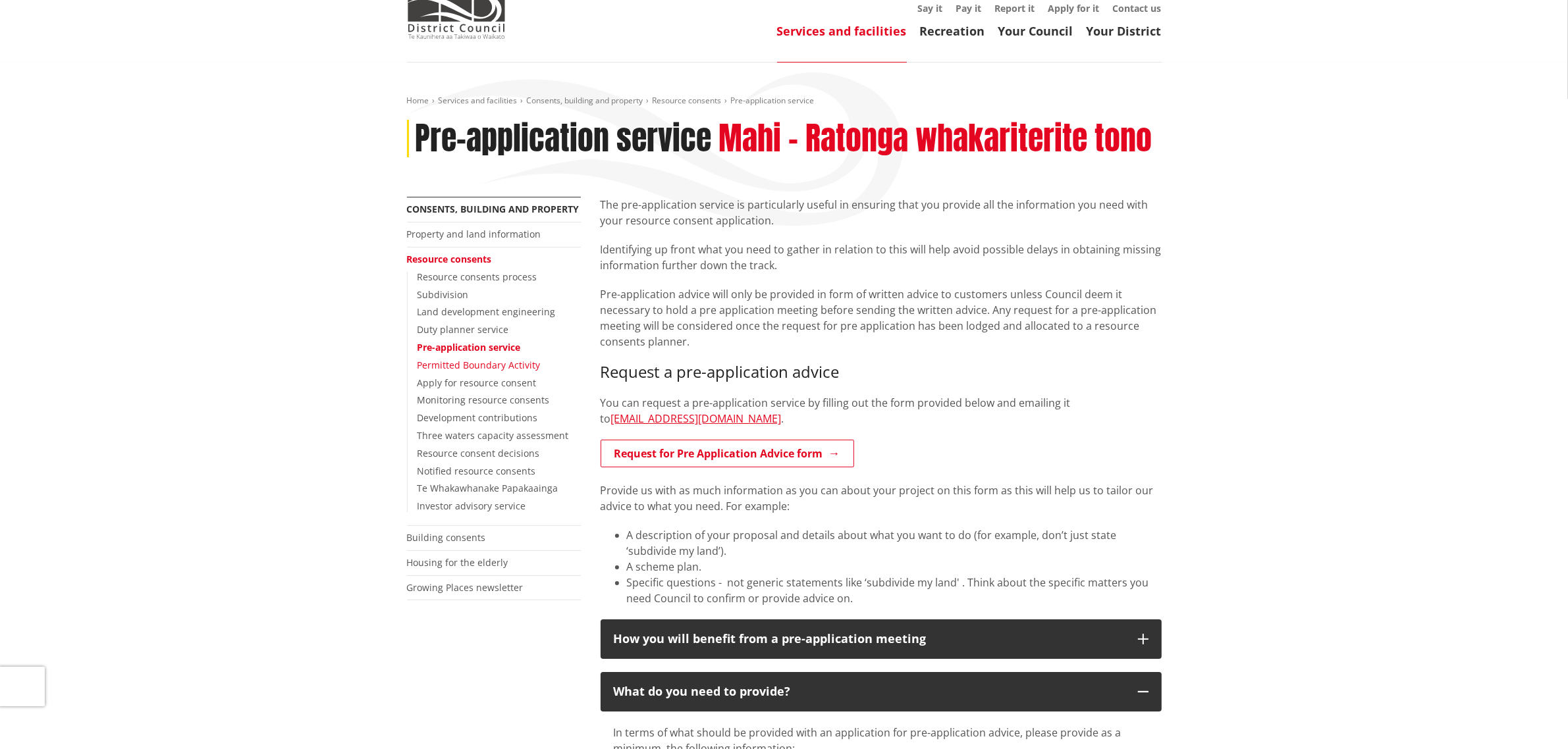 click on "Permitted Boundary Activity" at bounding box center [479, 365] 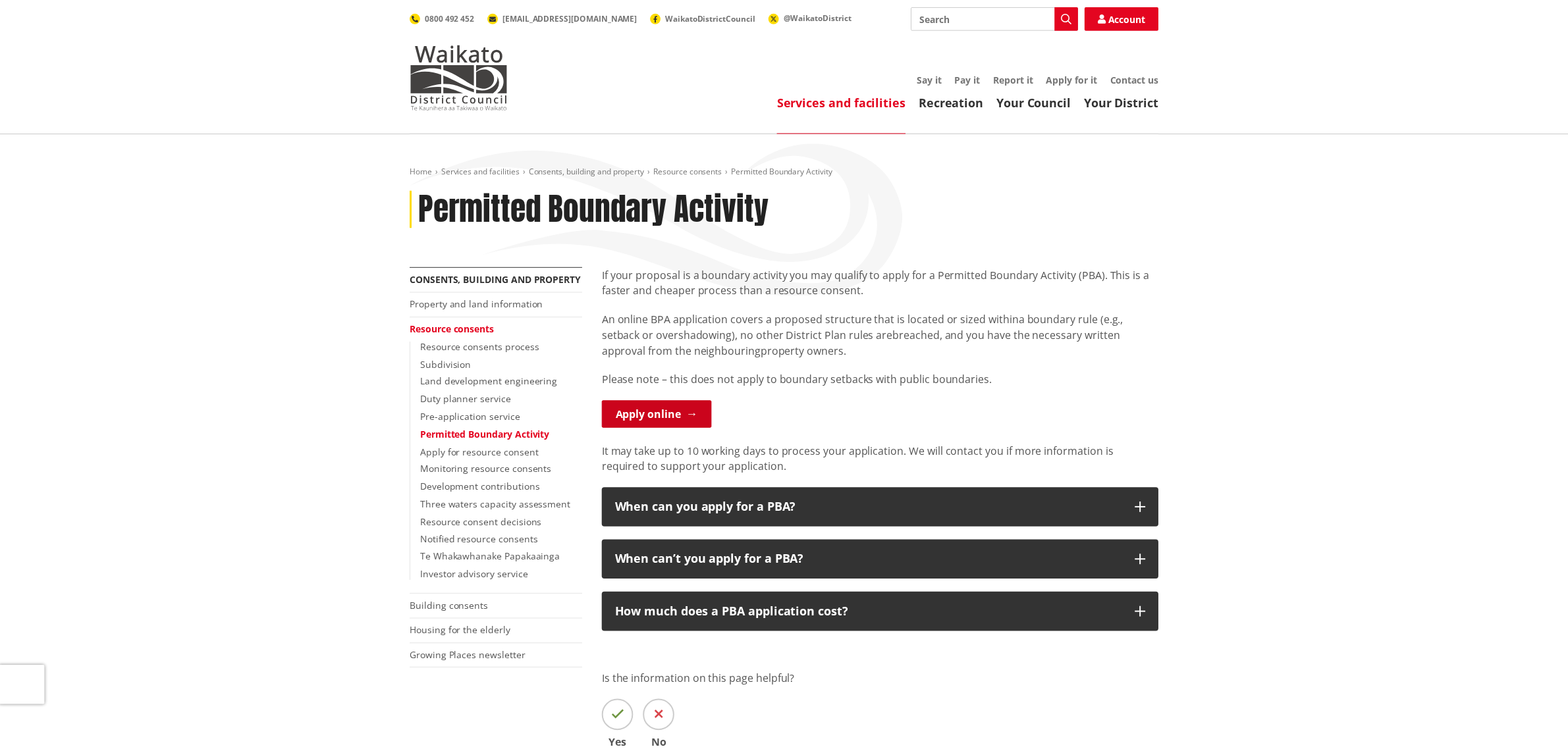 scroll, scrollTop: 0, scrollLeft: 0, axis: both 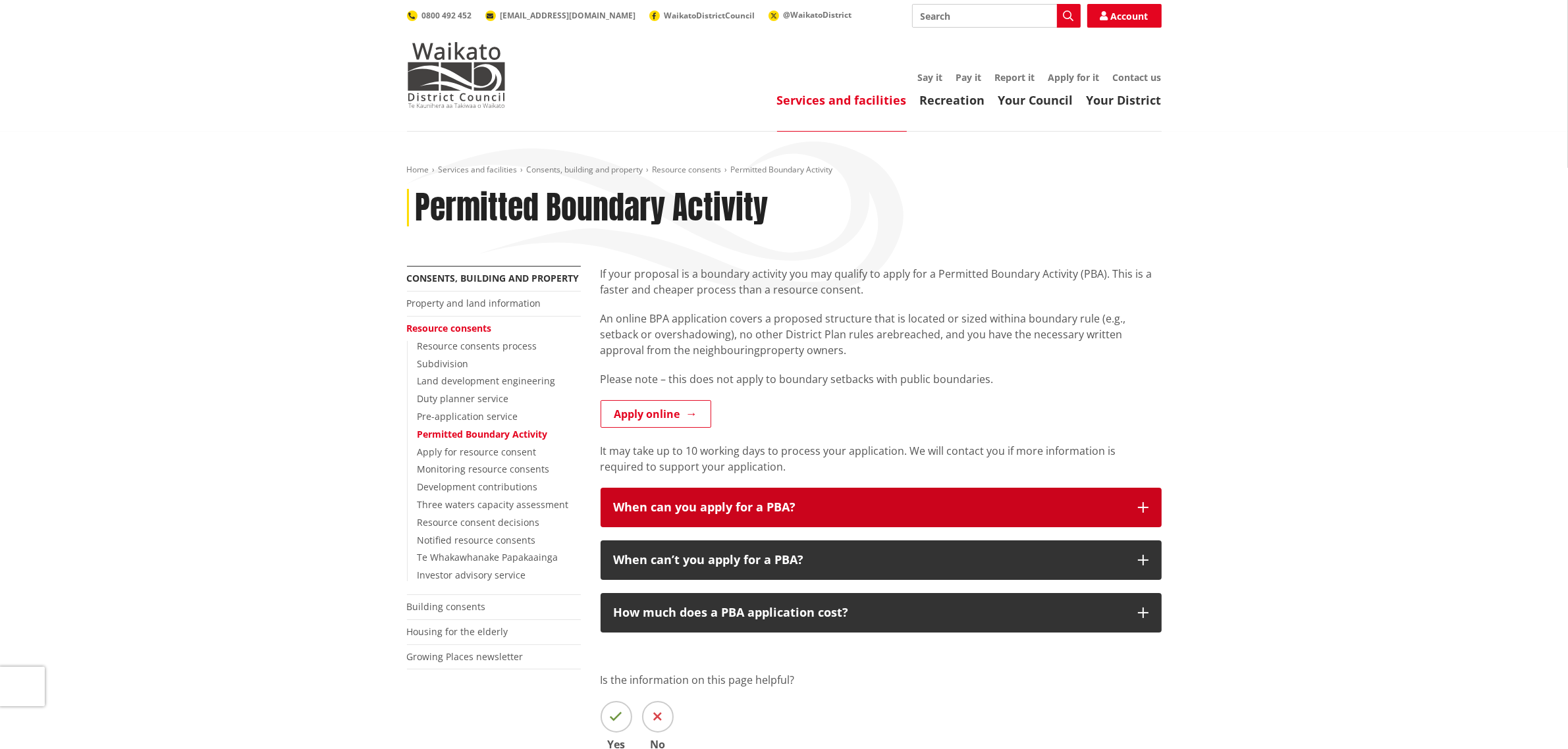click on "When can you apply for a PBA?" at bounding box center [881, 507] 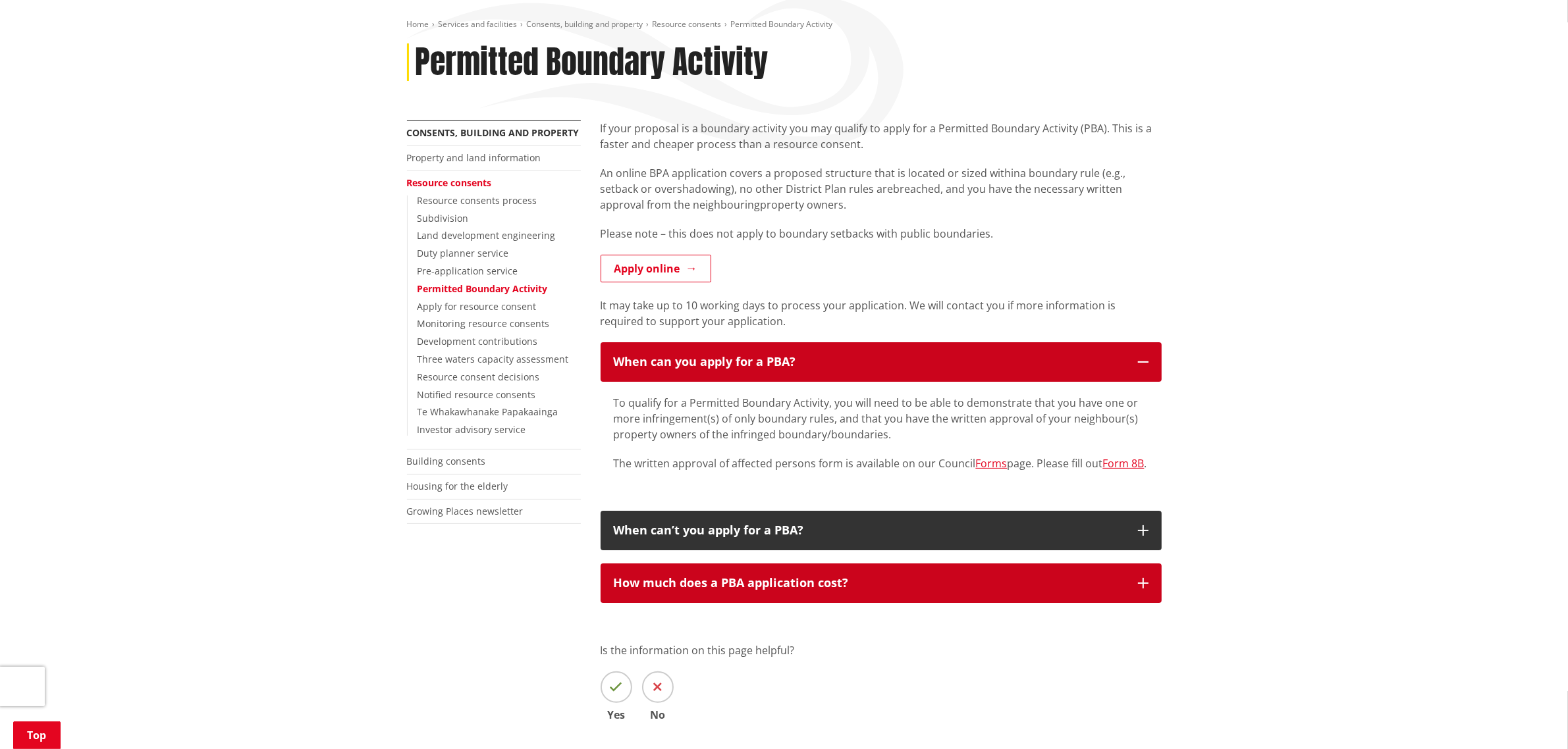 scroll, scrollTop: 165, scrollLeft: 0, axis: vertical 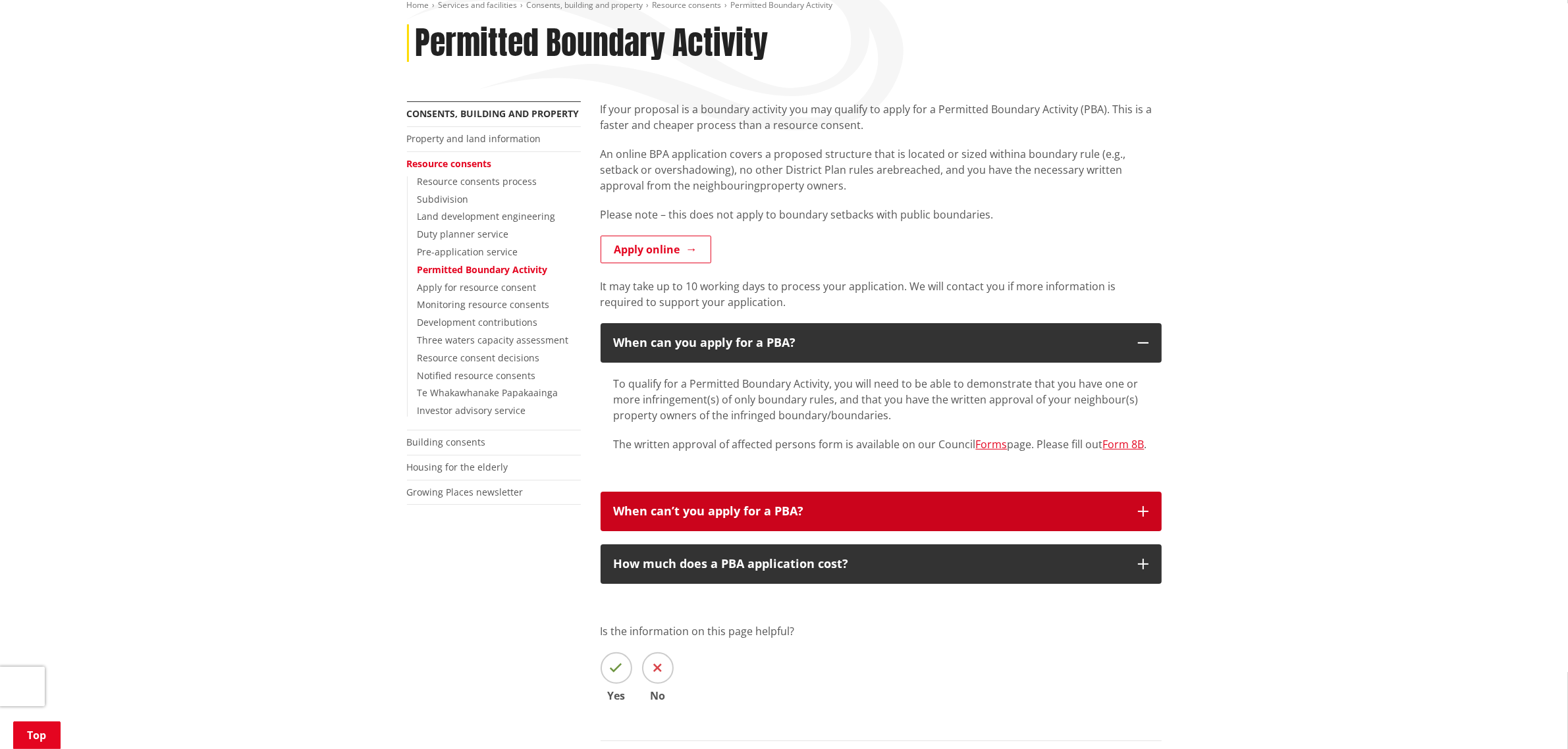 click on "When can’t you apply for a PBA?" at bounding box center (869, 511) 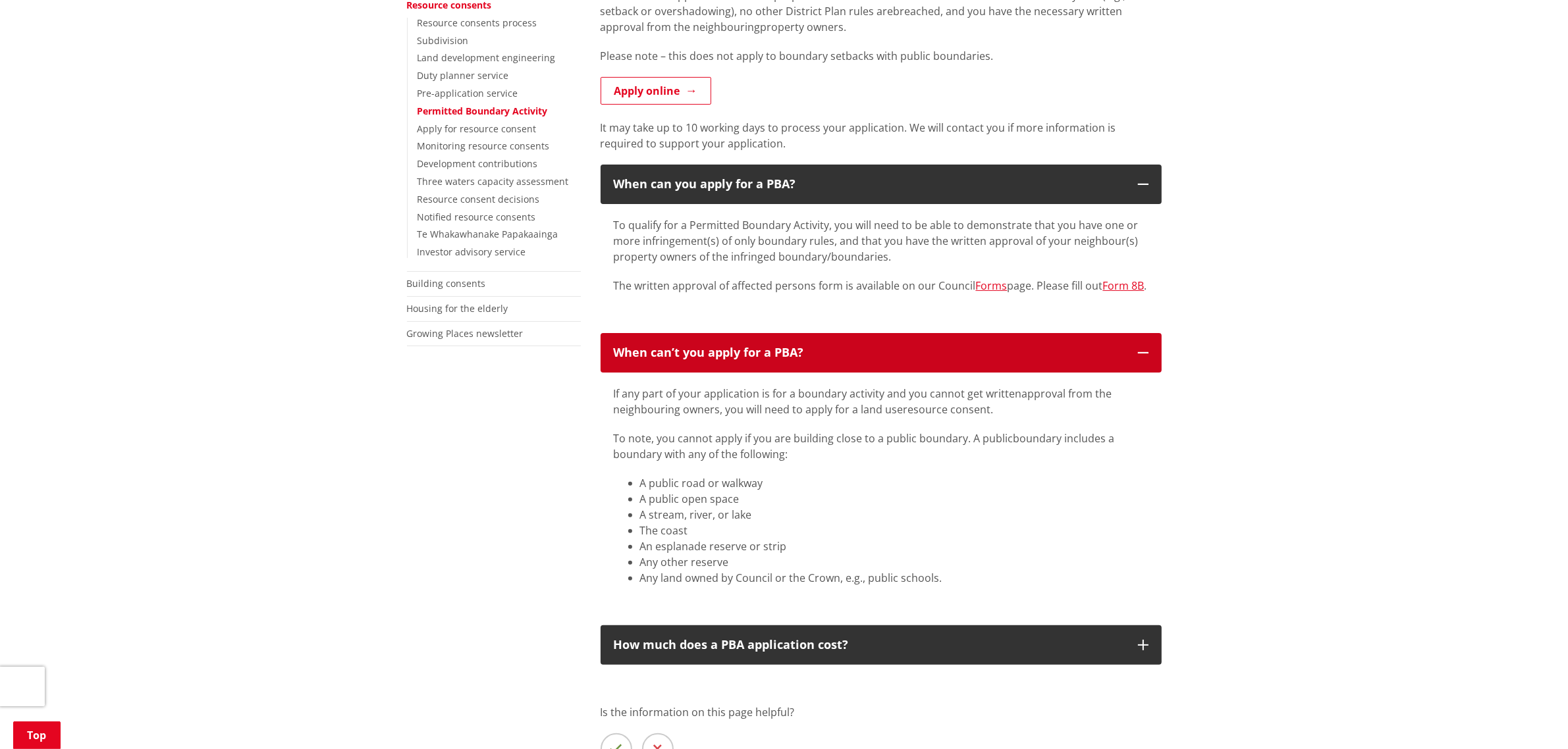 scroll, scrollTop: 329, scrollLeft: 0, axis: vertical 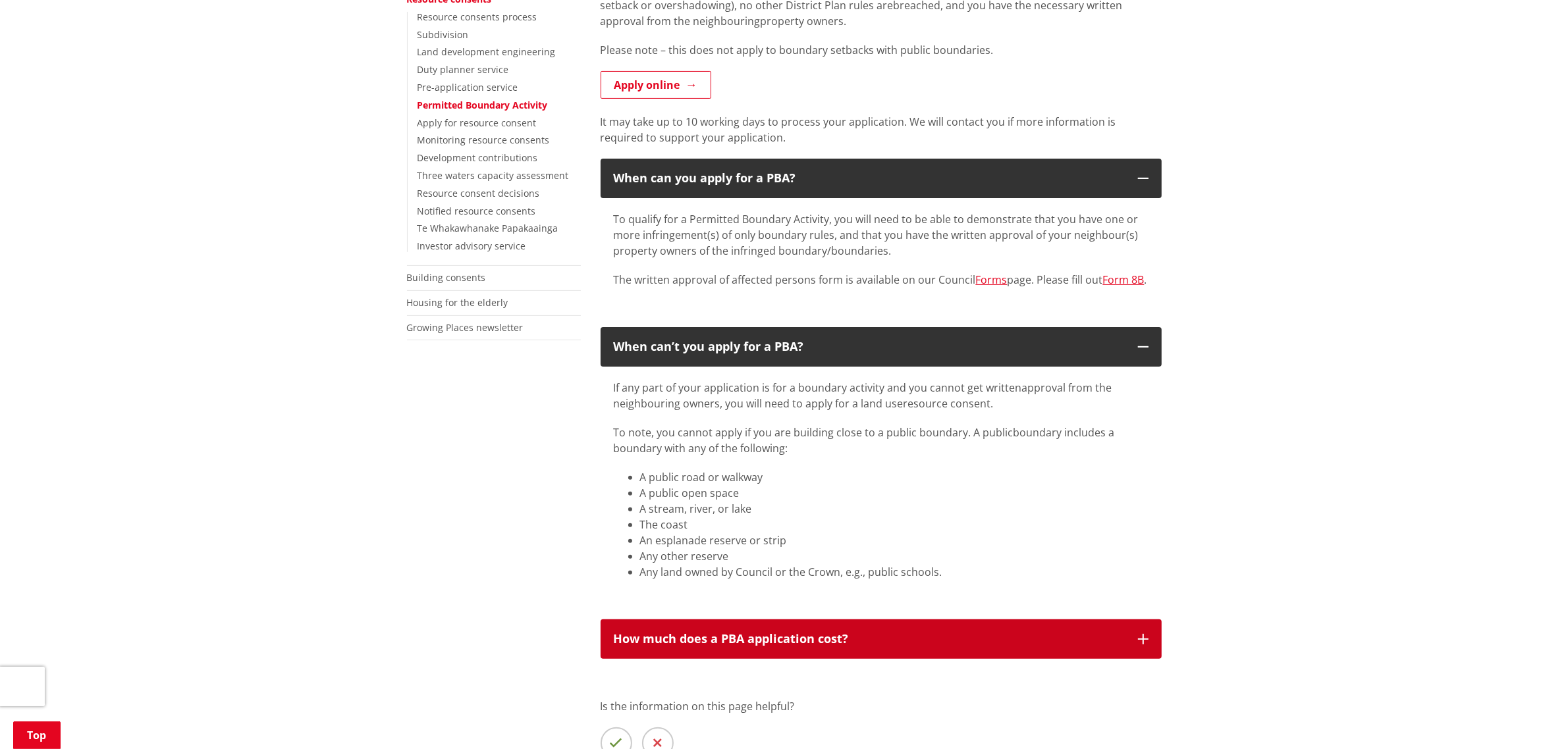 click on "How much does a PBA application cost?" at bounding box center [869, 639] 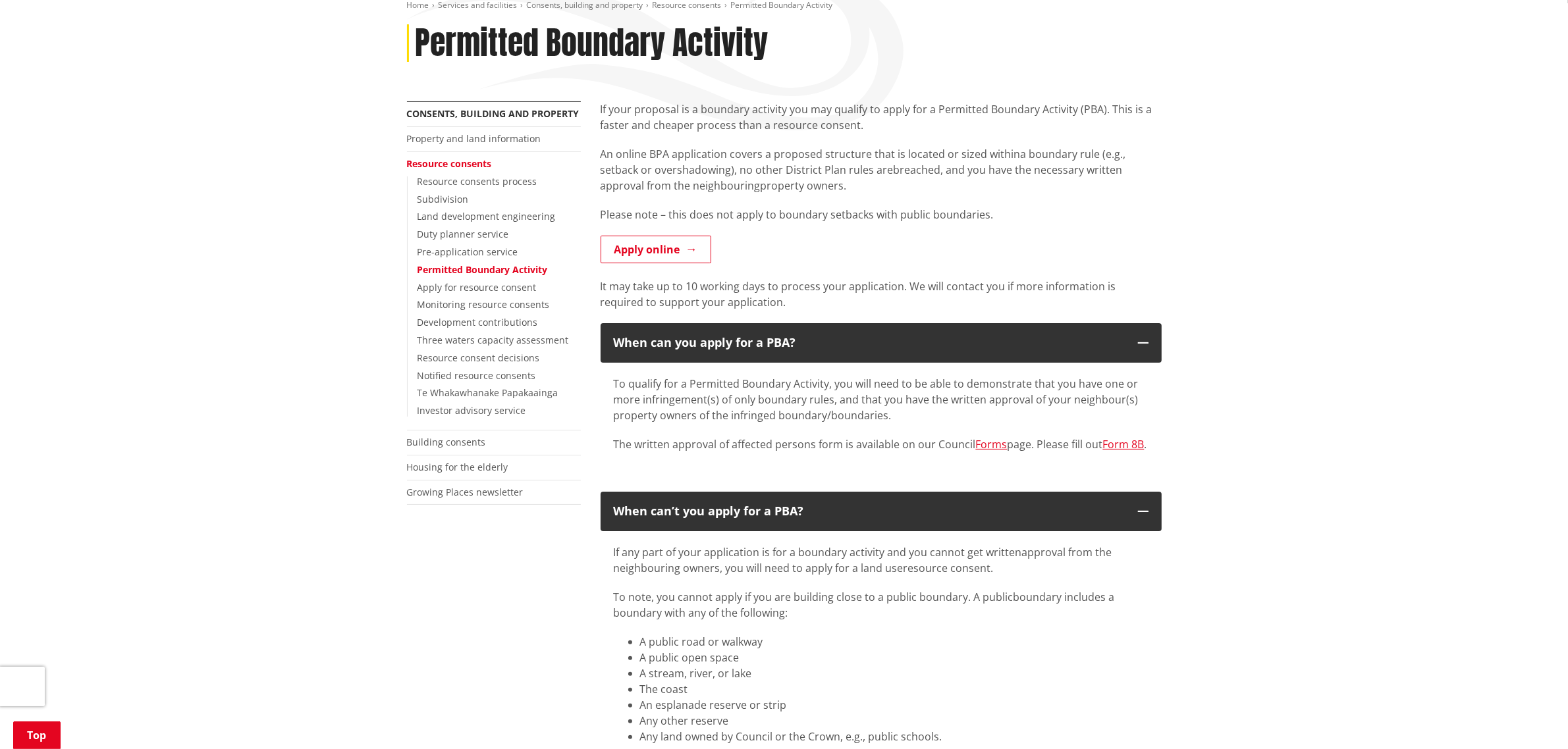 scroll, scrollTop: 247, scrollLeft: 0, axis: vertical 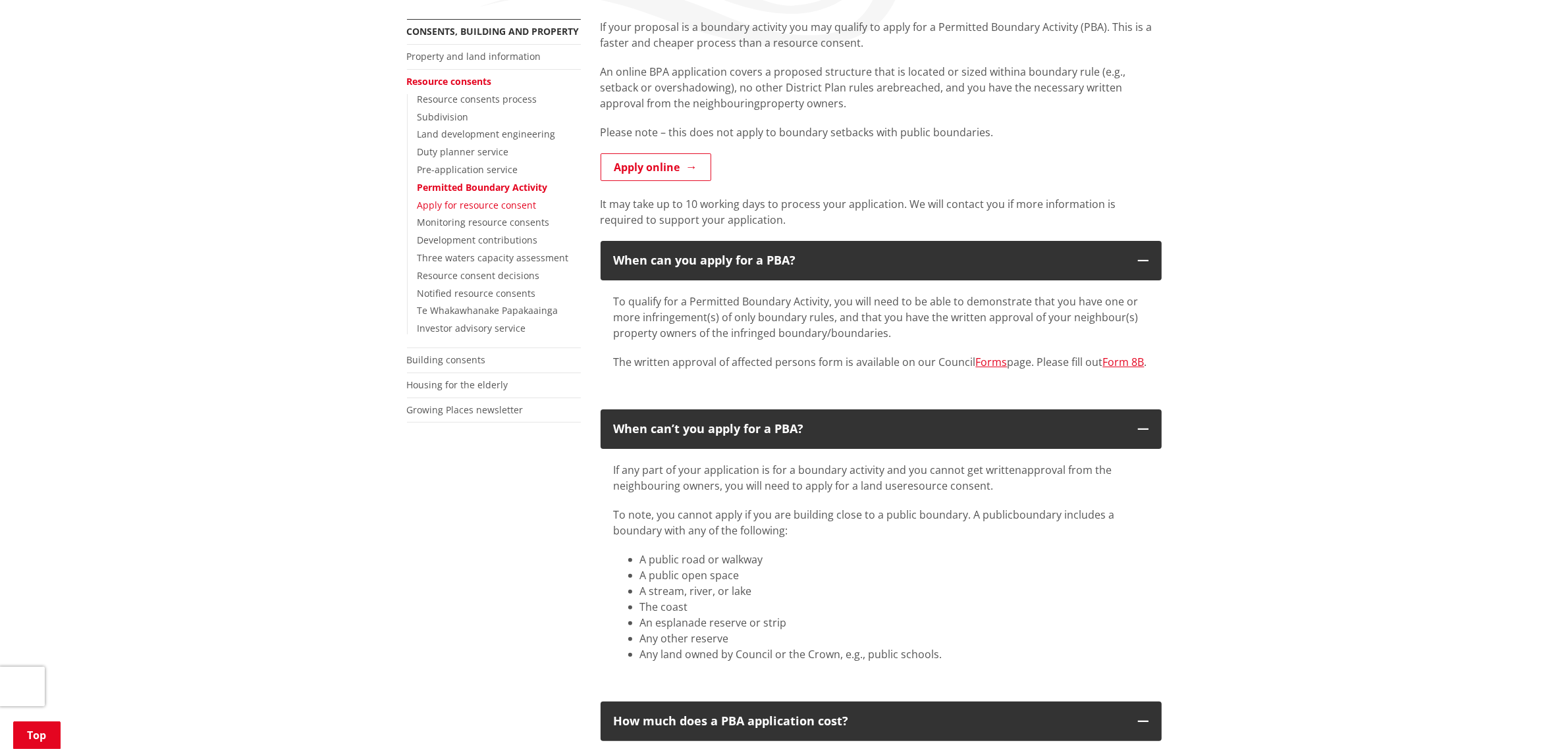 click on "Apply for resource consent" at bounding box center [477, 205] 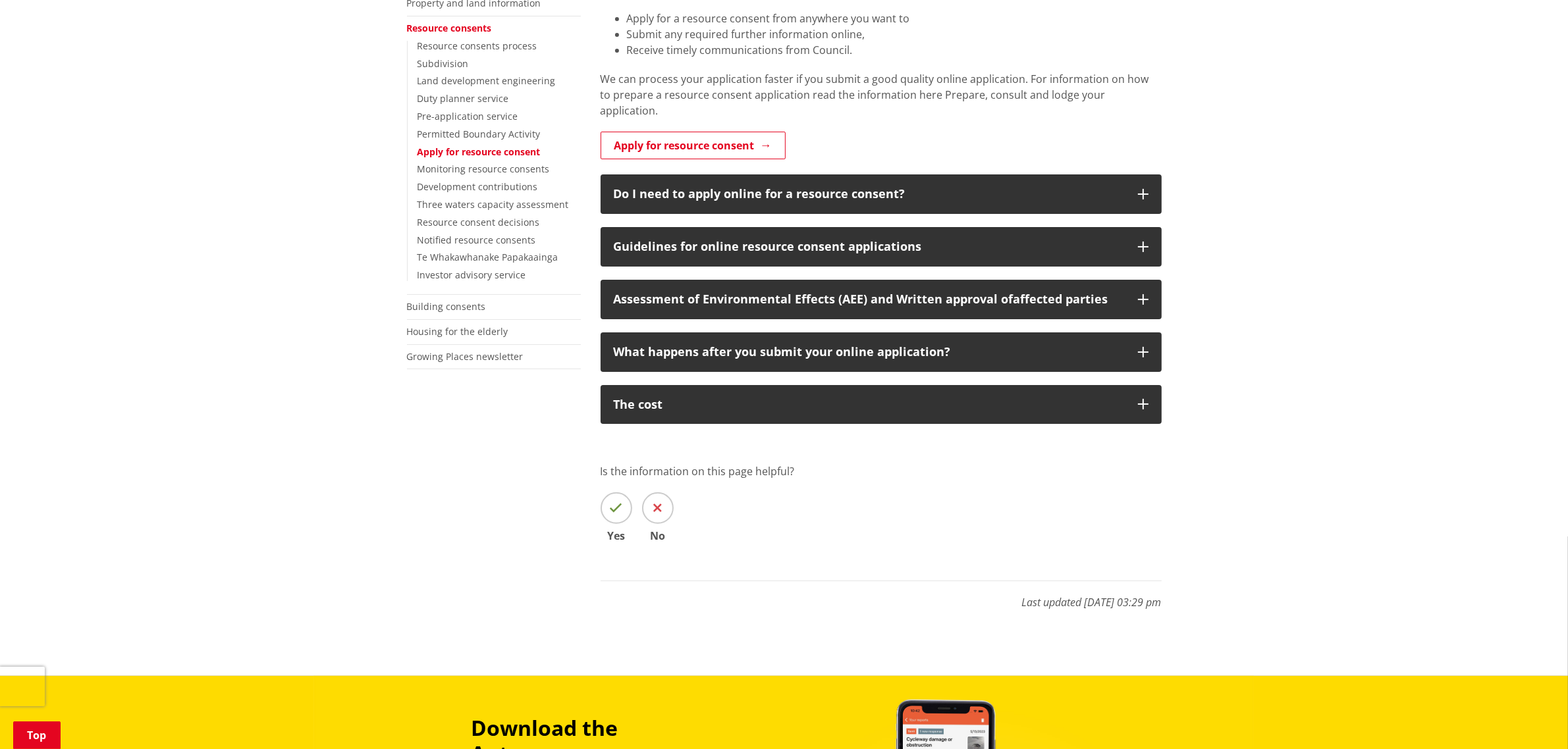 scroll, scrollTop: 329, scrollLeft: 0, axis: vertical 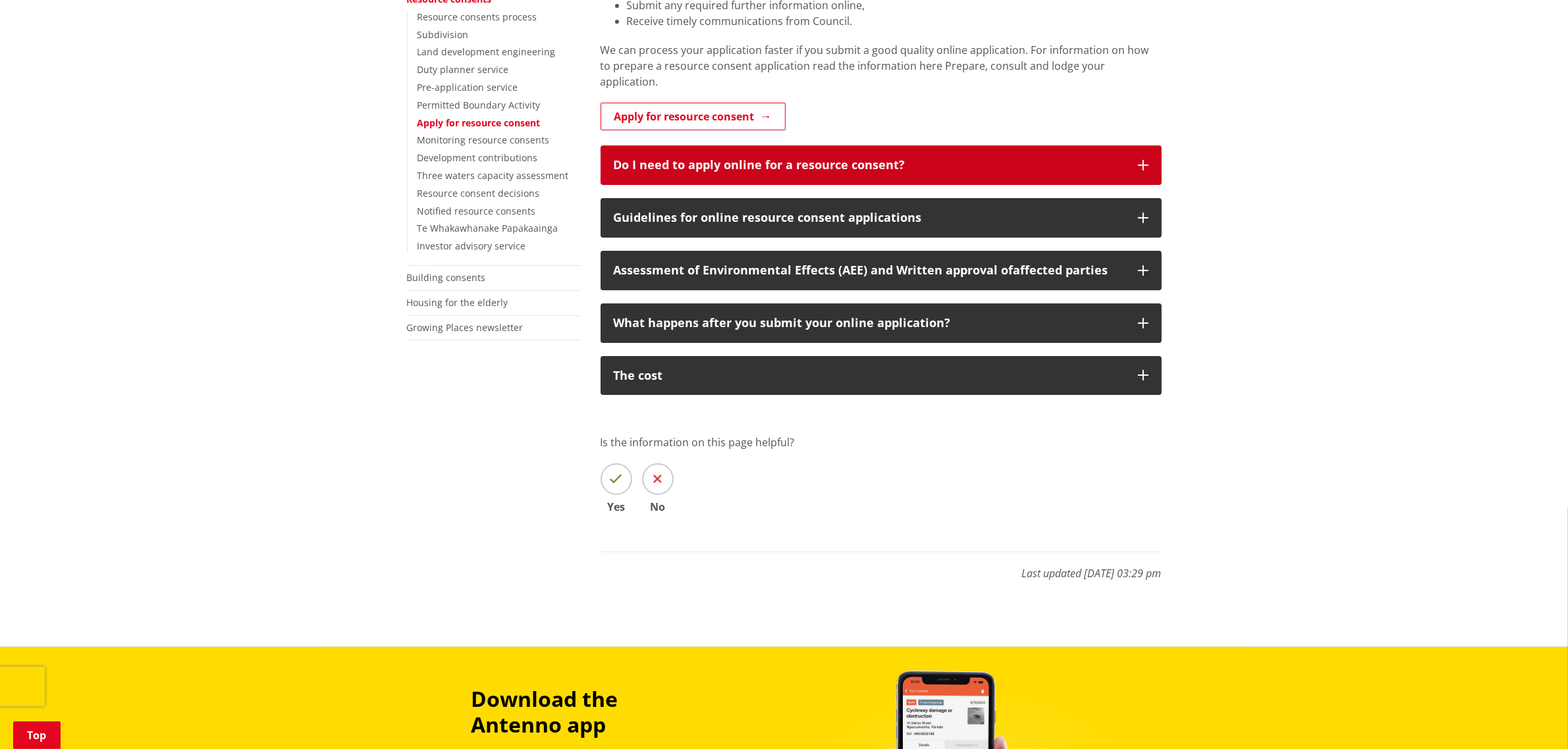 click on "Do I need to apply online for a resource consent?" at bounding box center [881, 165] 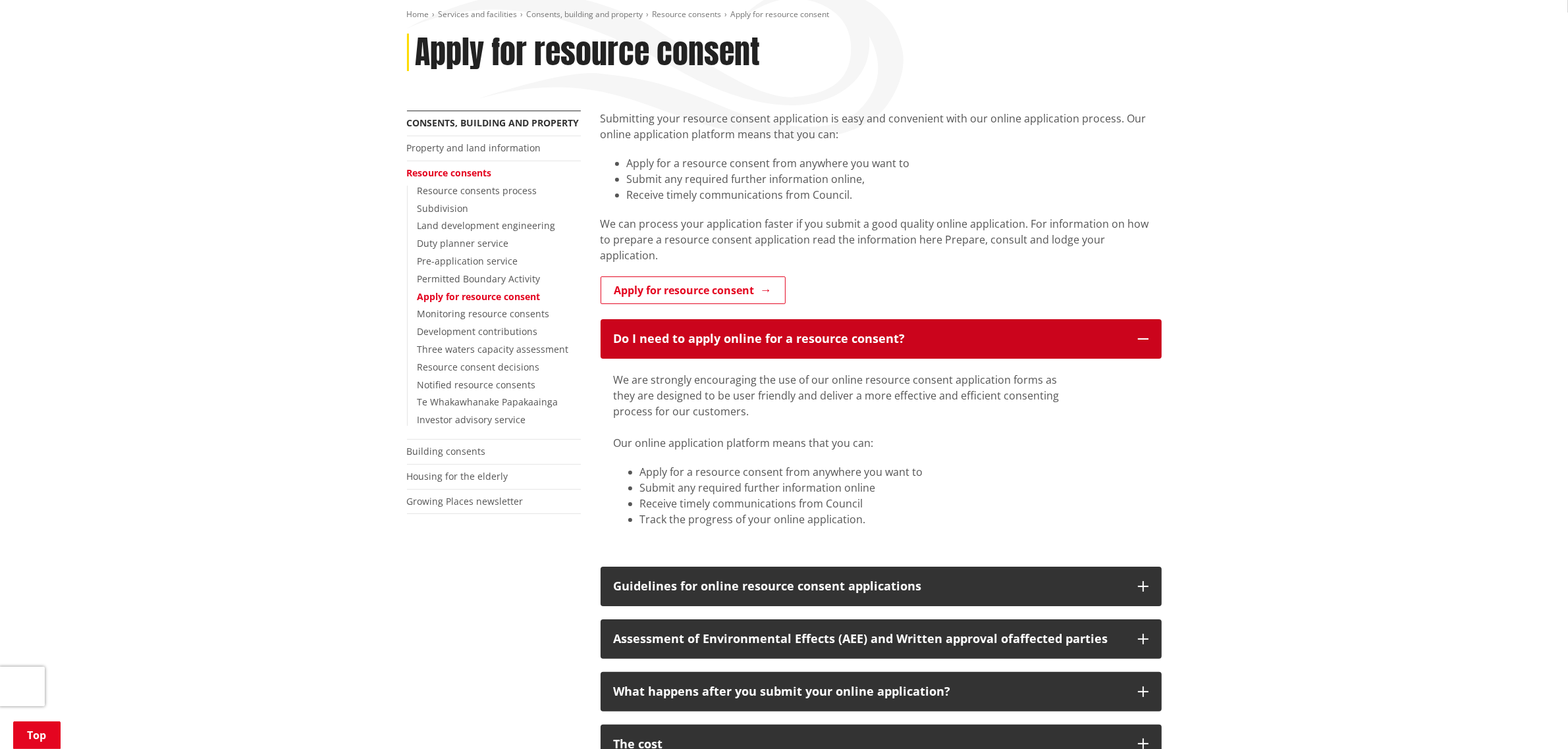 scroll, scrollTop: 329, scrollLeft: 0, axis: vertical 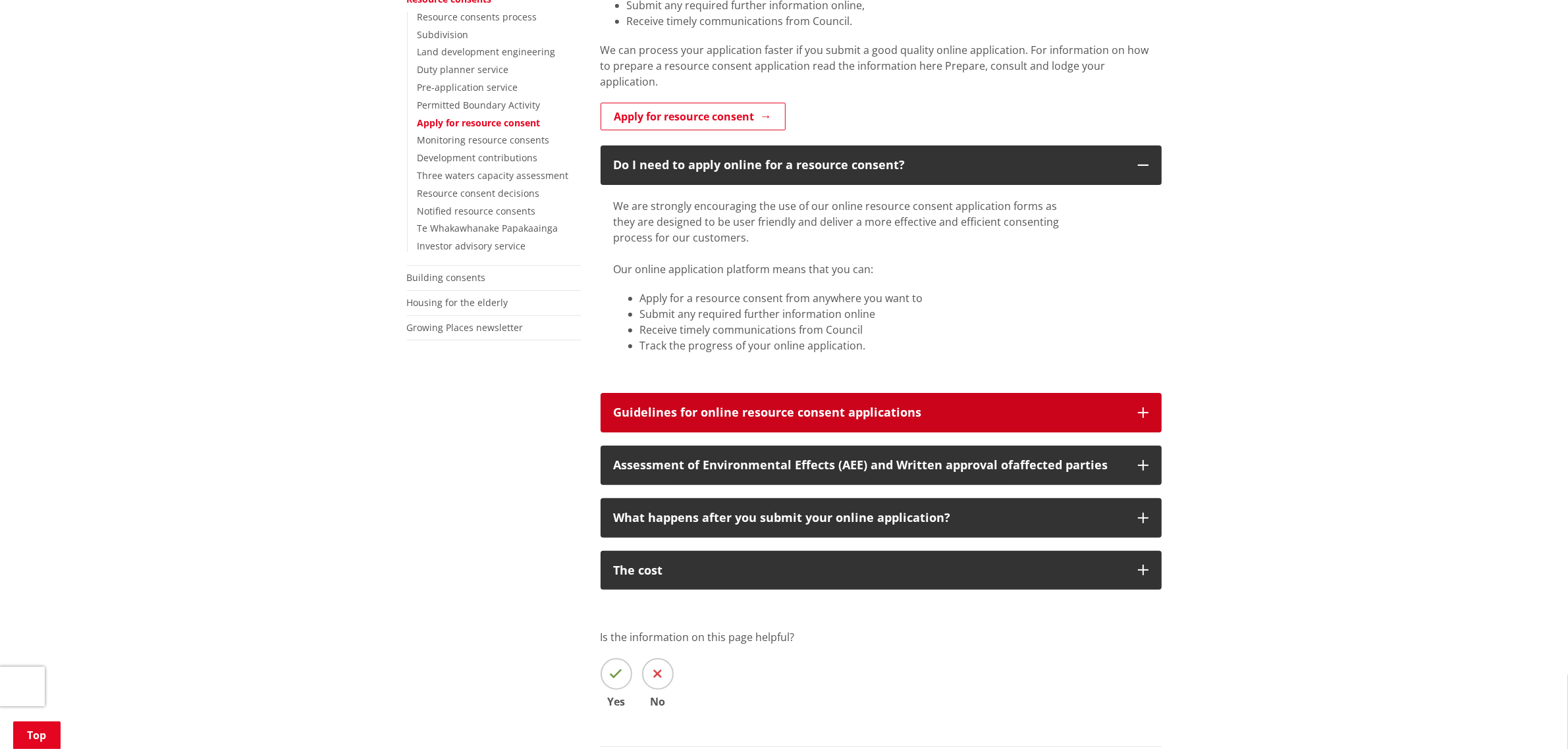 click on "Guidelines for online resource consent applications" at bounding box center (869, 413) 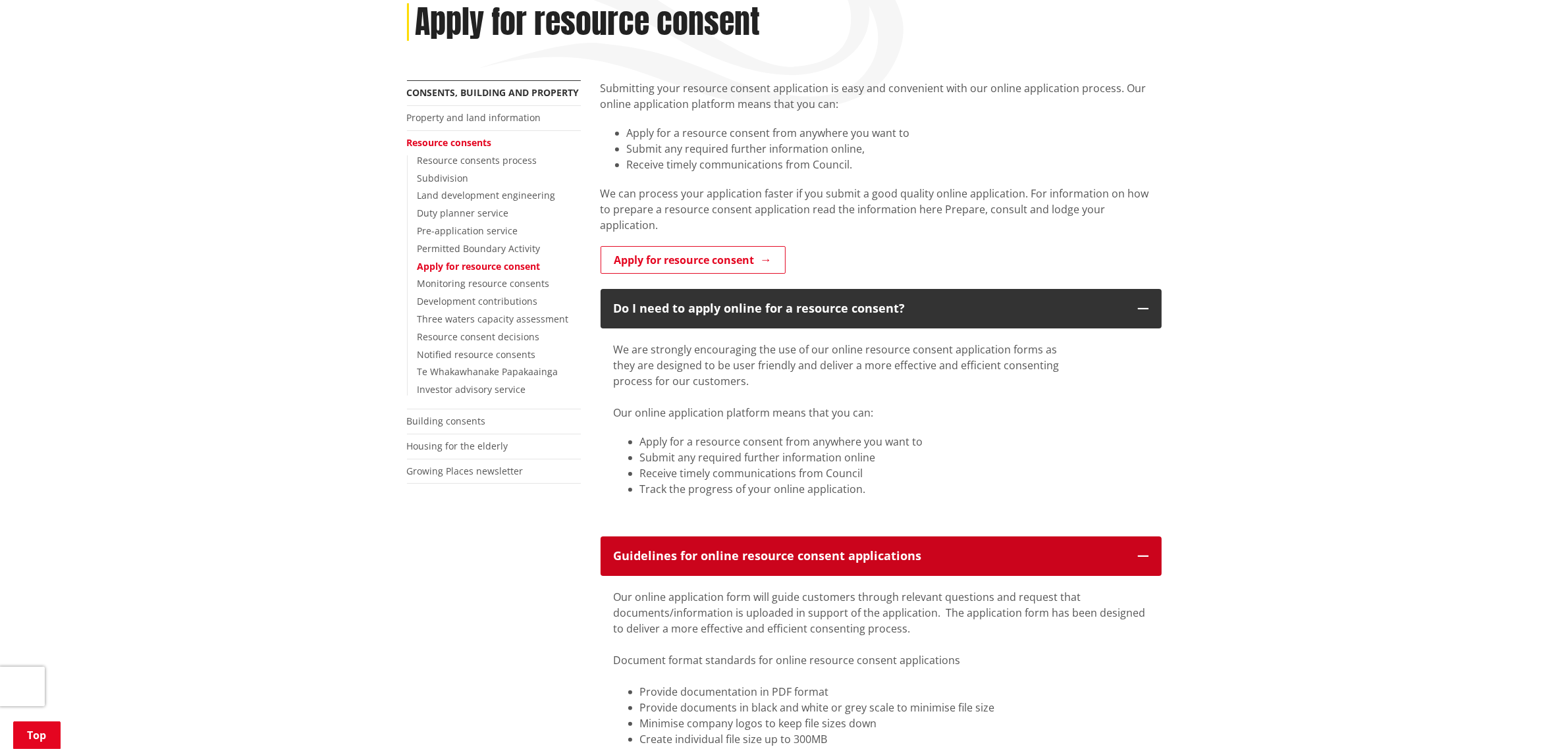 scroll, scrollTop: 165, scrollLeft: 0, axis: vertical 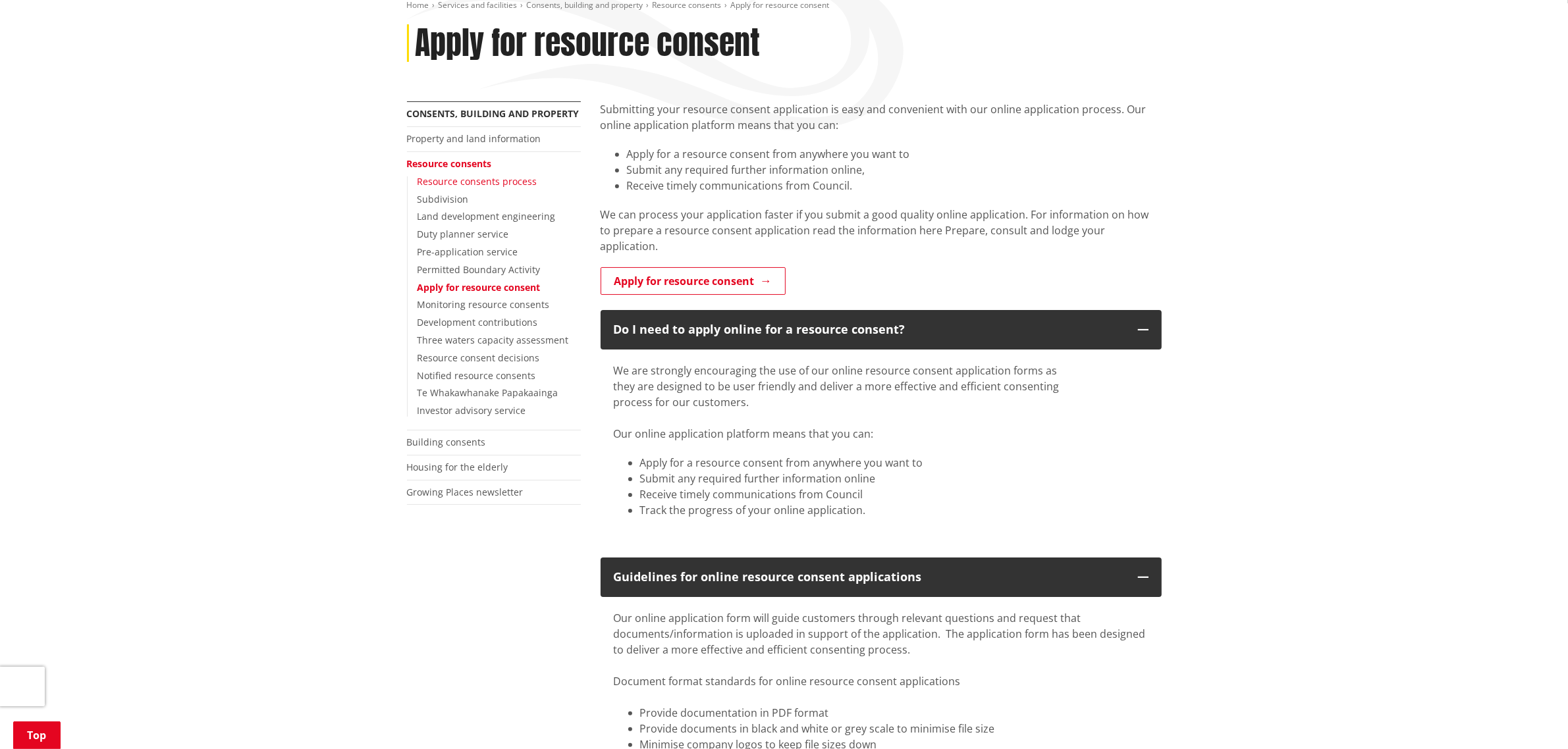 click on "Resource consents process" at bounding box center (477, 181) 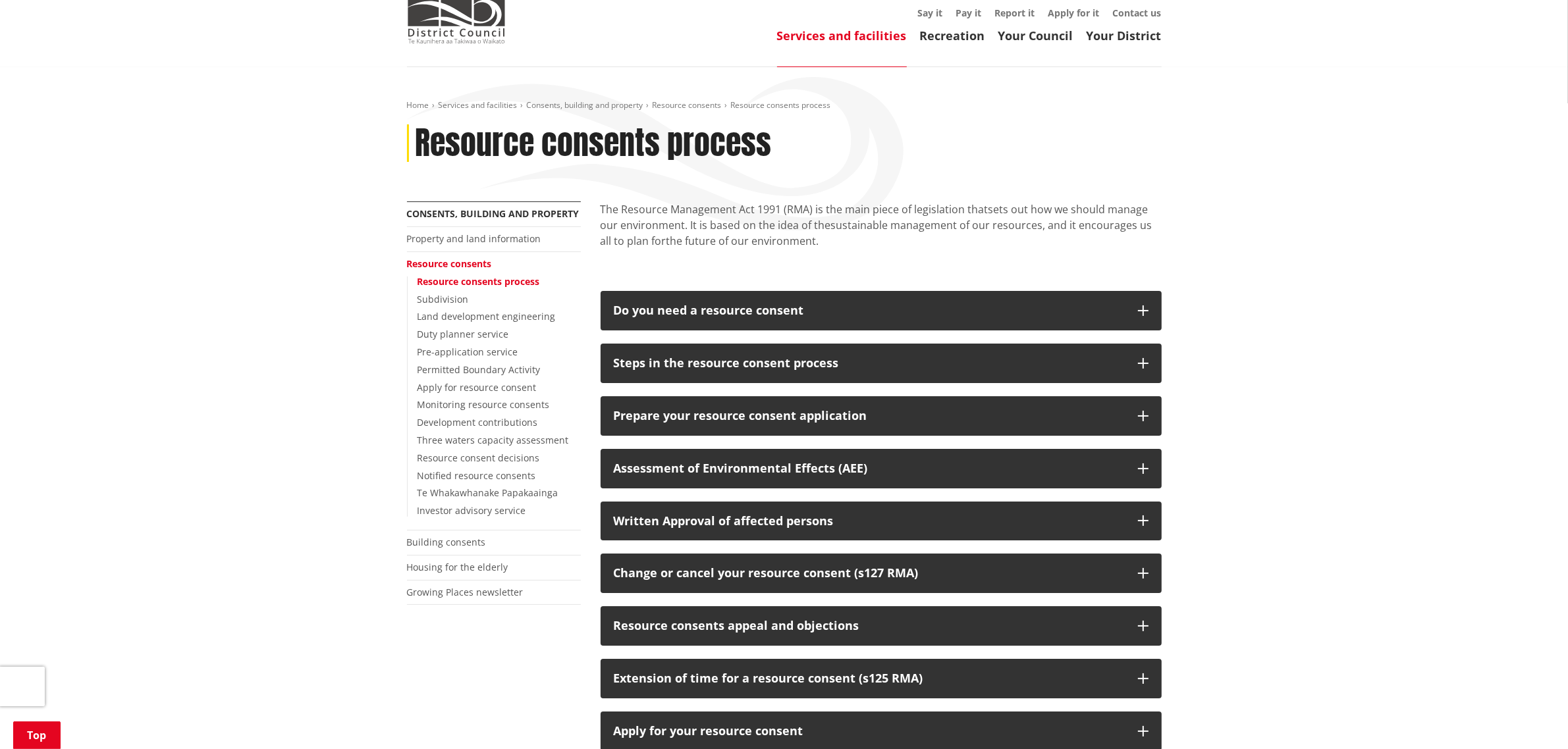scroll, scrollTop: 247, scrollLeft: 0, axis: vertical 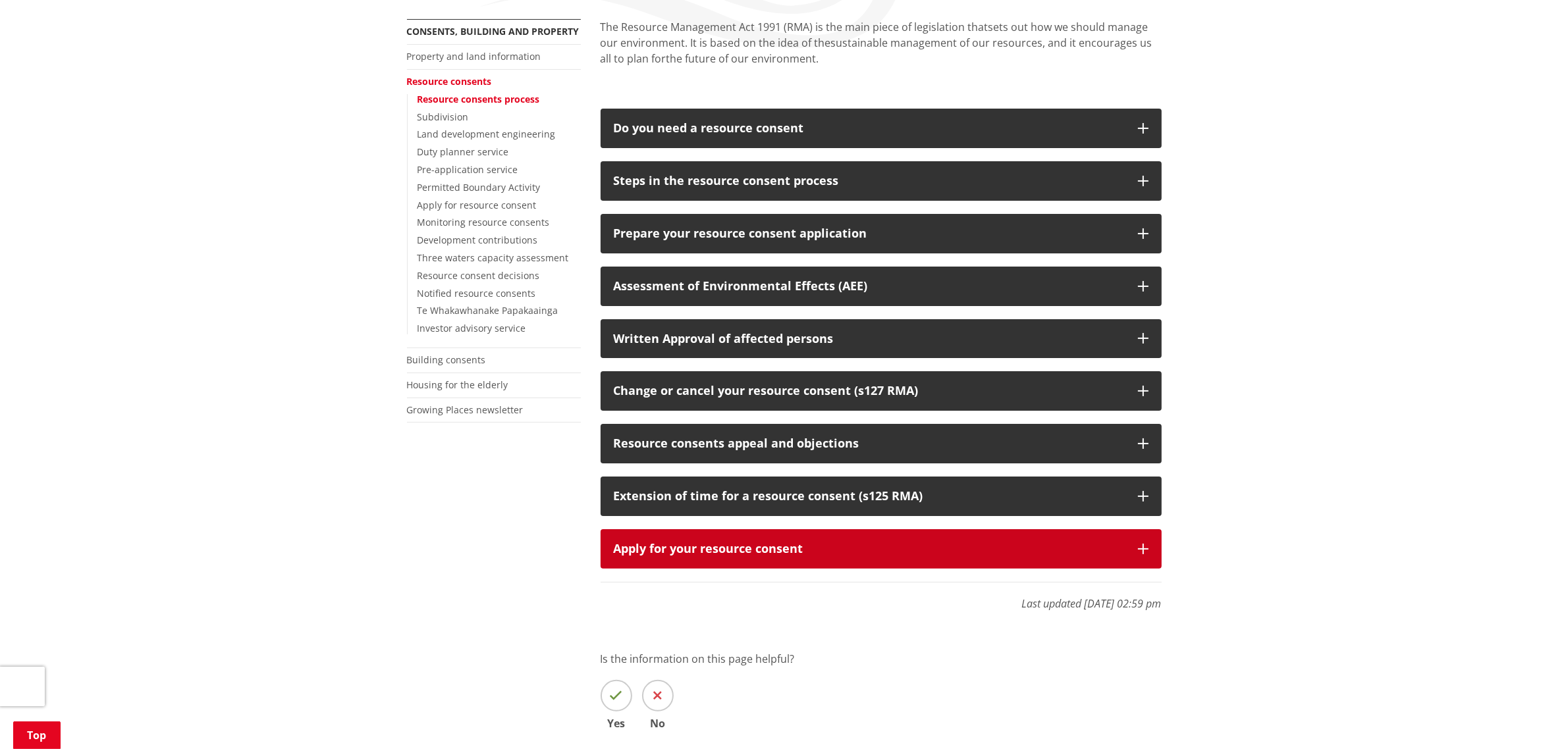 click on "Apply for your resource consent" at bounding box center [869, 549] 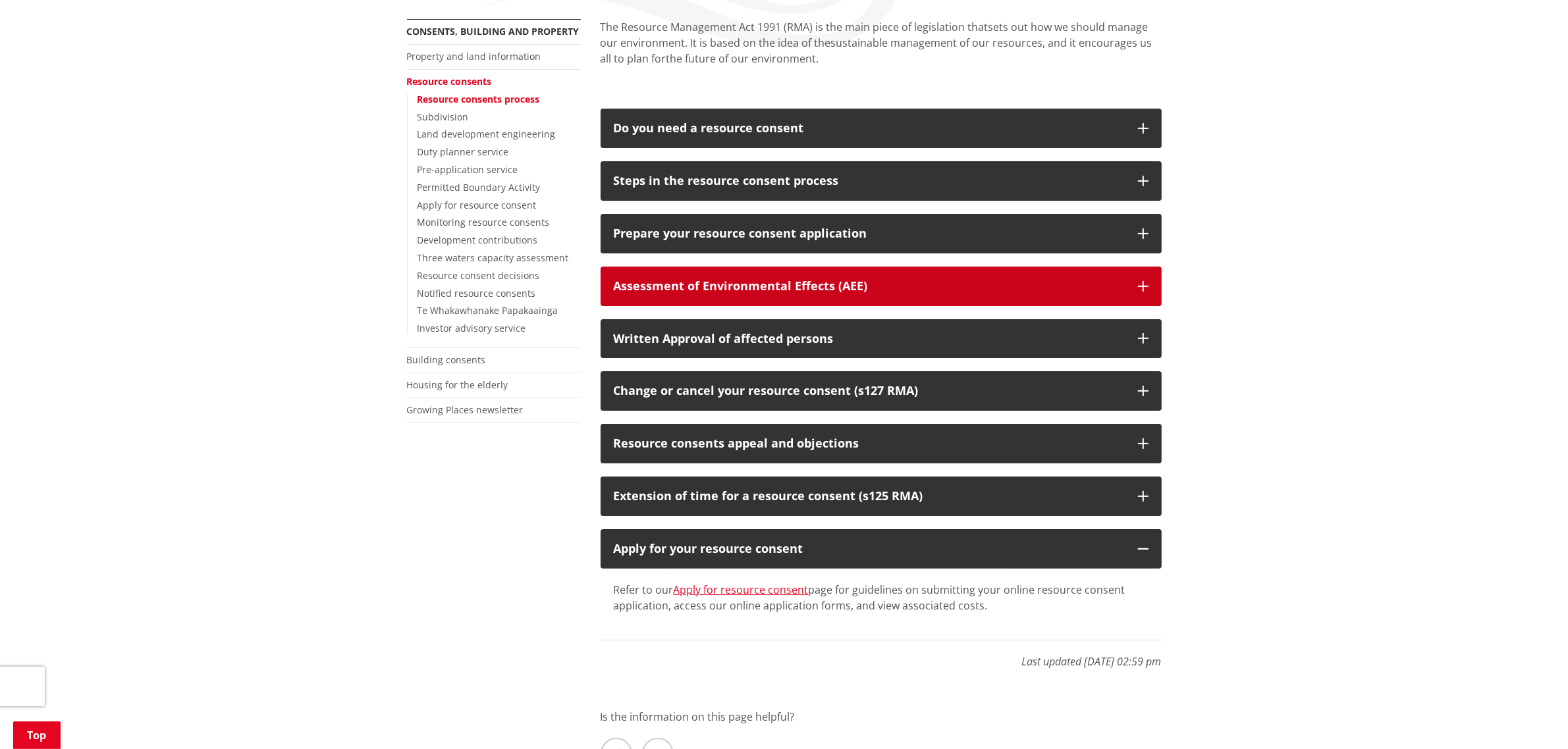click on "Assessment of Environmental Effects (AEE)" at bounding box center (869, 286) 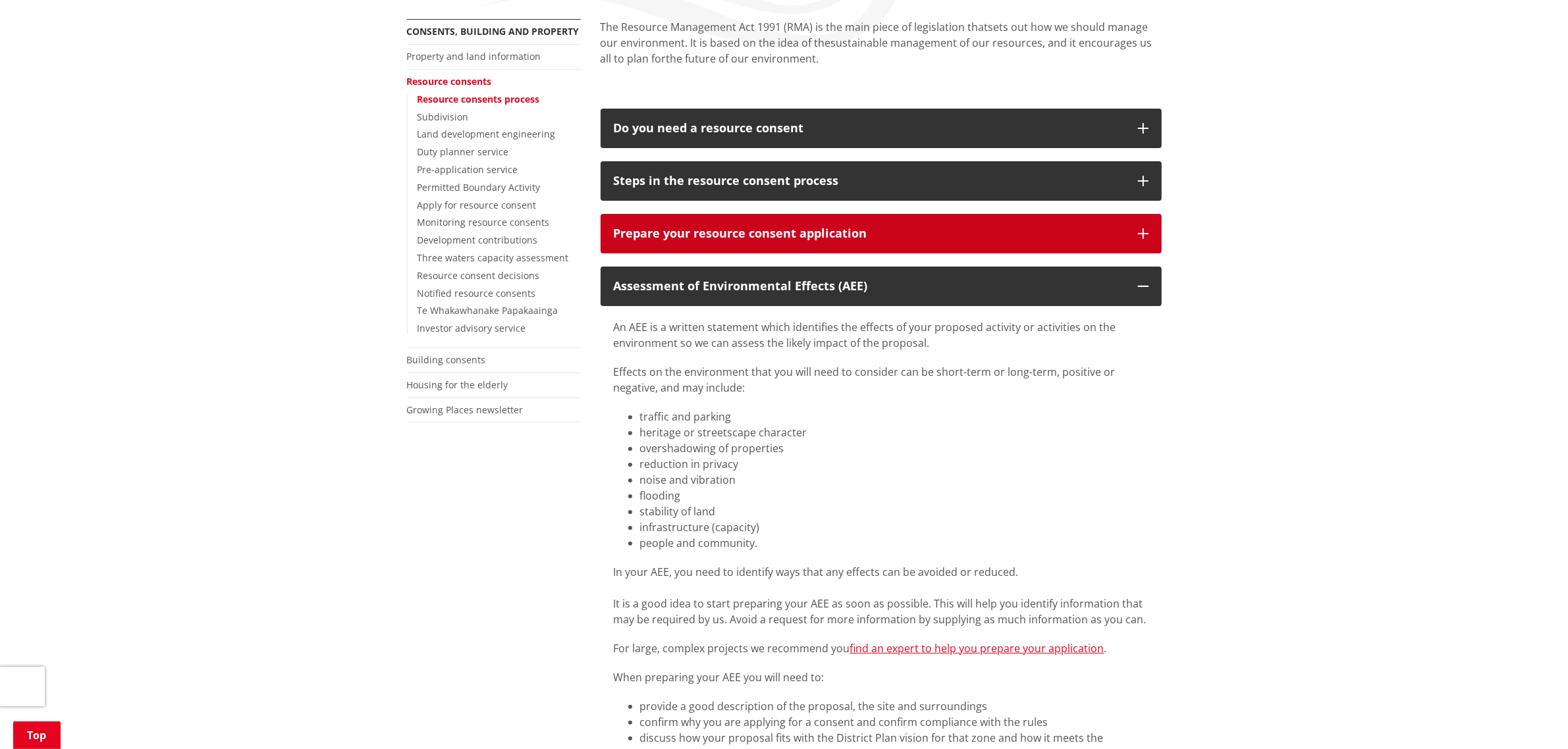 click on "Prepare your resource consent application" at bounding box center [869, 234] 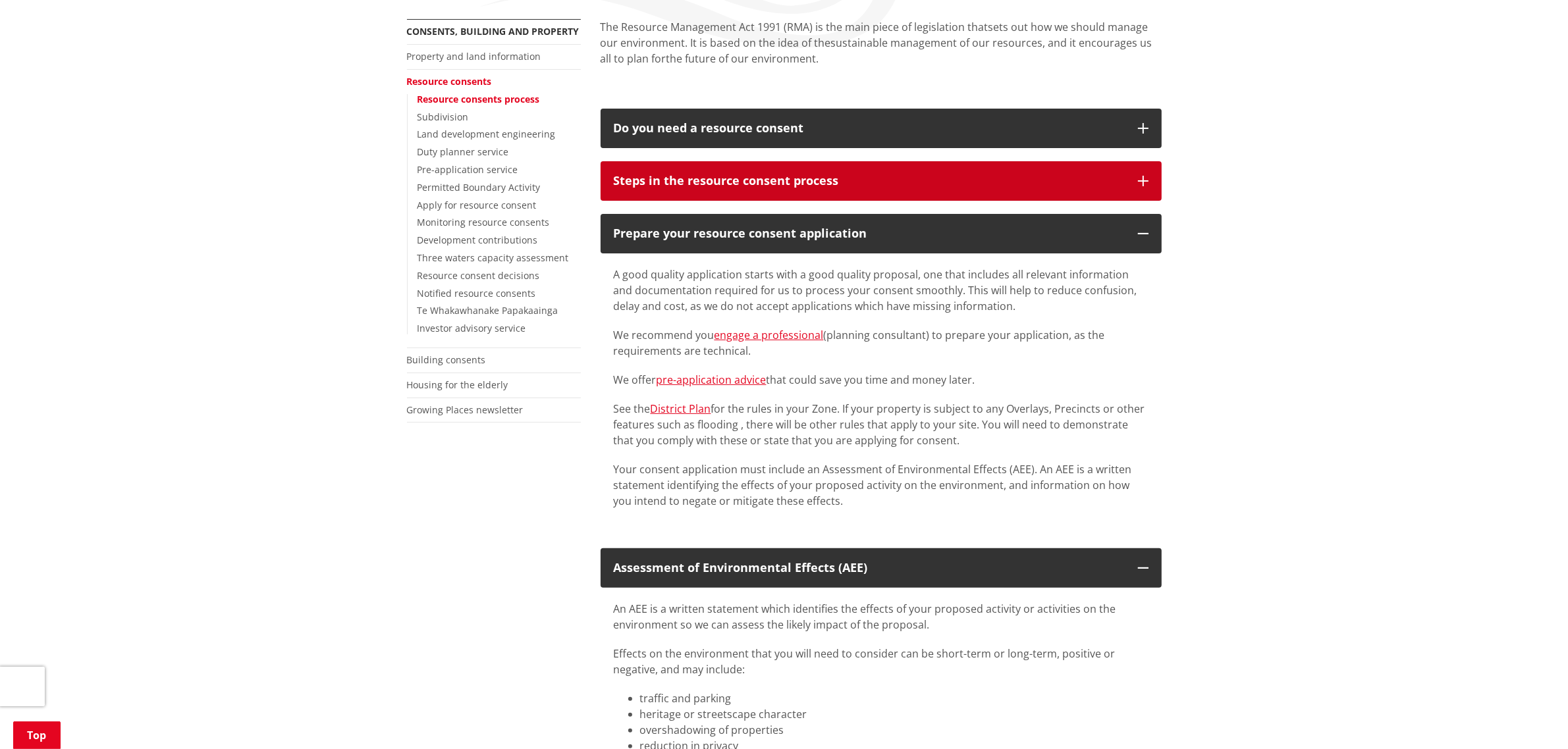 click on "Steps in the resource consent process" at bounding box center (869, 181) 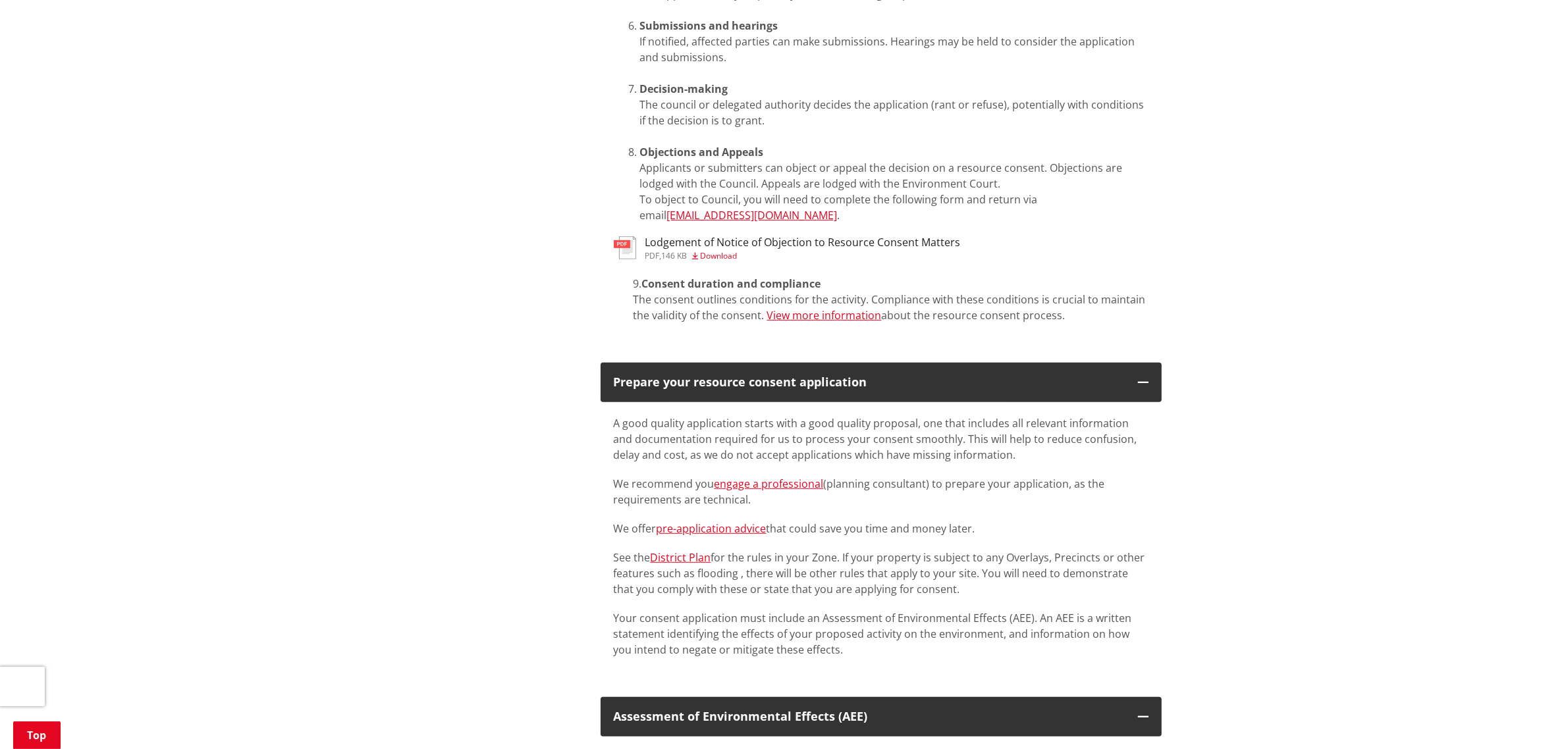 scroll, scrollTop: 740, scrollLeft: 0, axis: vertical 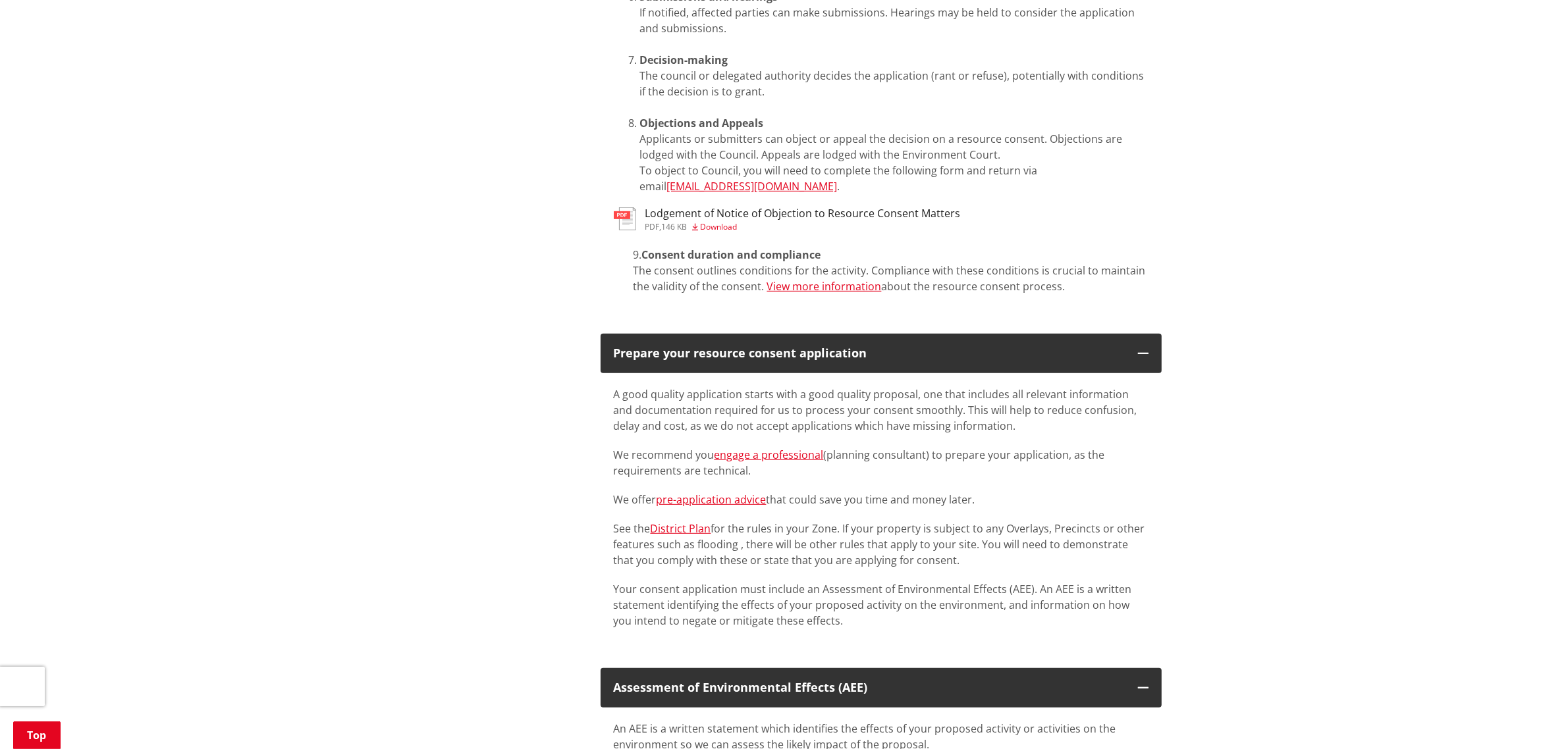 click on "Your consent application must include an Assessment of Environmental Effects (AEE). An AEE is a written statement identifying the effects of your proposed activity on the environment, and information on how you intend to negate or mitigate these effects." at bounding box center (881, 605) 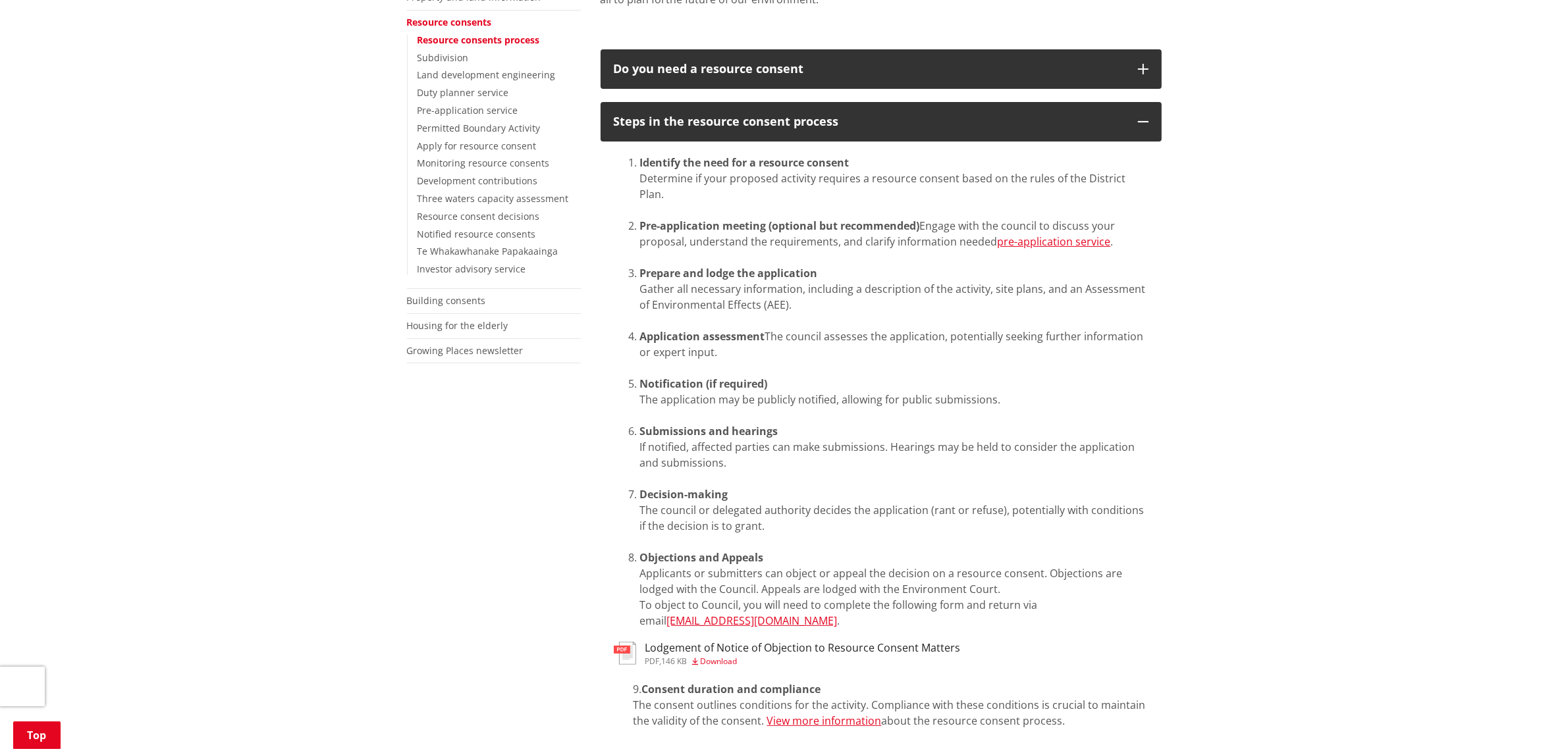scroll, scrollTop: 165, scrollLeft: 0, axis: vertical 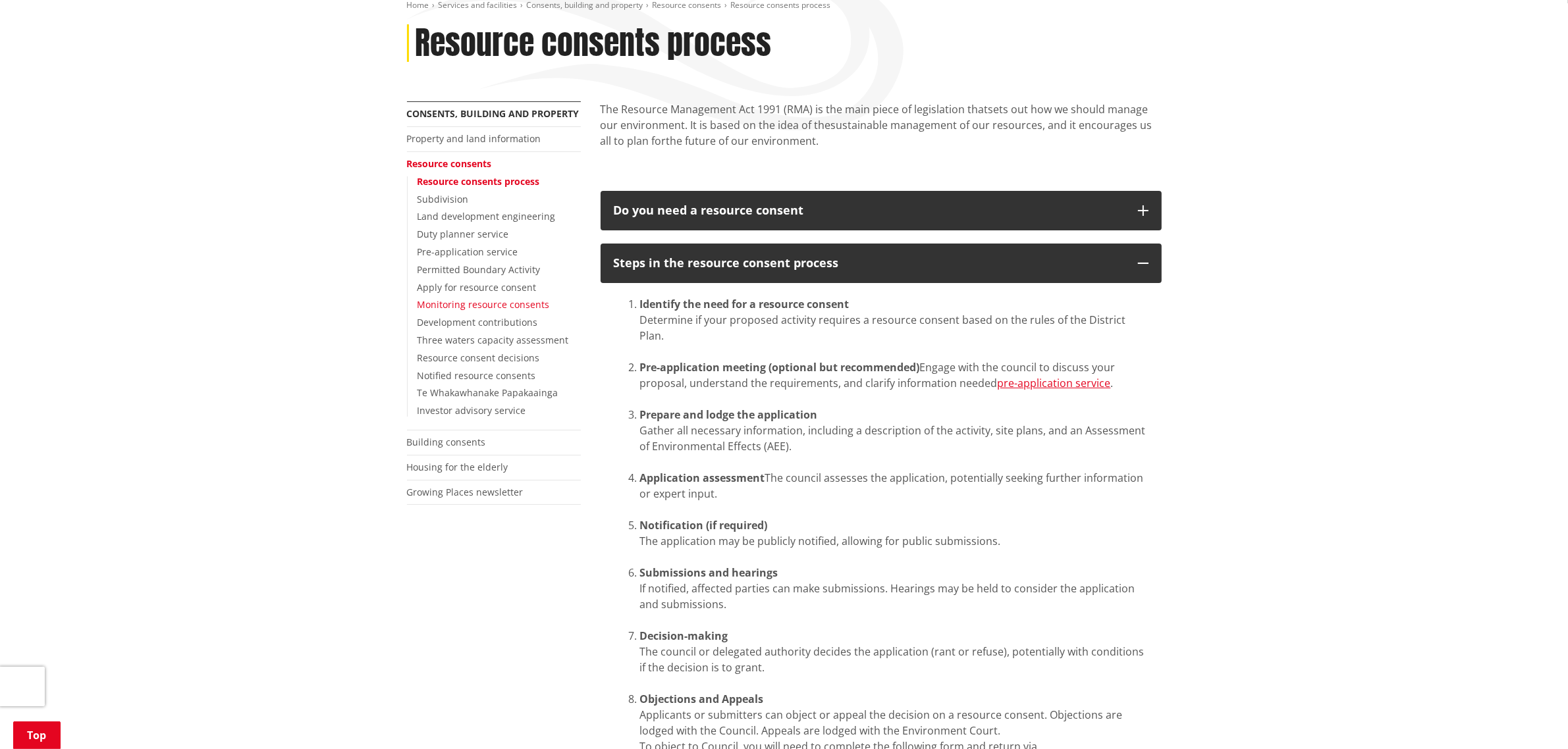 click on "Monitoring resource consents" at bounding box center [483, 304] 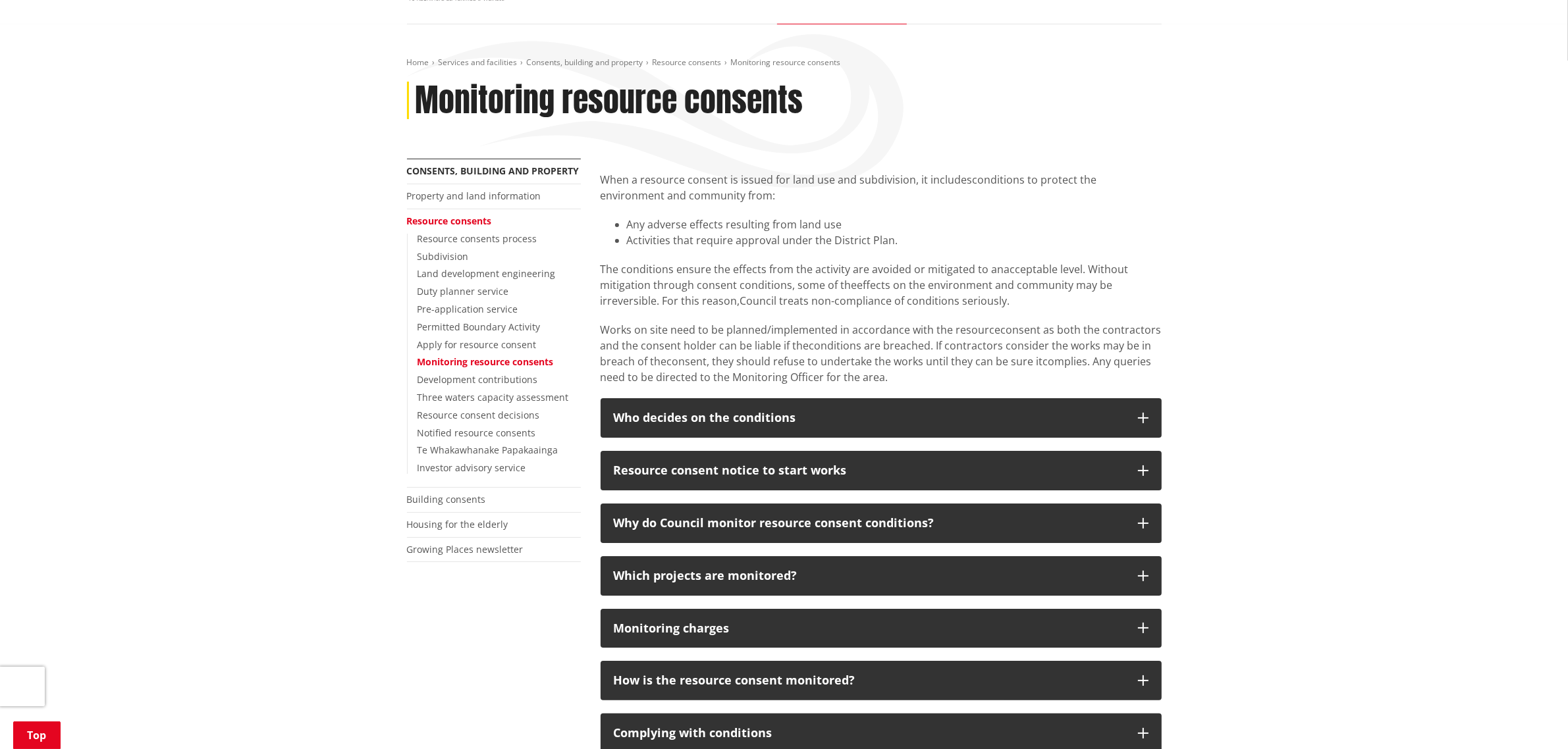 scroll, scrollTop: 329, scrollLeft: 0, axis: vertical 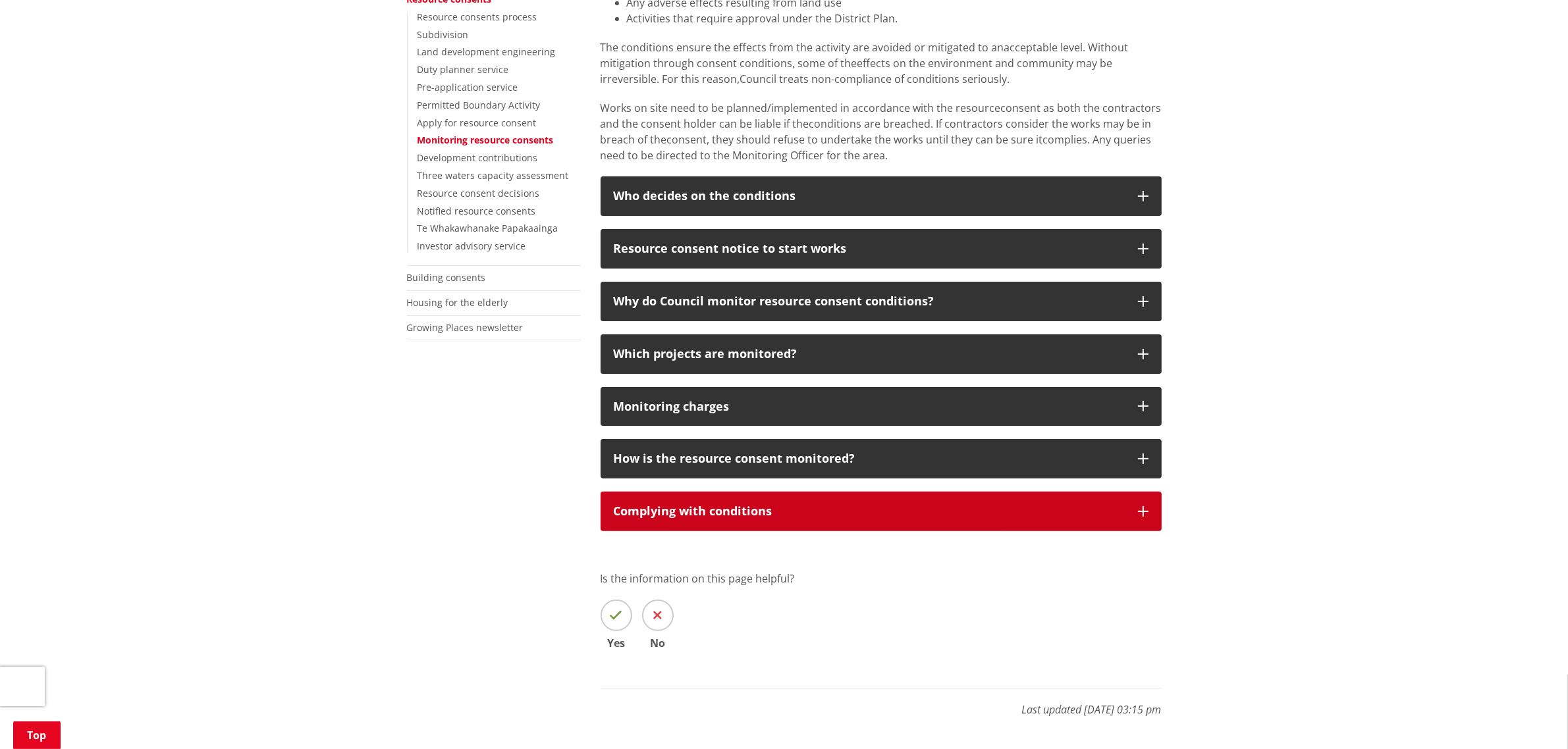 click on "Complying with conditions" at bounding box center (869, 511) 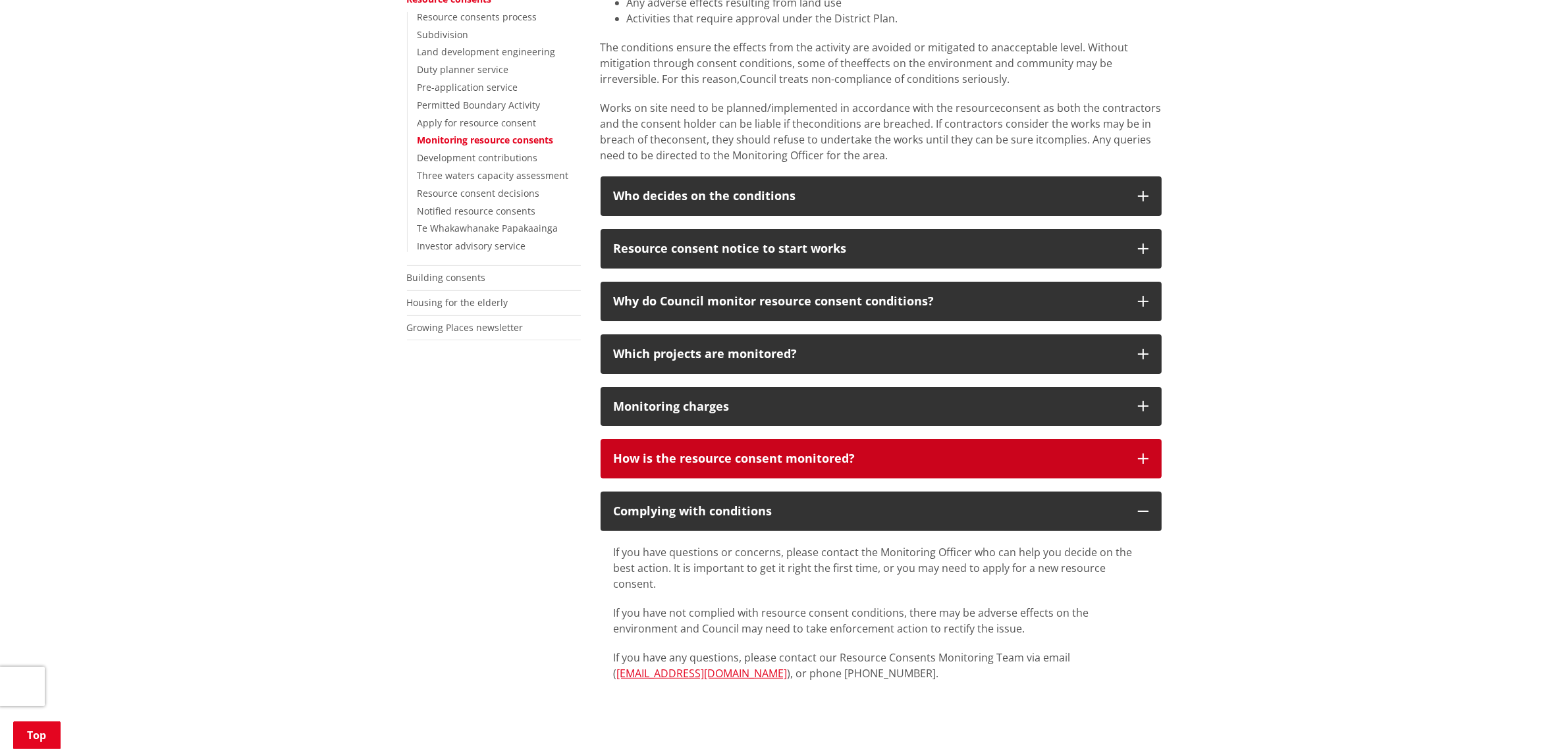 click on "How is the resource consent monitored?" at bounding box center (869, 459) 